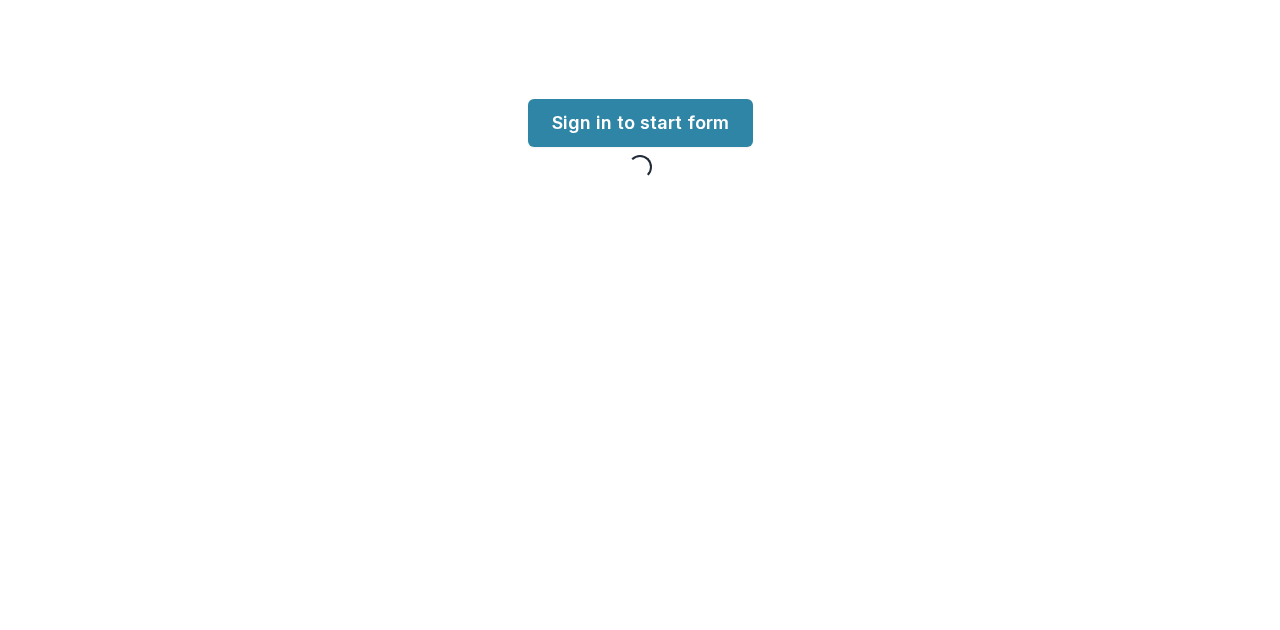 scroll, scrollTop: 0, scrollLeft: 0, axis: both 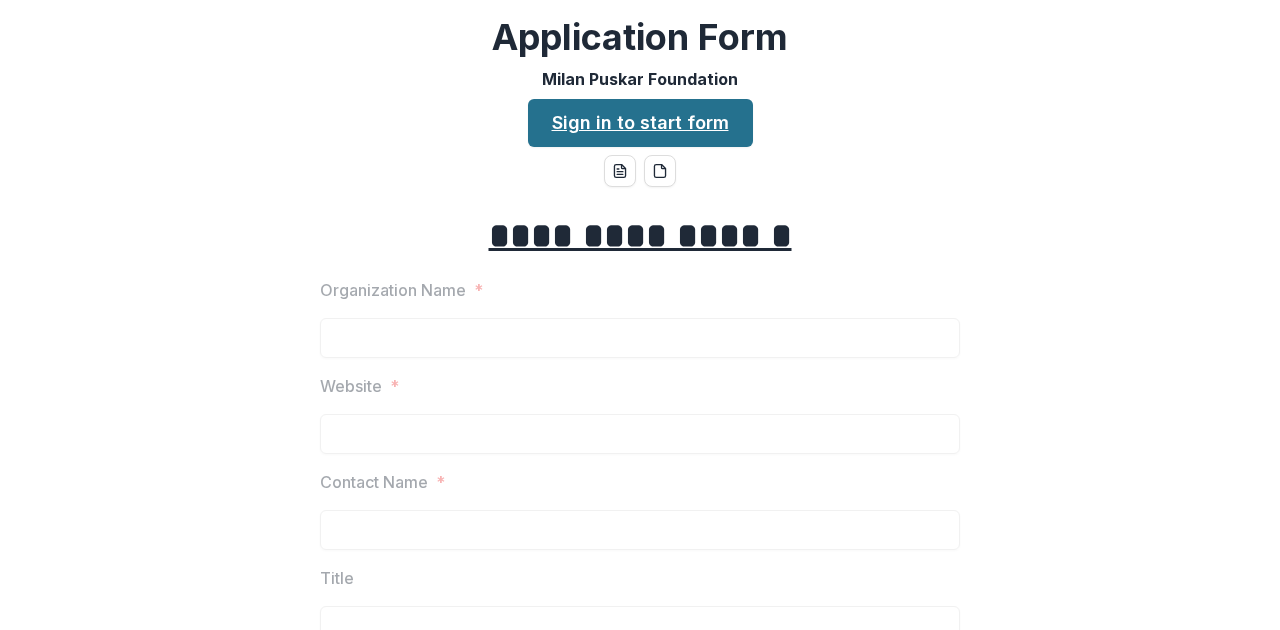 click on "Sign in to start form" at bounding box center (640, 123) 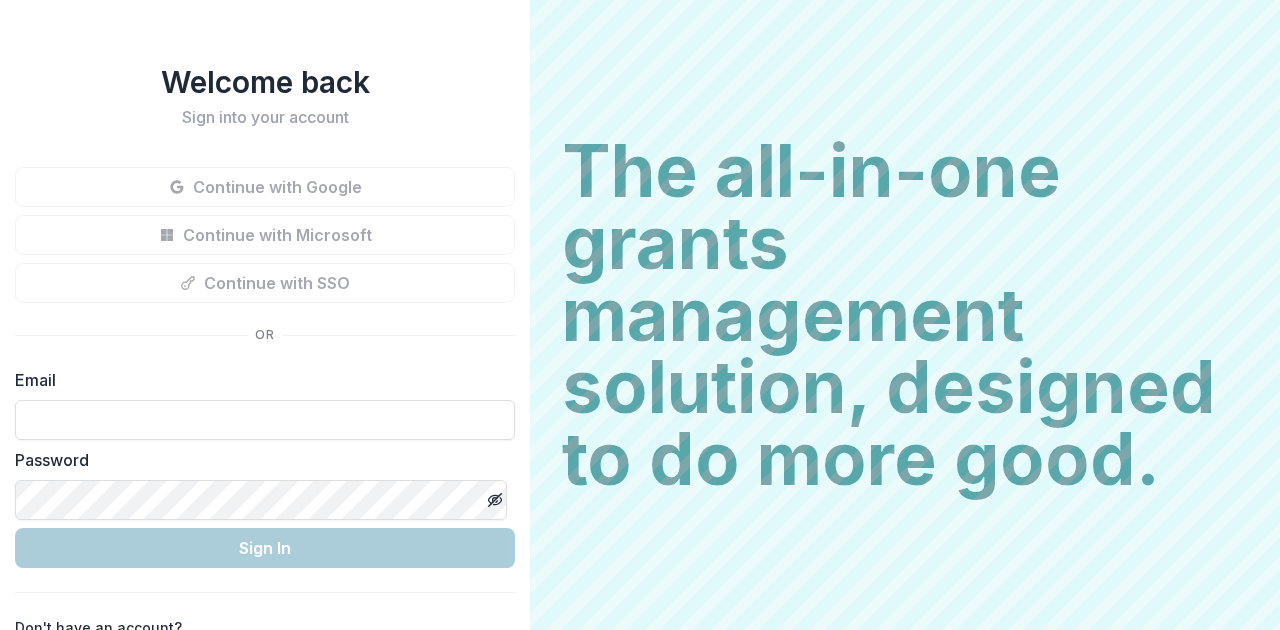 scroll, scrollTop: 0, scrollLeft: 0, axis: both 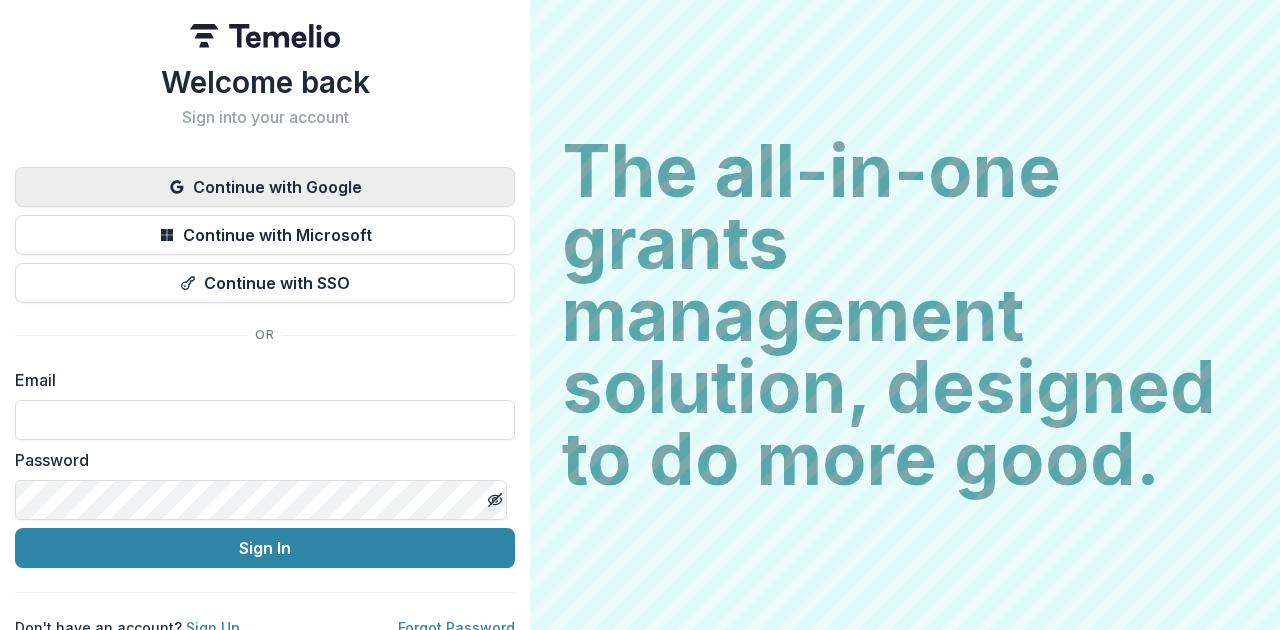 click on "Continue with Google" at bounding box center [265, 187] 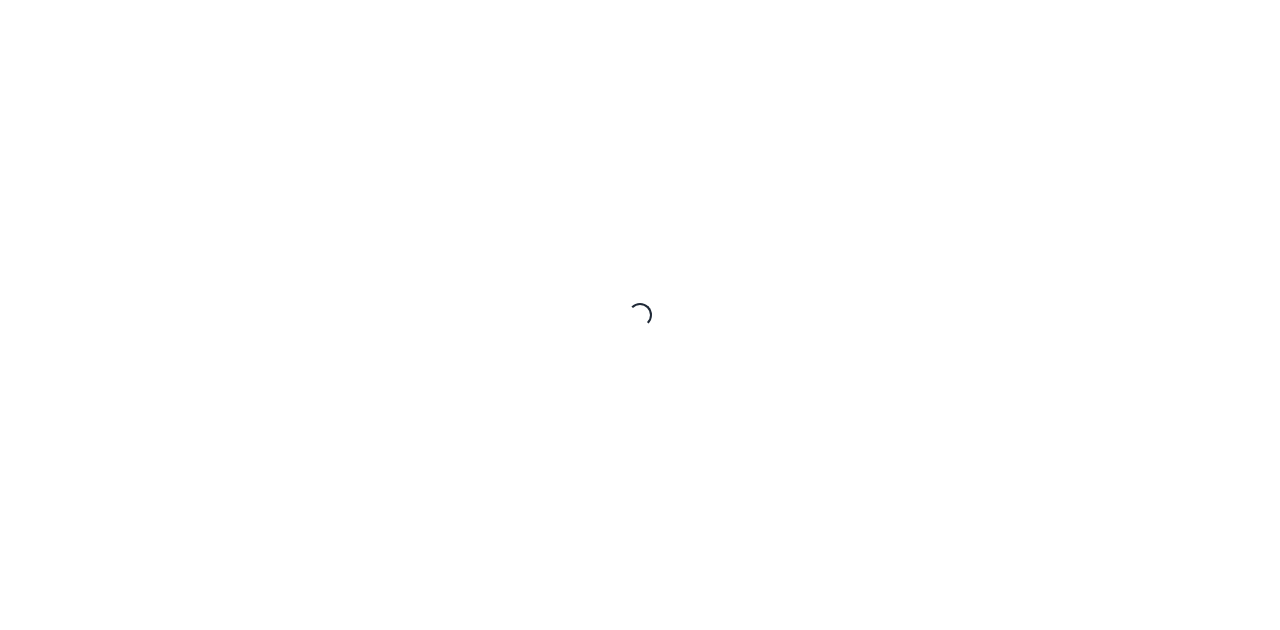 scroll, scrollTop: 0, scrollLeft: 0, axis: both 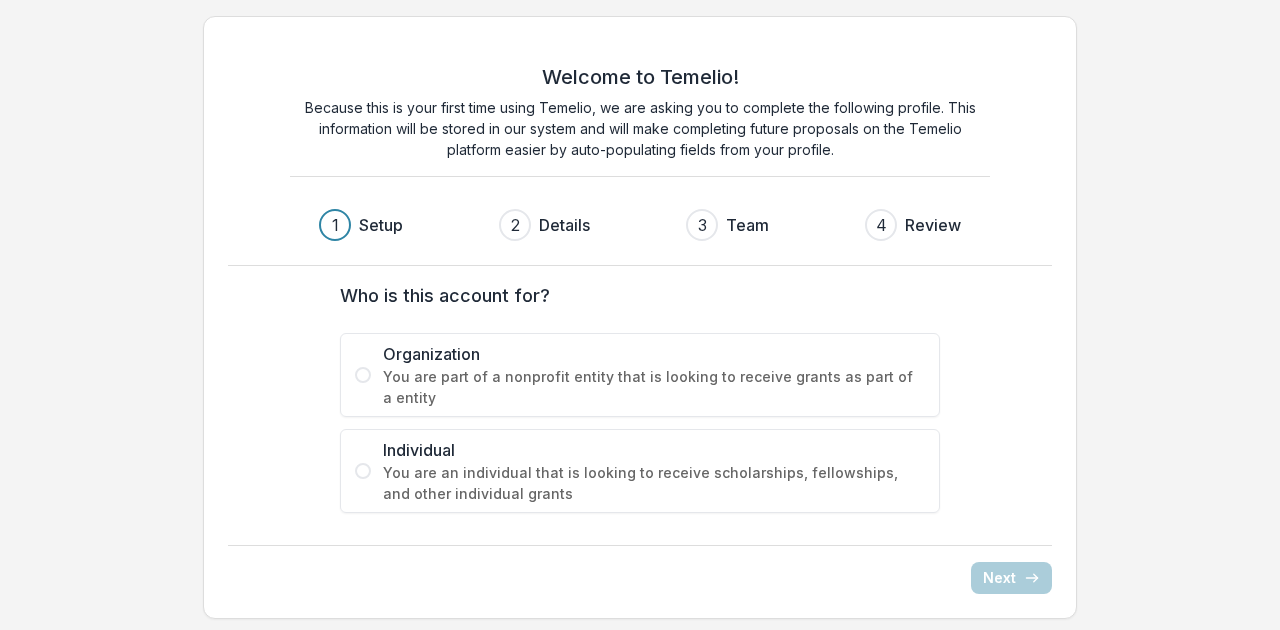 click at bounding box center [363, 375] 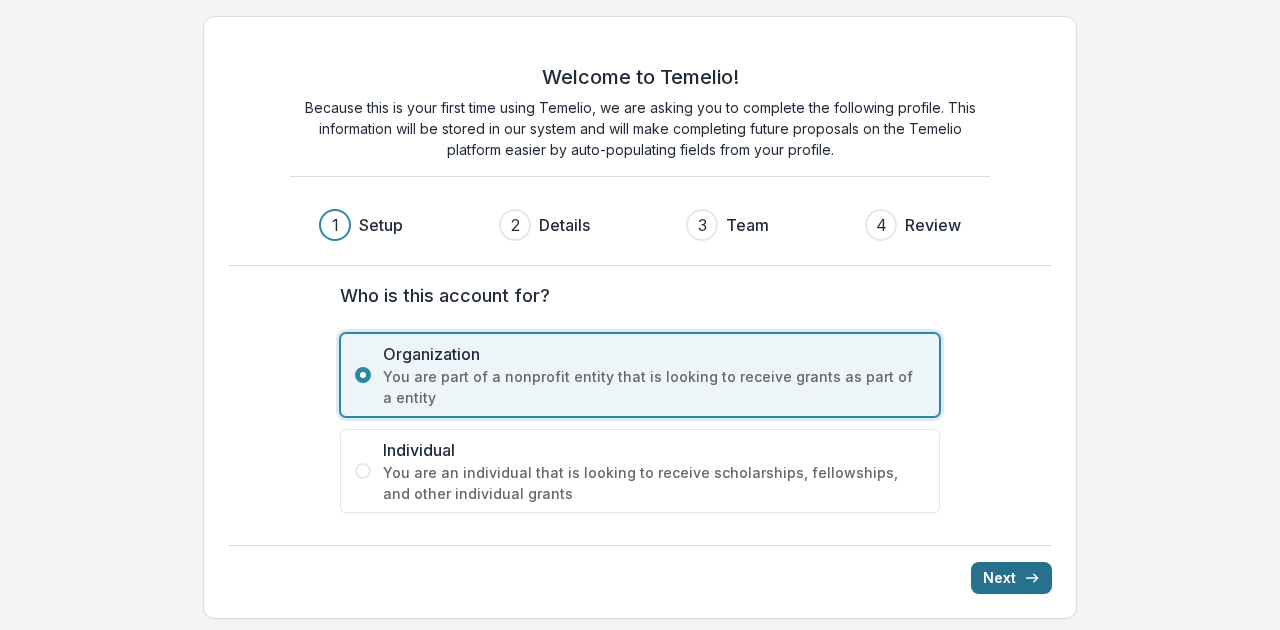 click on "Next" at bounding box center (1011, 578) 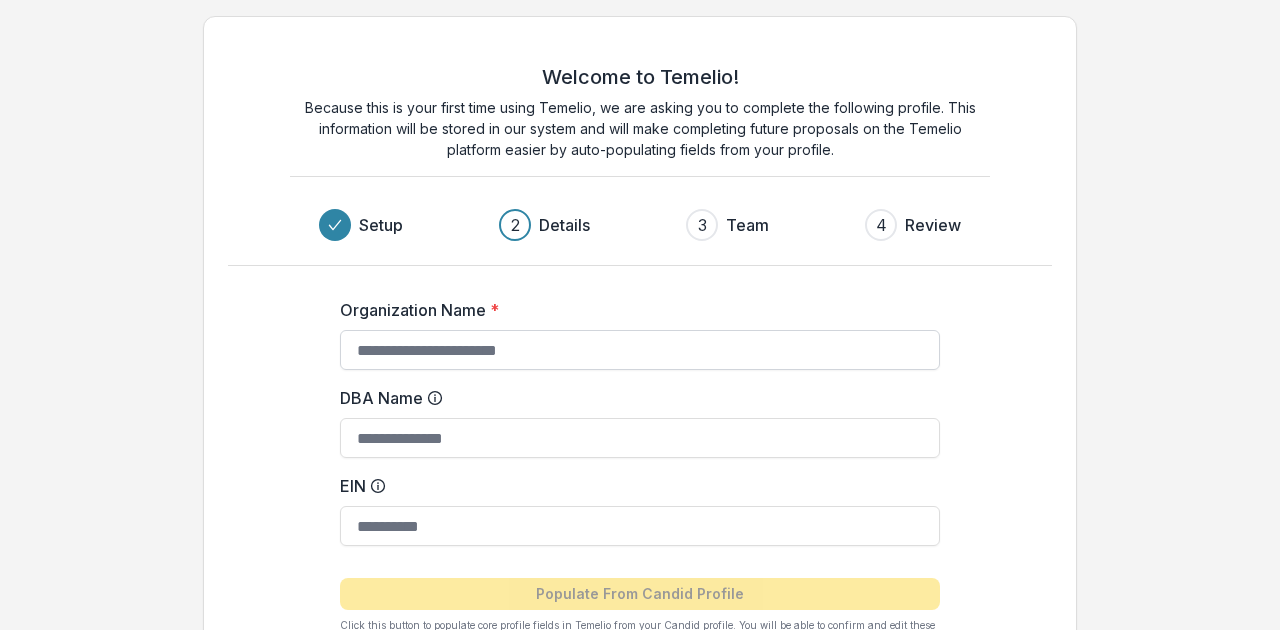 click on "Organization Name *" at bounding box center [640, 350] 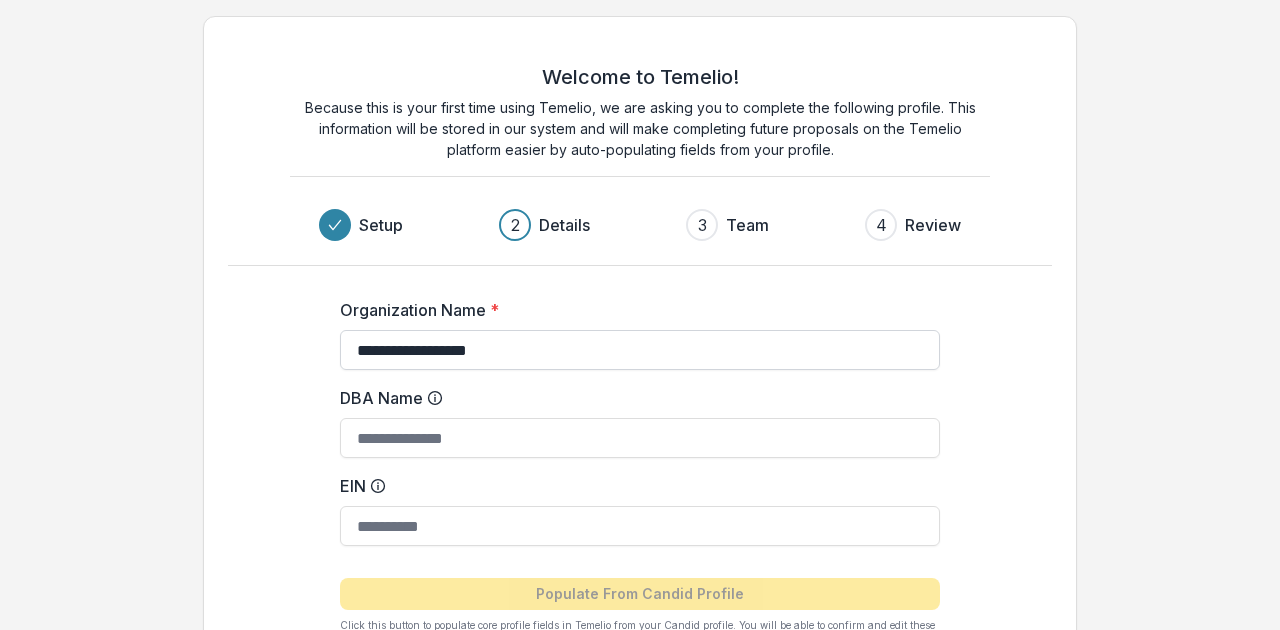 type on "**********" 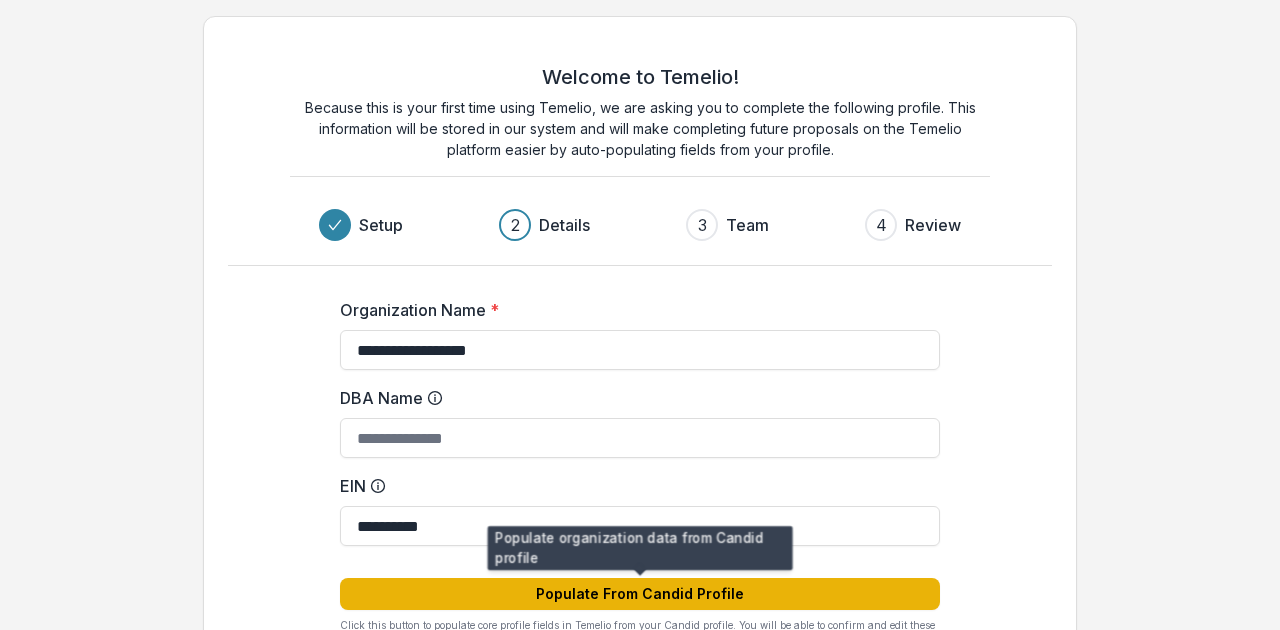 type on "**********" 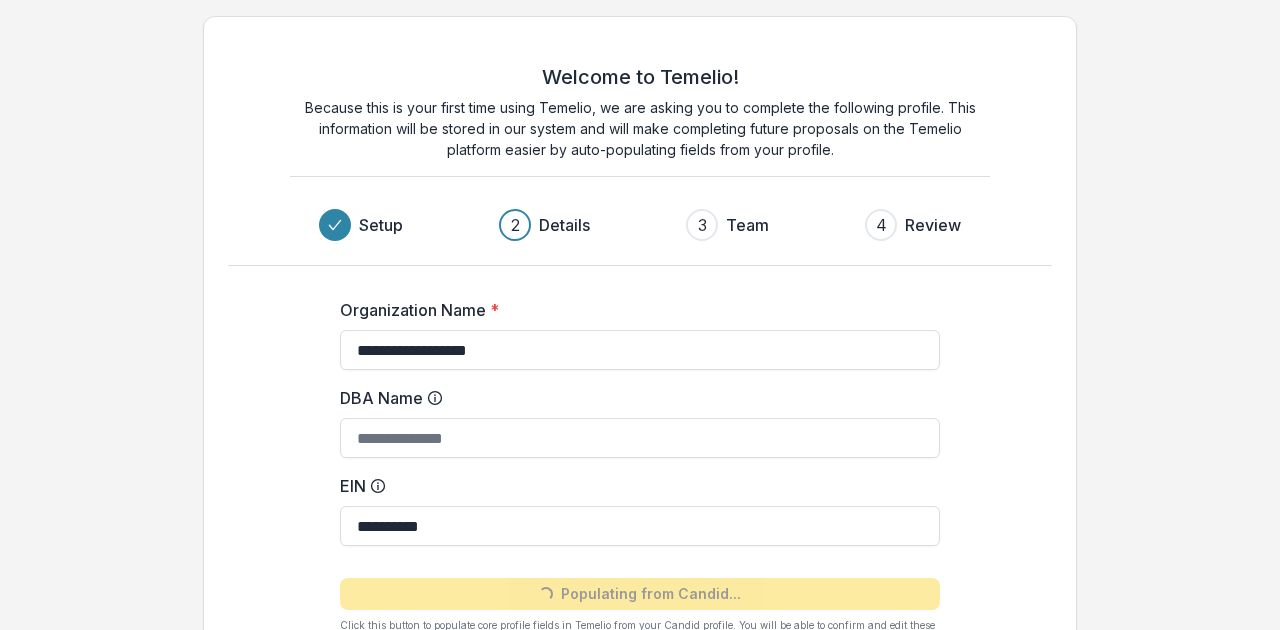 type on "**********" 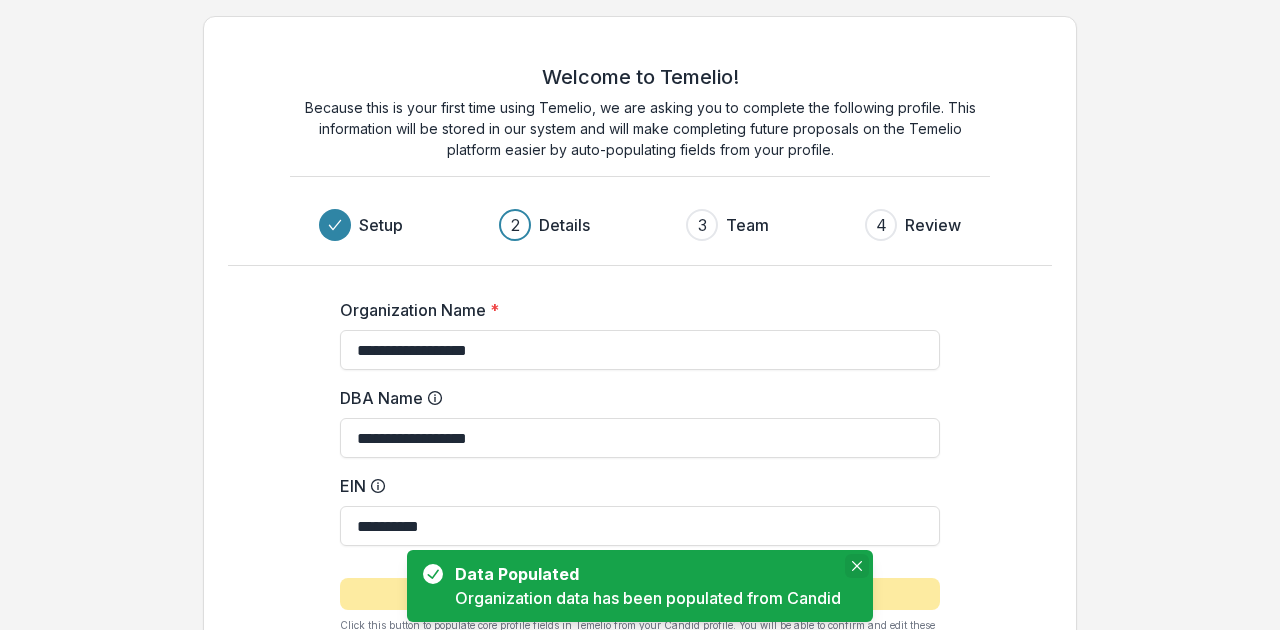 click at bounding box center [857, 566] 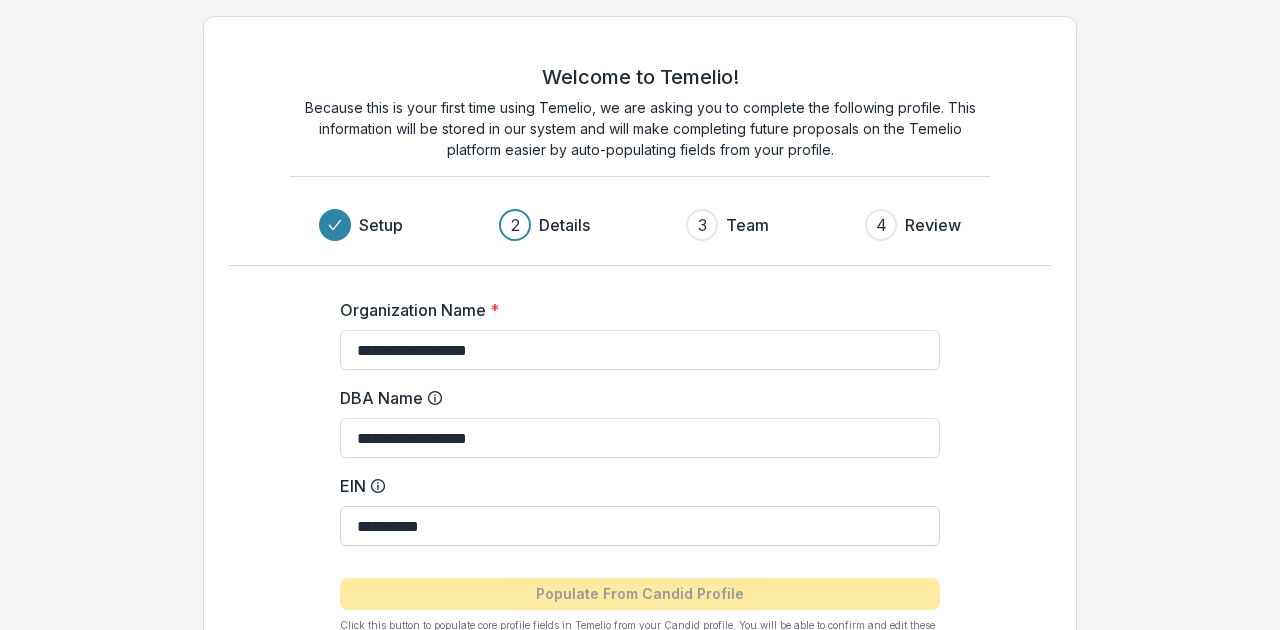 click on "**********" at bounding box center (640, 526) 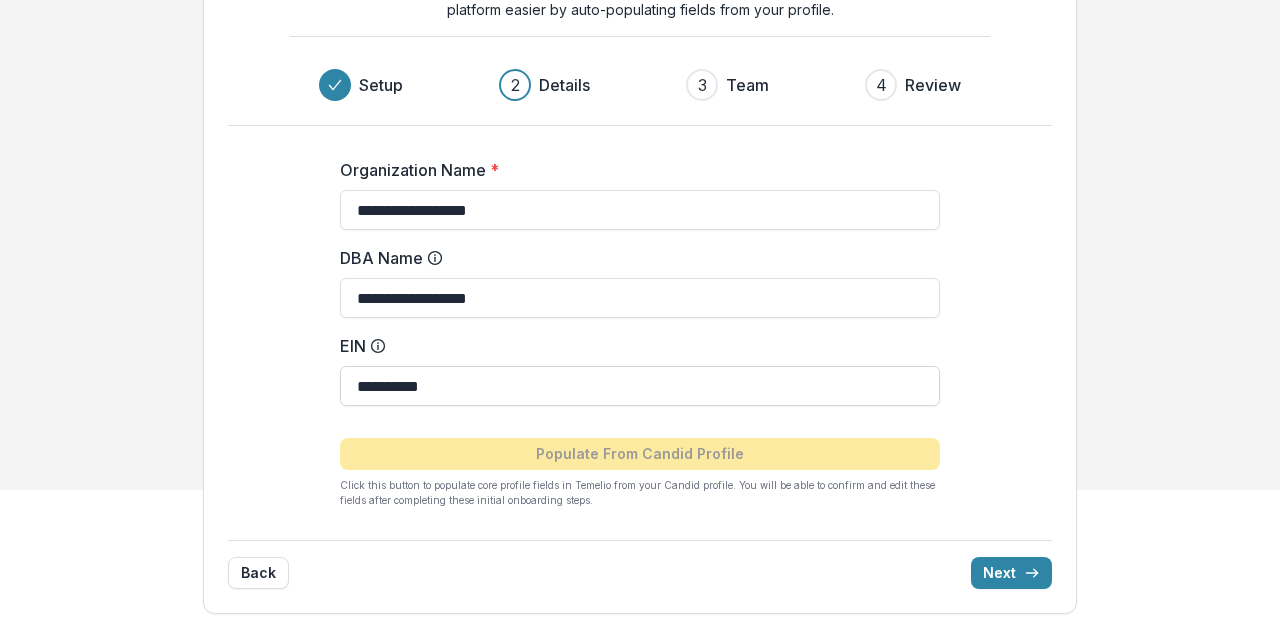 type 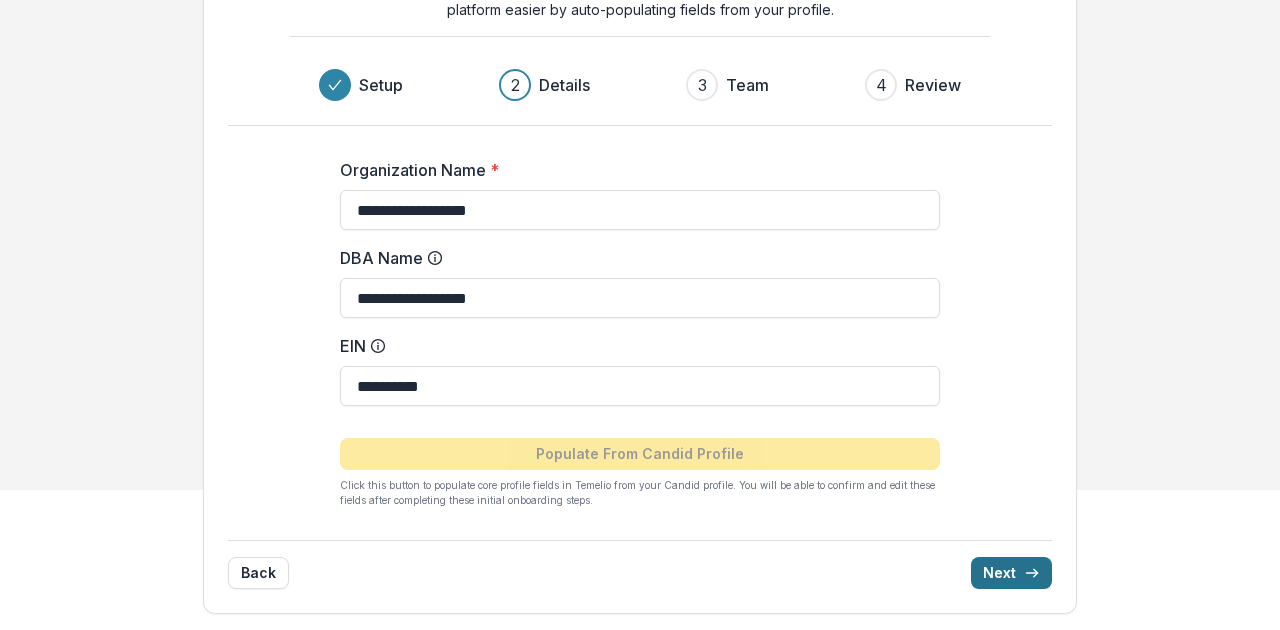 click on "Next" at bounding box center [1011, 573] 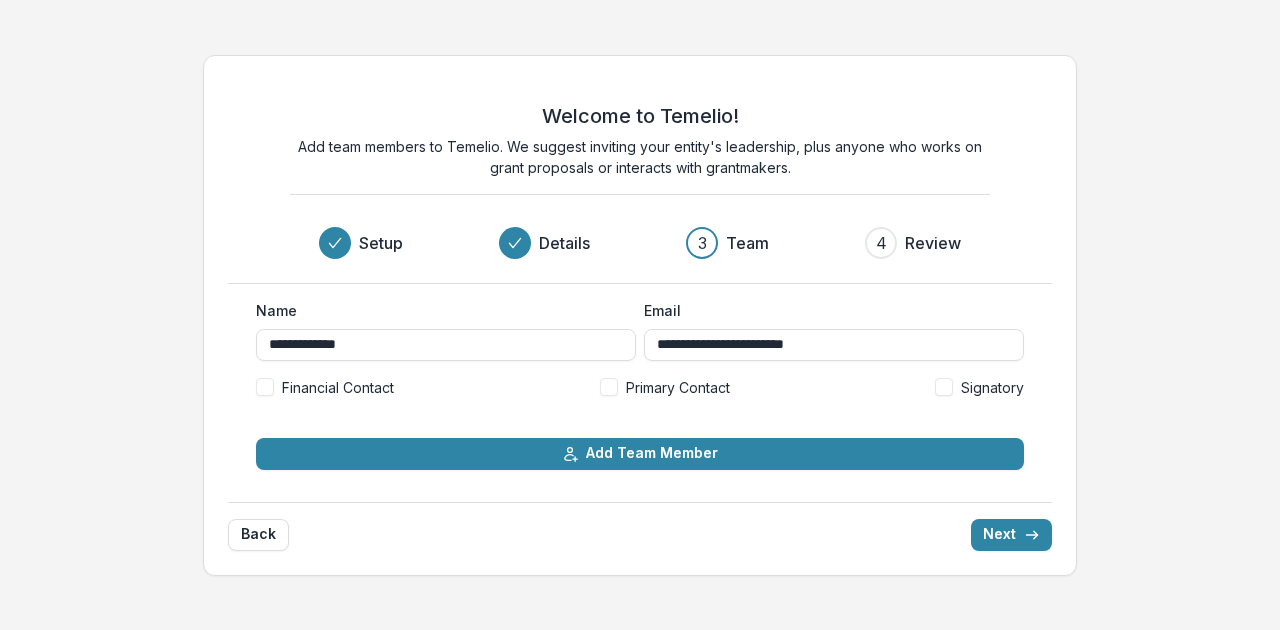 click at bounding box center (609, 387) 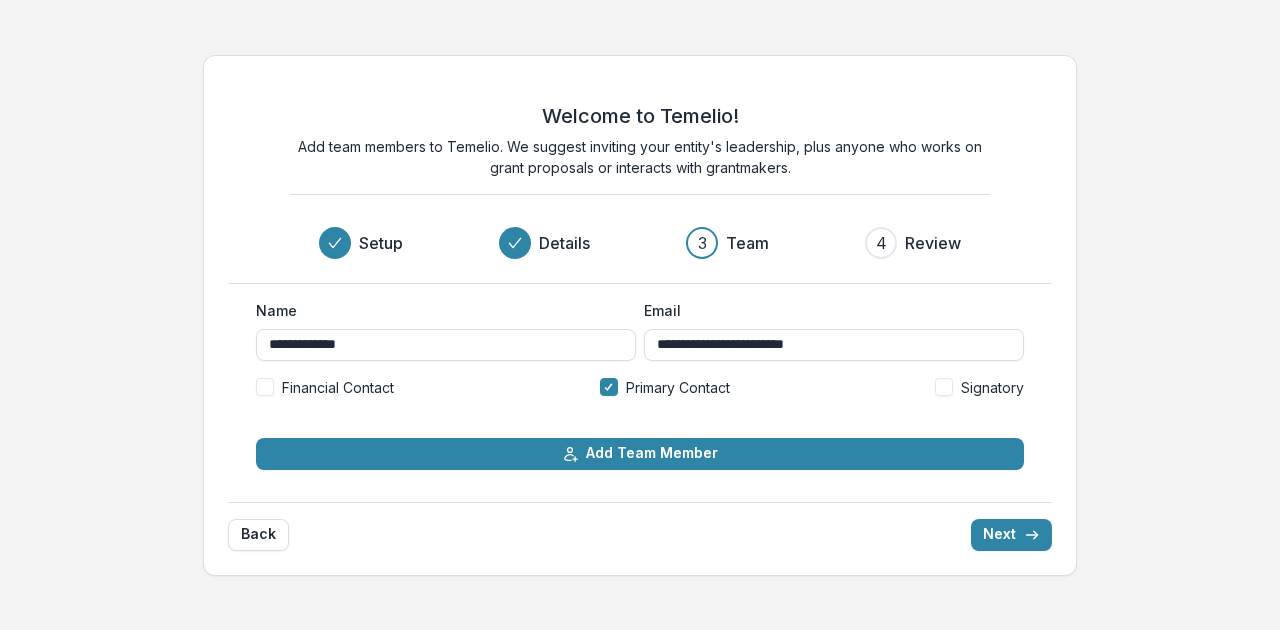 click at bounding box center (265, 387) 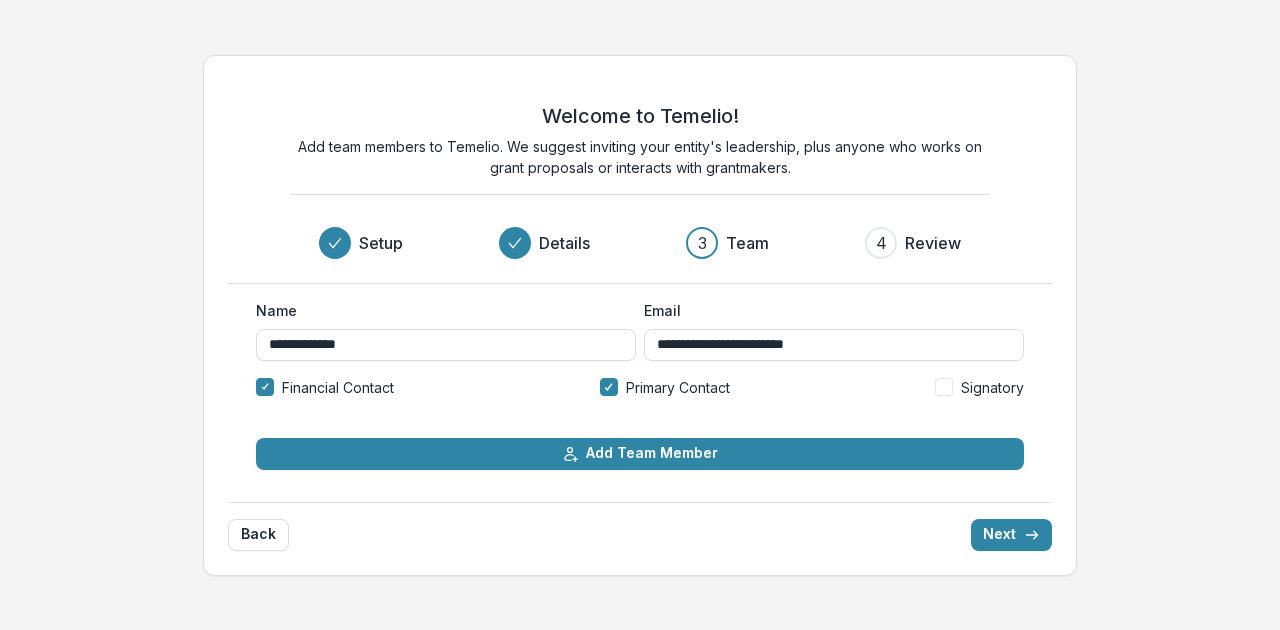click at bounding box center [944, 387] 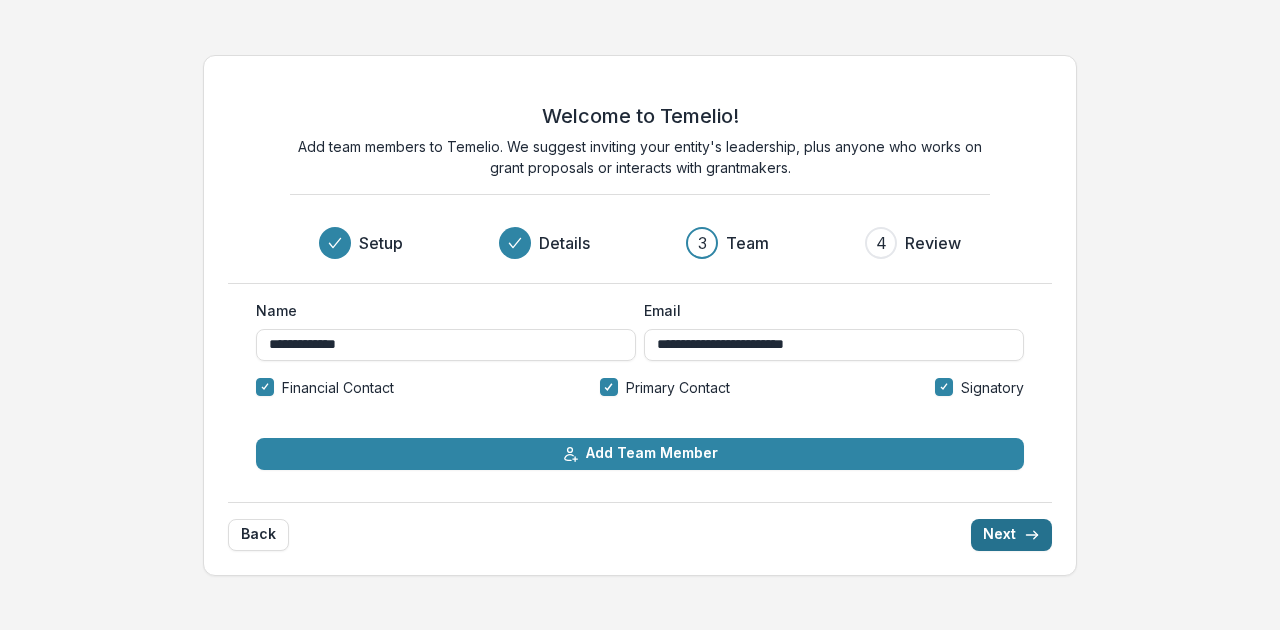 click on "Next" at bounding box center (1011, 535) 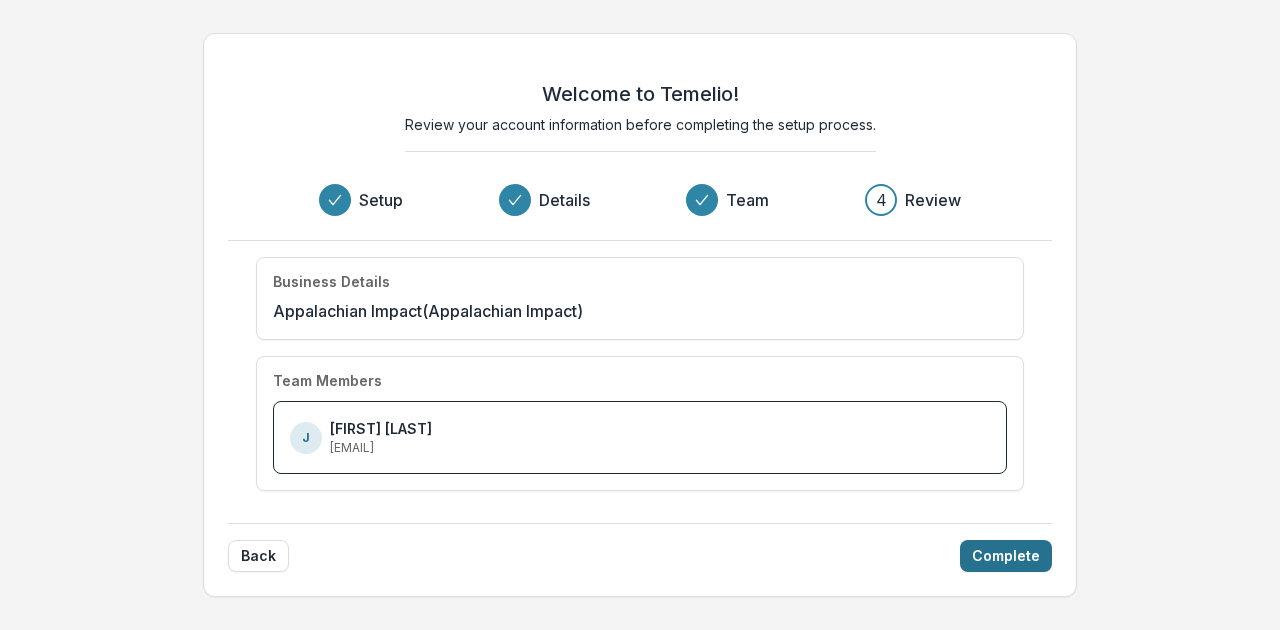 click on "Complete" at bounding box center [1006, 556] 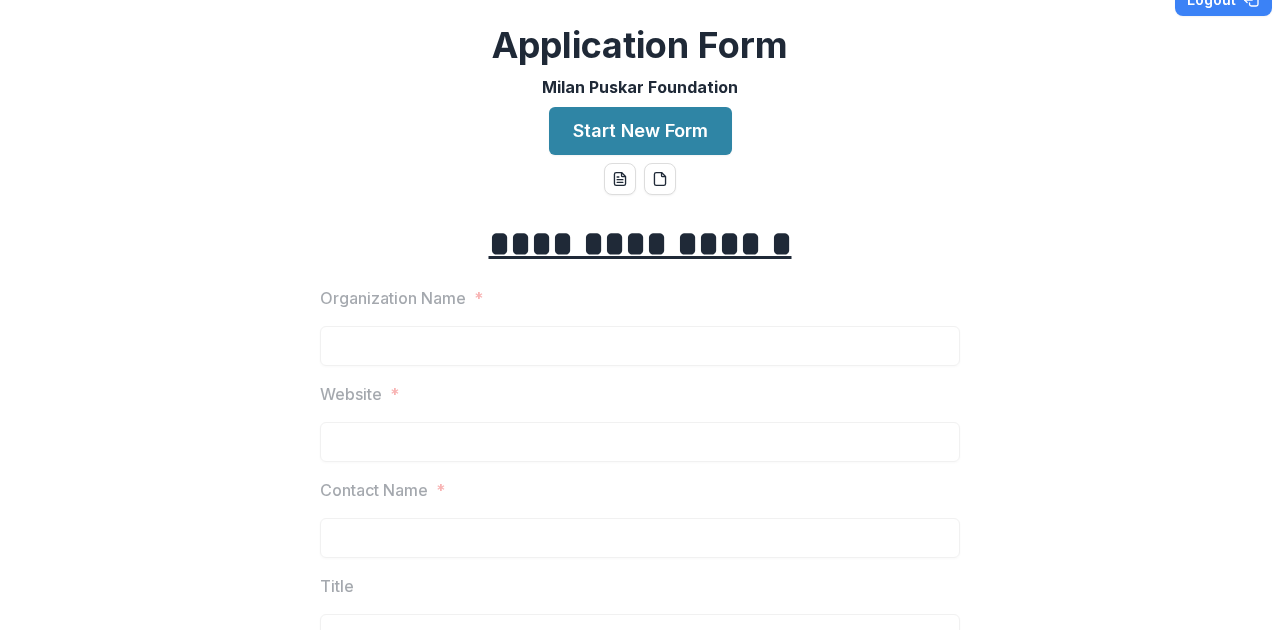 scroll, scrollTop: 34, scrollLeft: 0, axis: vertical 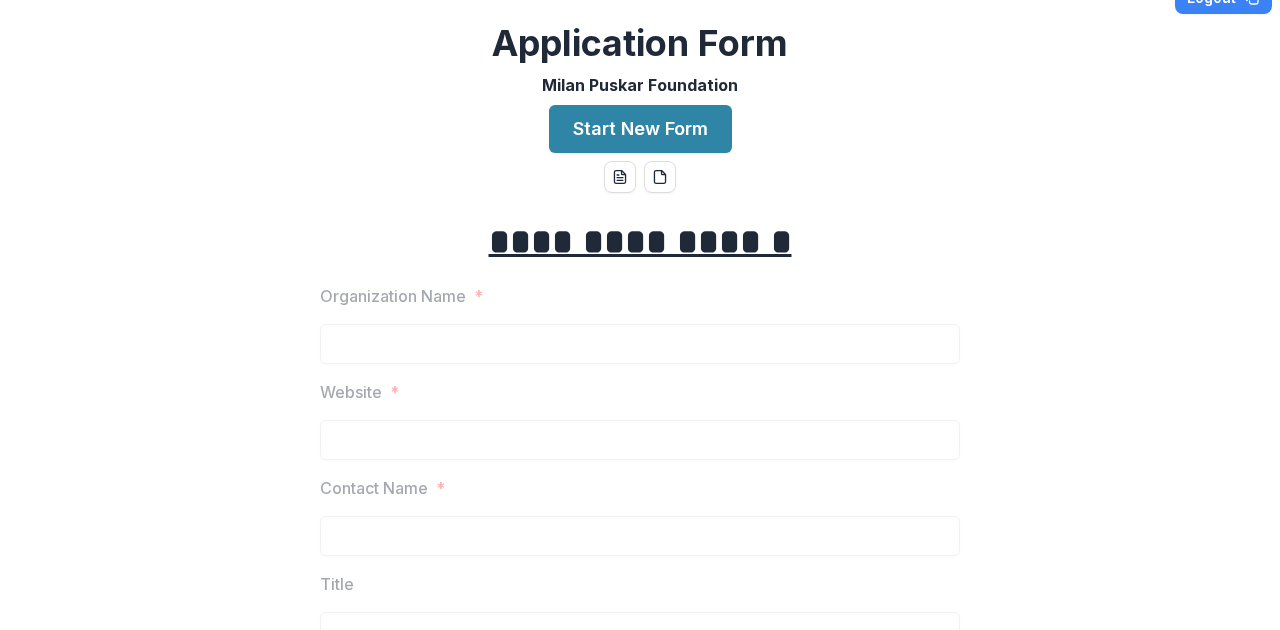 click on "**********" at bounding box center [640, 242] 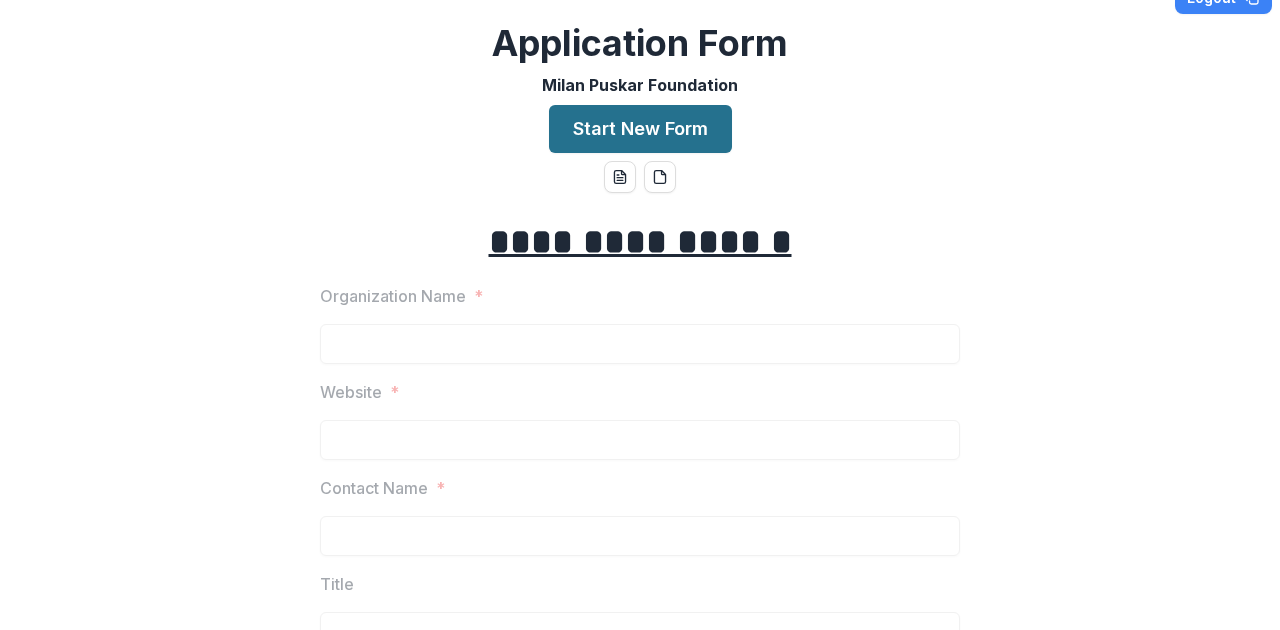 click on "Start New Form" at bounding box center [640, 129] 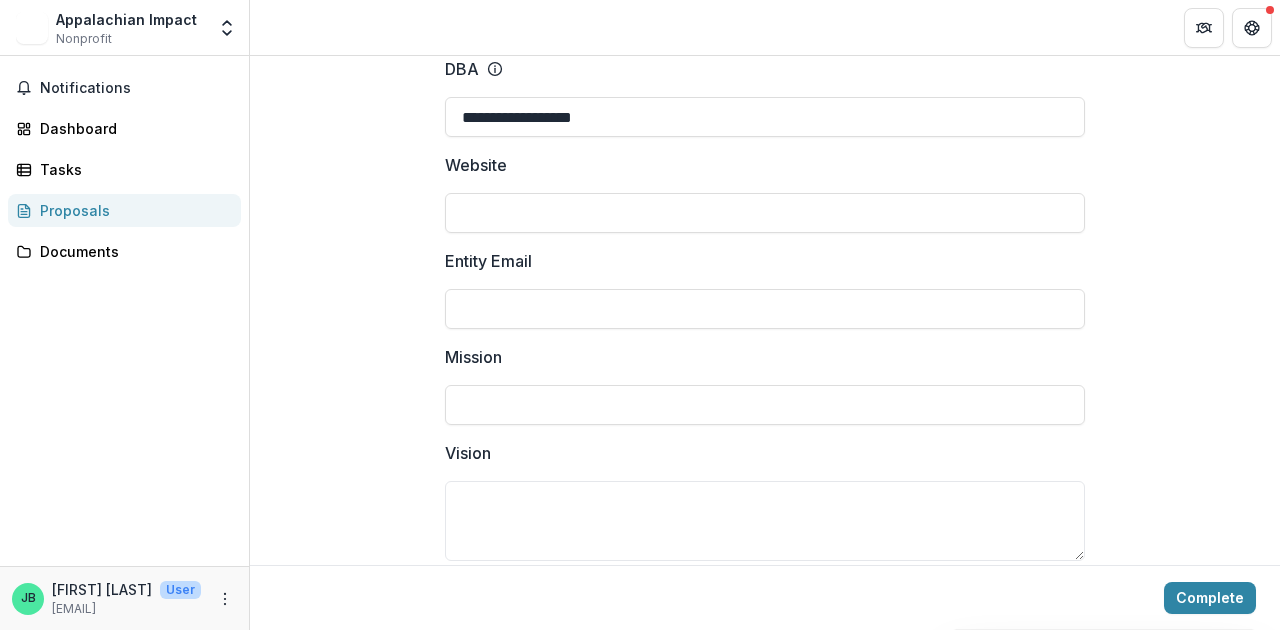 scroll, scrollTop: 352, scrollLeft: 0, axis: vertical 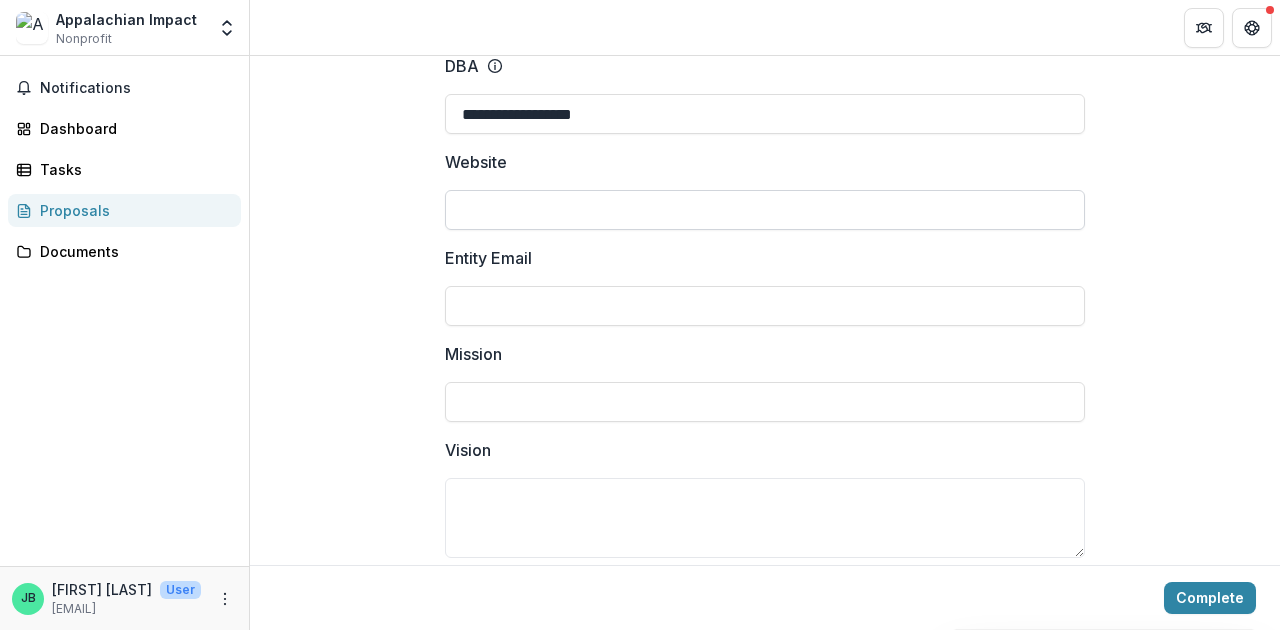 click on "Website" at bounding box center (765, 210) 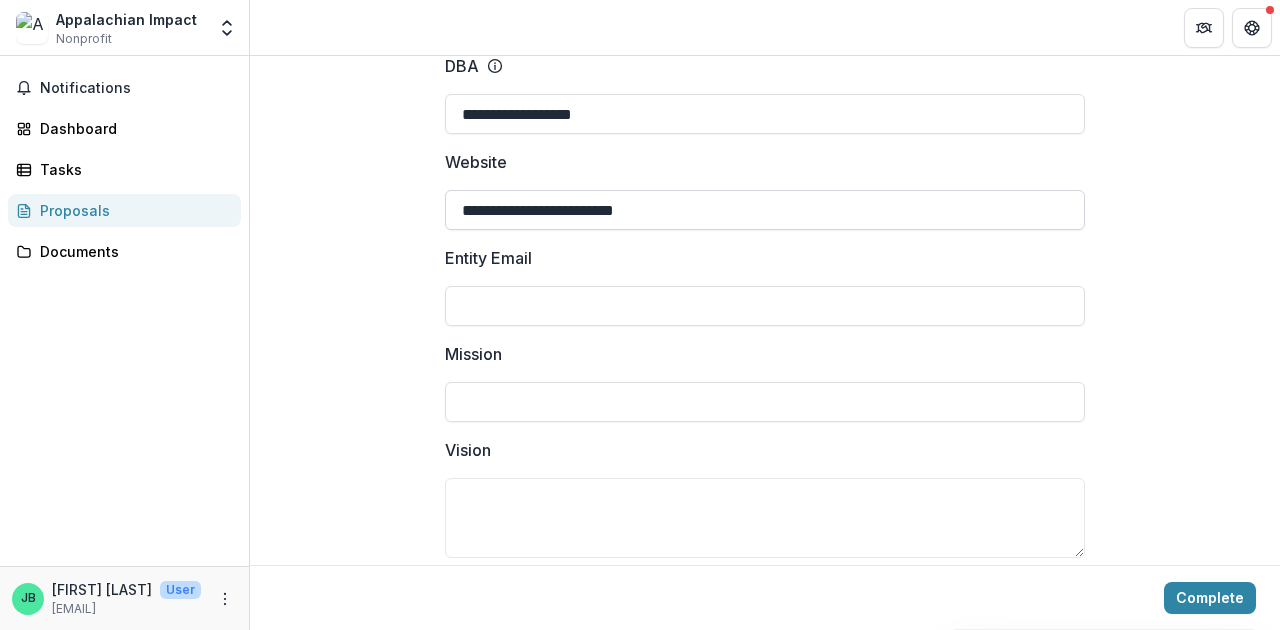 type on "**********" 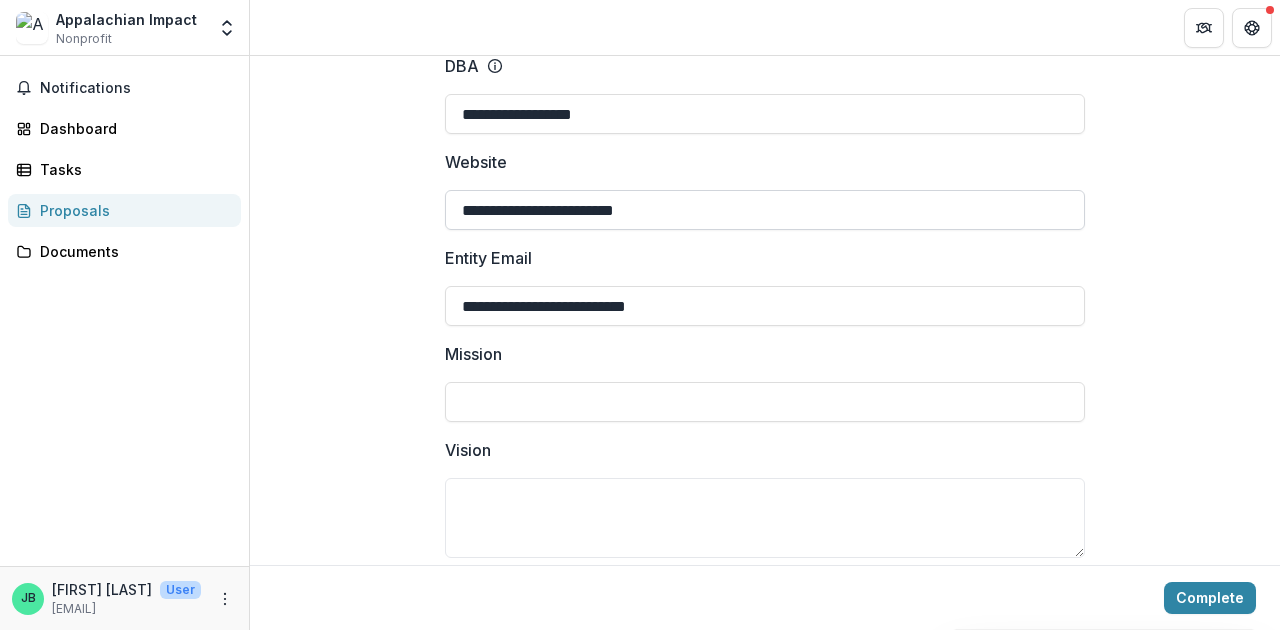 type on "**********" 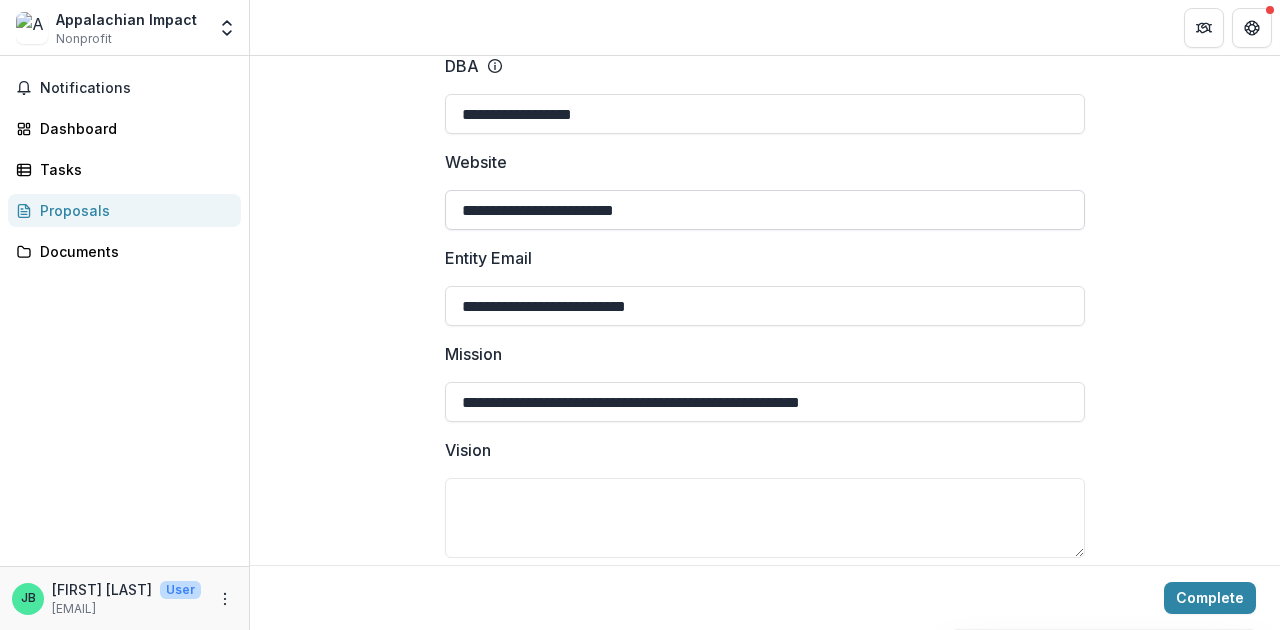 type on "**********" 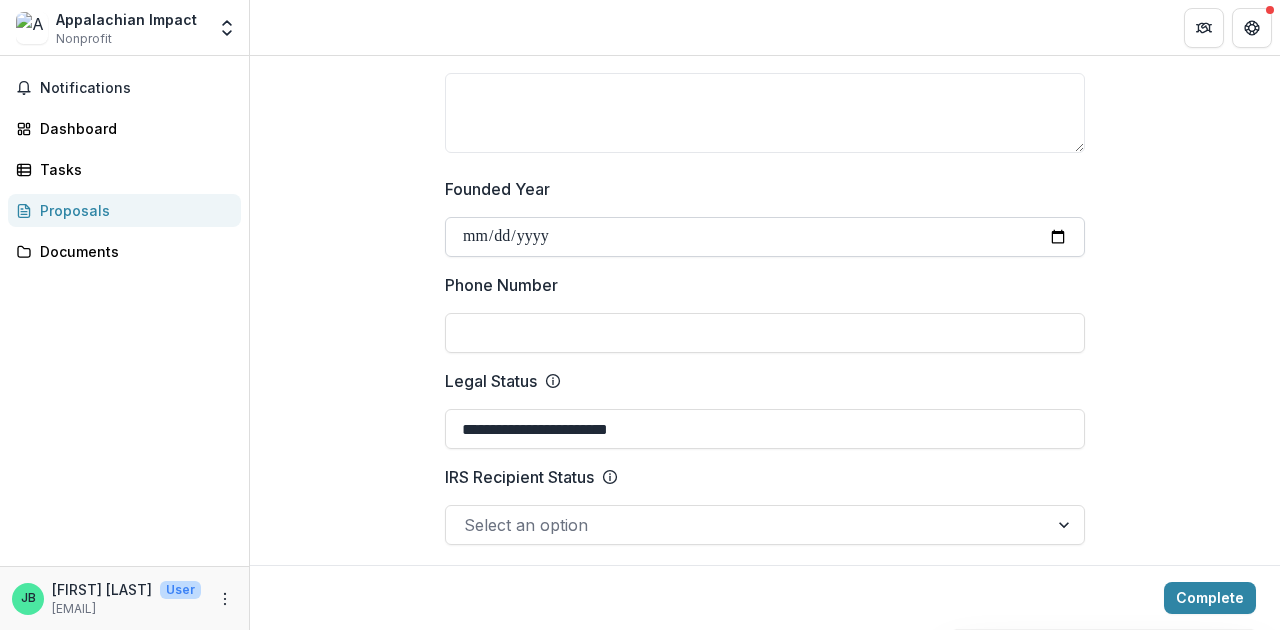 scroll, scrollTop: 653, scrollLeft: 0, axis: vertical 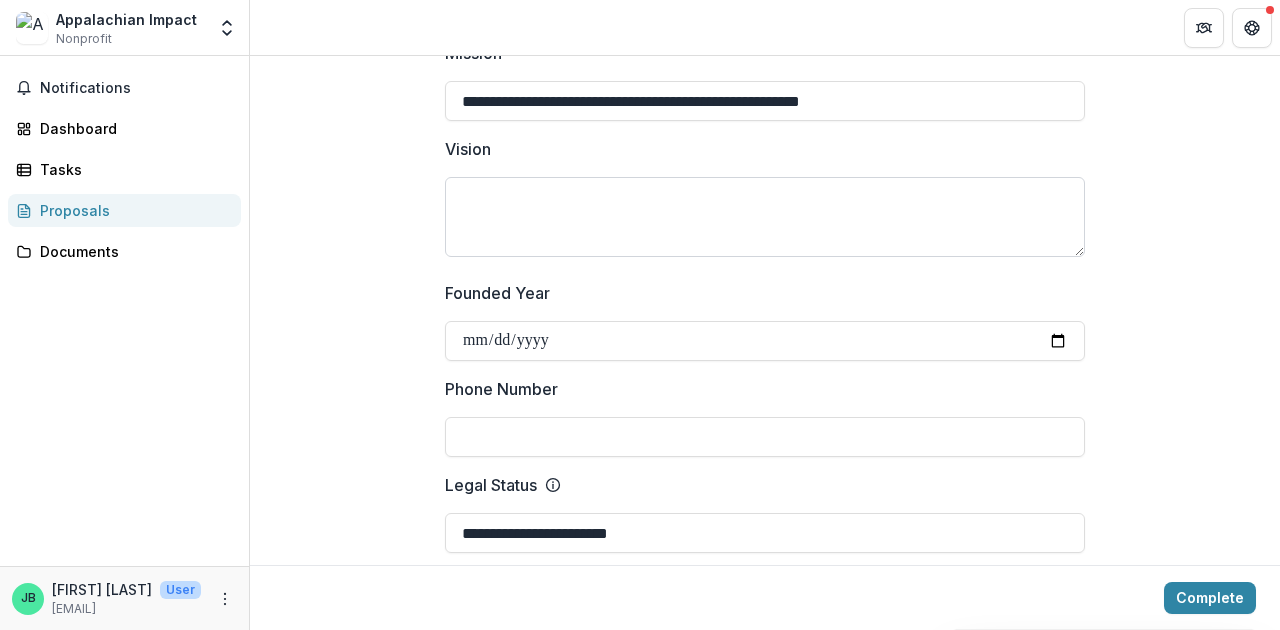 paste on "**********" 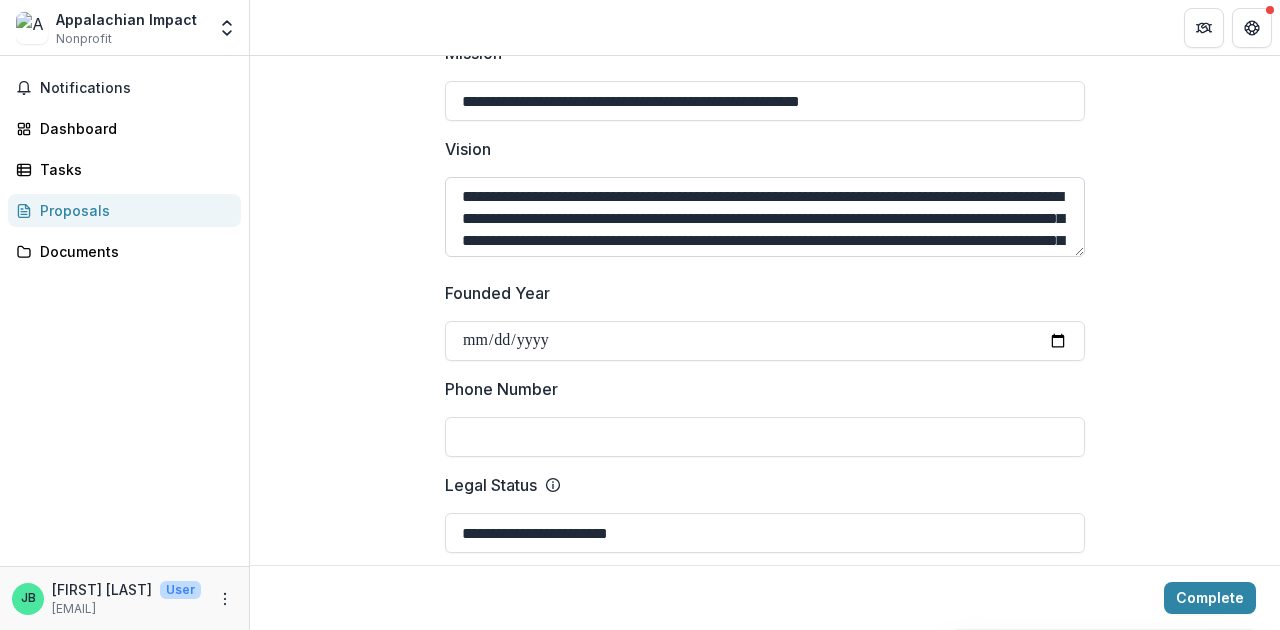 scroll, scrollTop: 38, scrollLeft: 0, axis: vertical 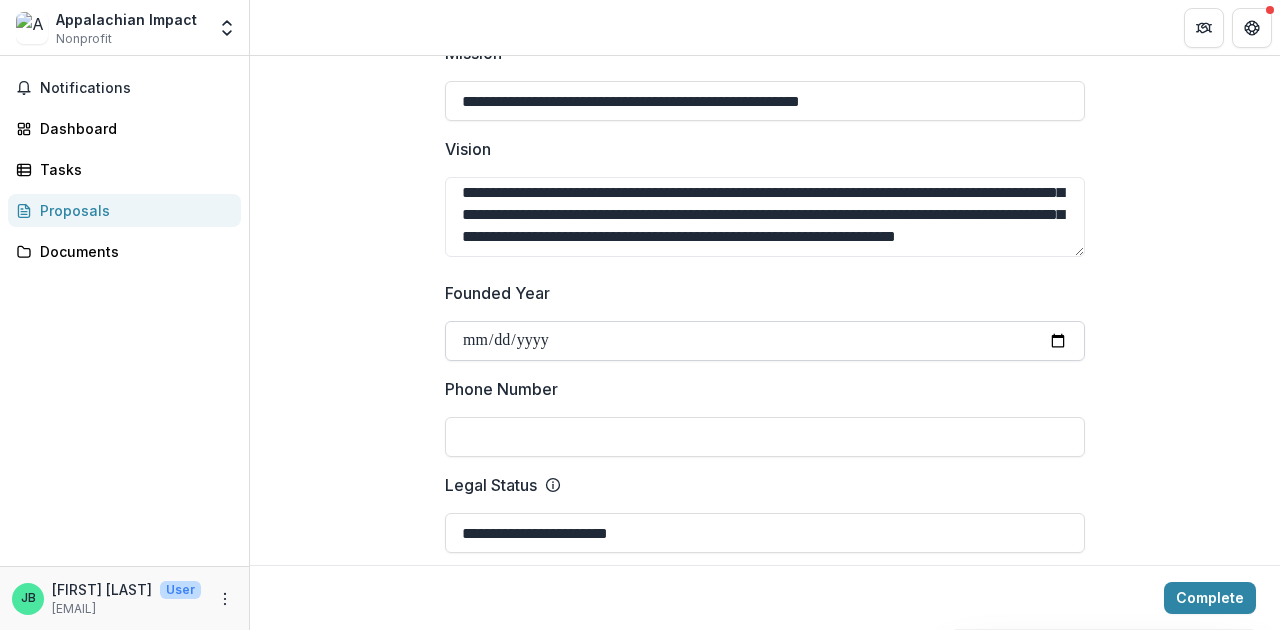 type on "**********" 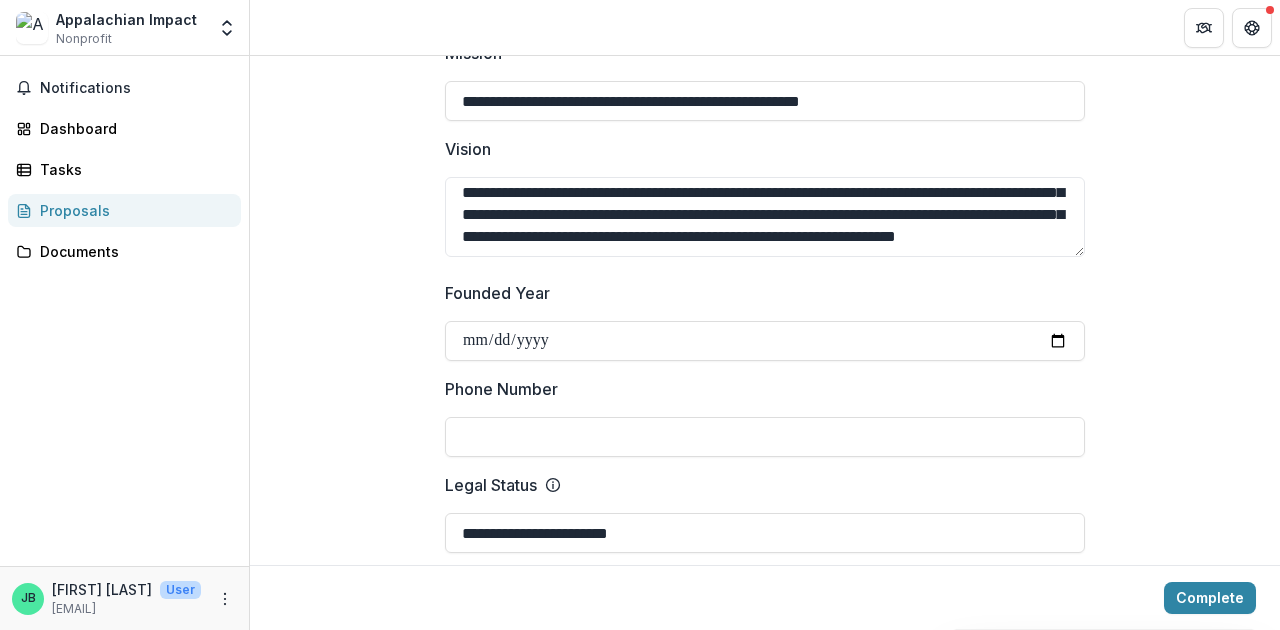 click on "Phone Number" at bounding box center (765, 437) 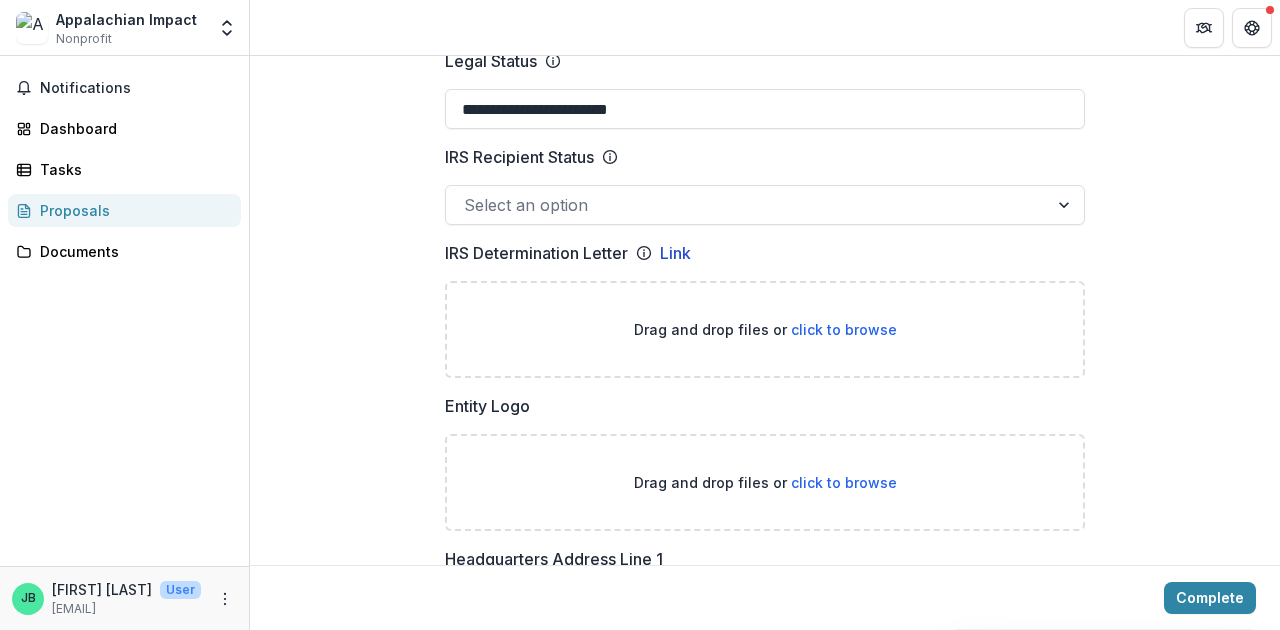 scroll, scrollTop: 1079, scrollLeft: 0, axis: vertical 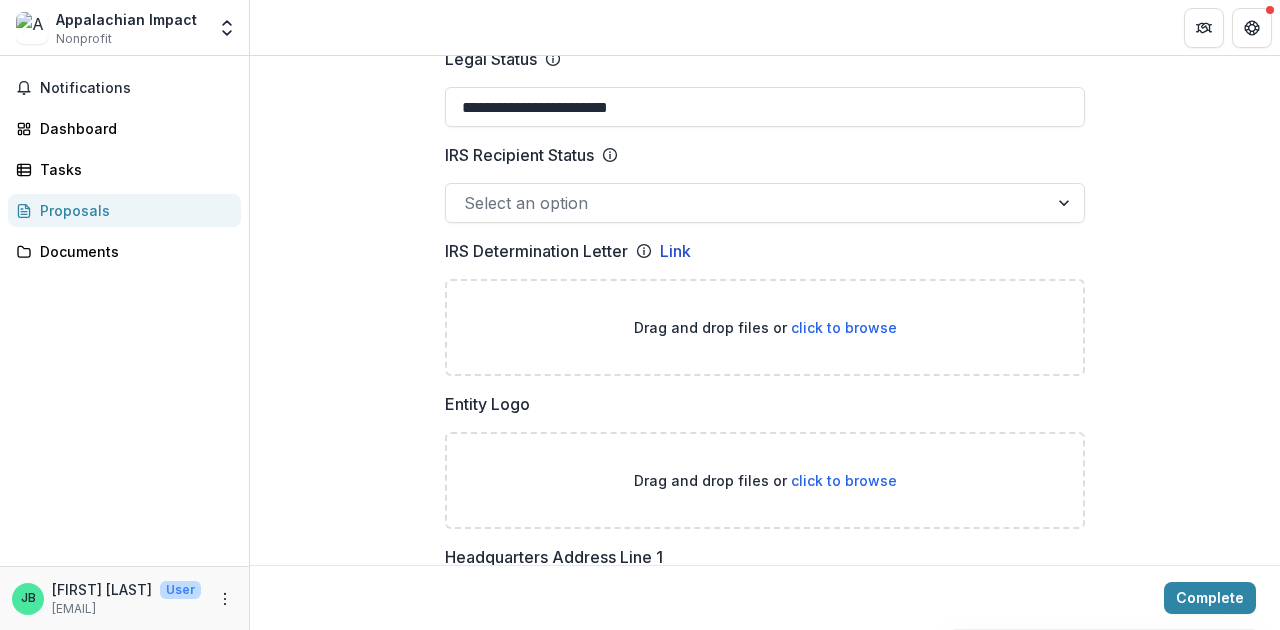 type on "**********" 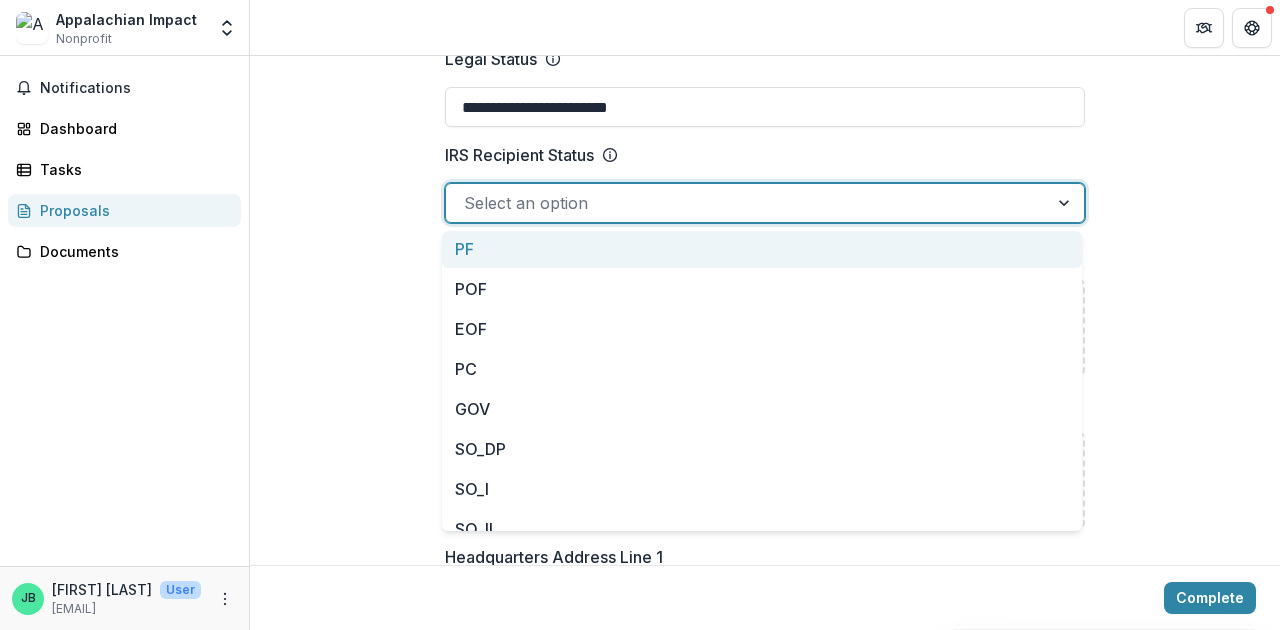 click at bounding box center [747, 203] 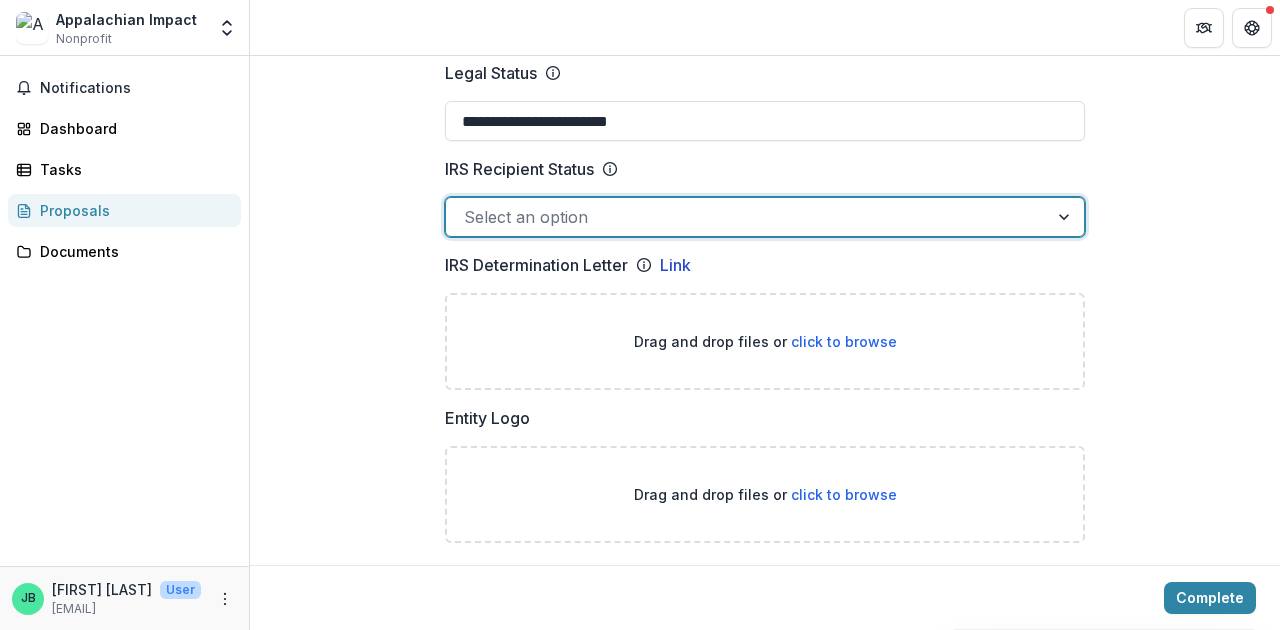scroll, scrollTop: 1063, scrollLeft: 0, axis: vertical 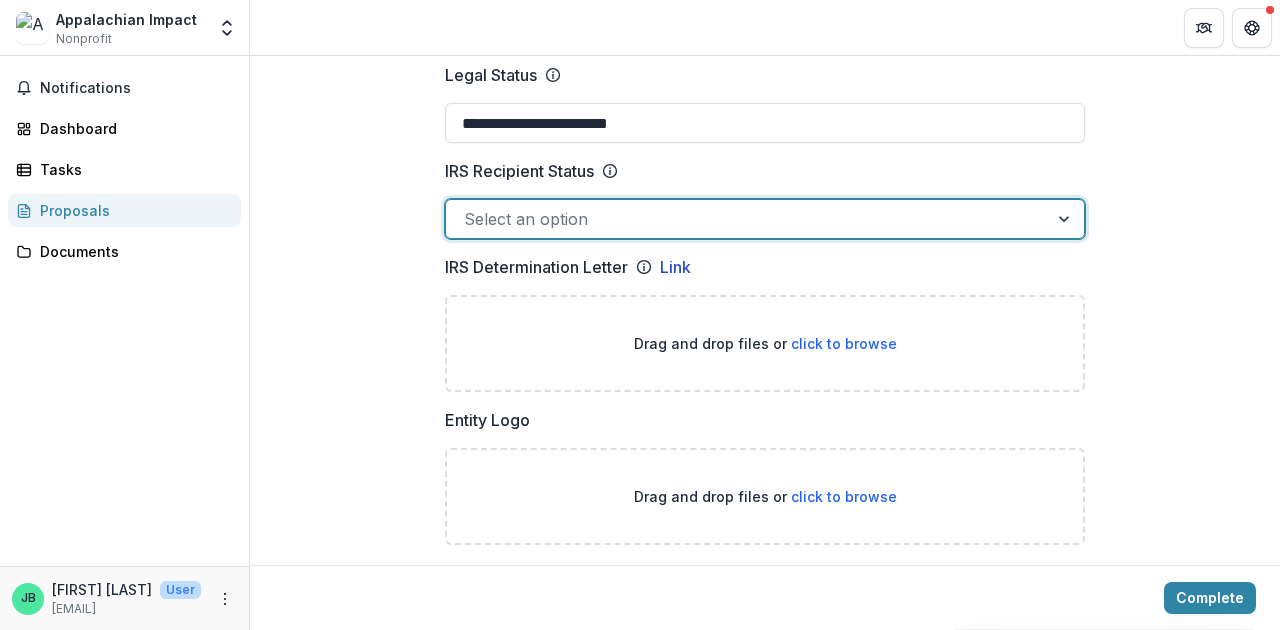 click at bounding box center [747, 219] 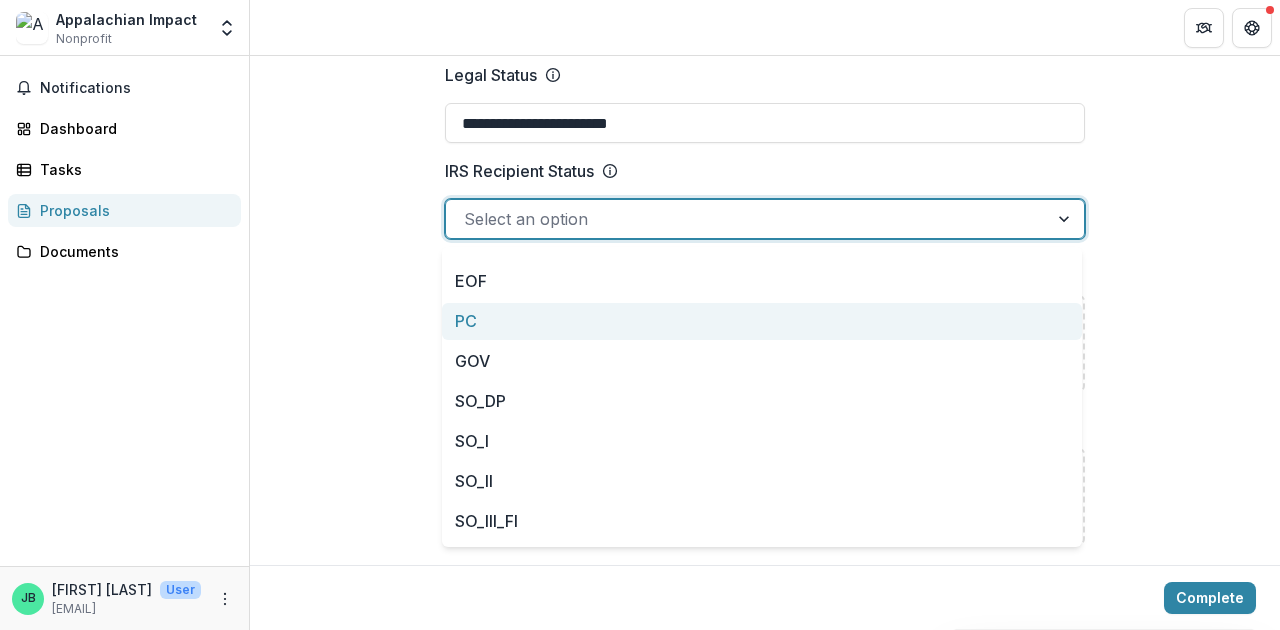 scroll, scrollTop: 220, scrollLeft: 0, axis: vertical 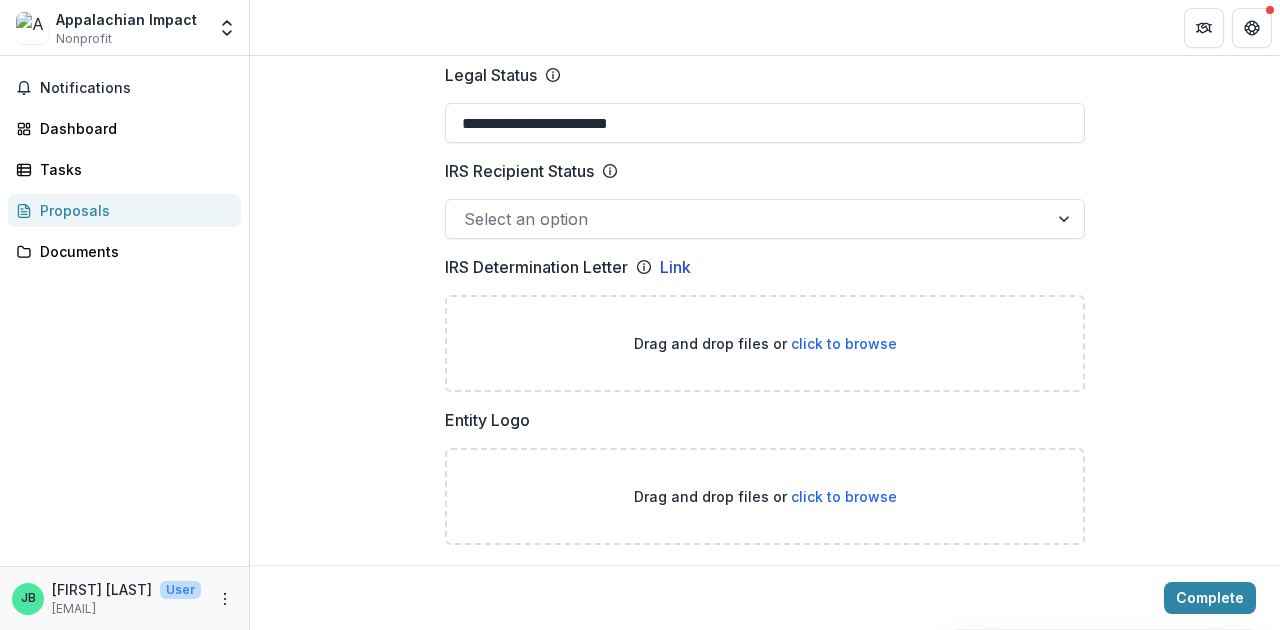 click on "**********" at bounding box center (765, 768) 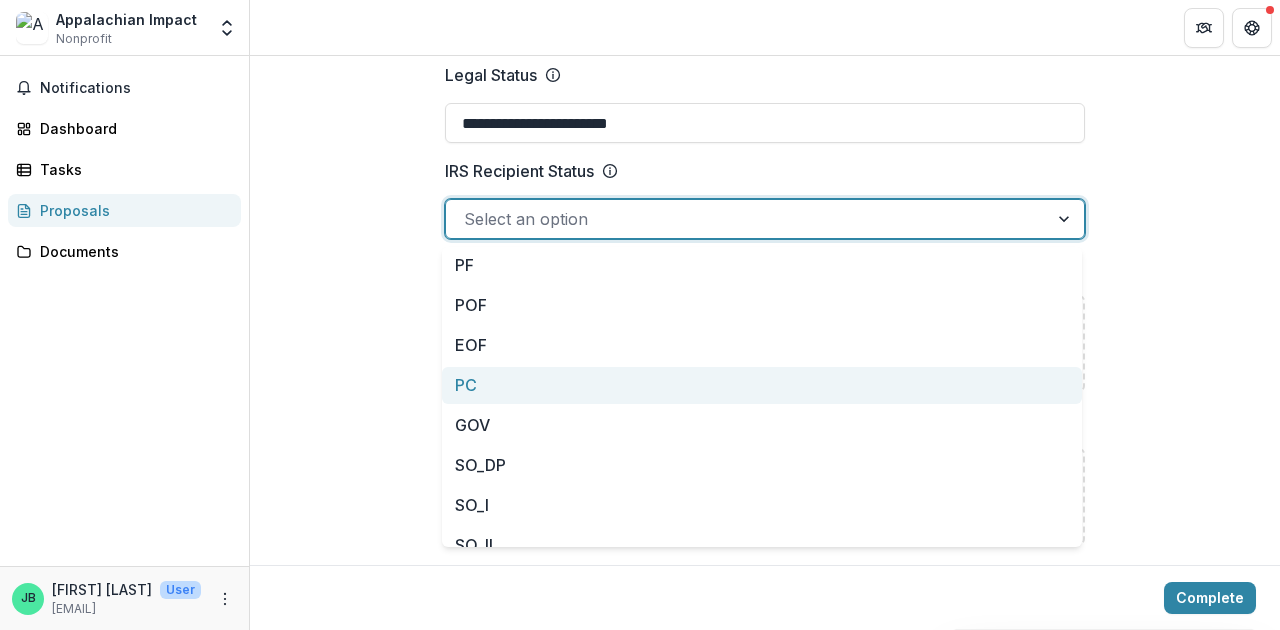 click on "PC" at bounding box center (762, 385) 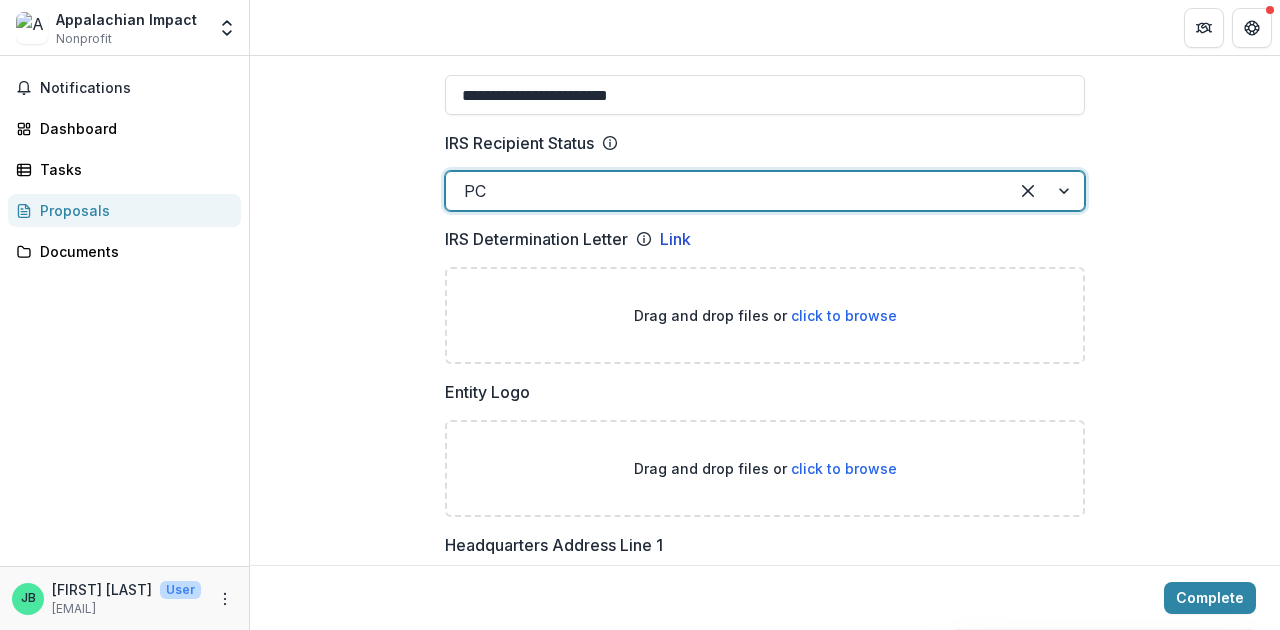 scroll, scrollTop: 1093, scrollLeft: 0, axis: vertical 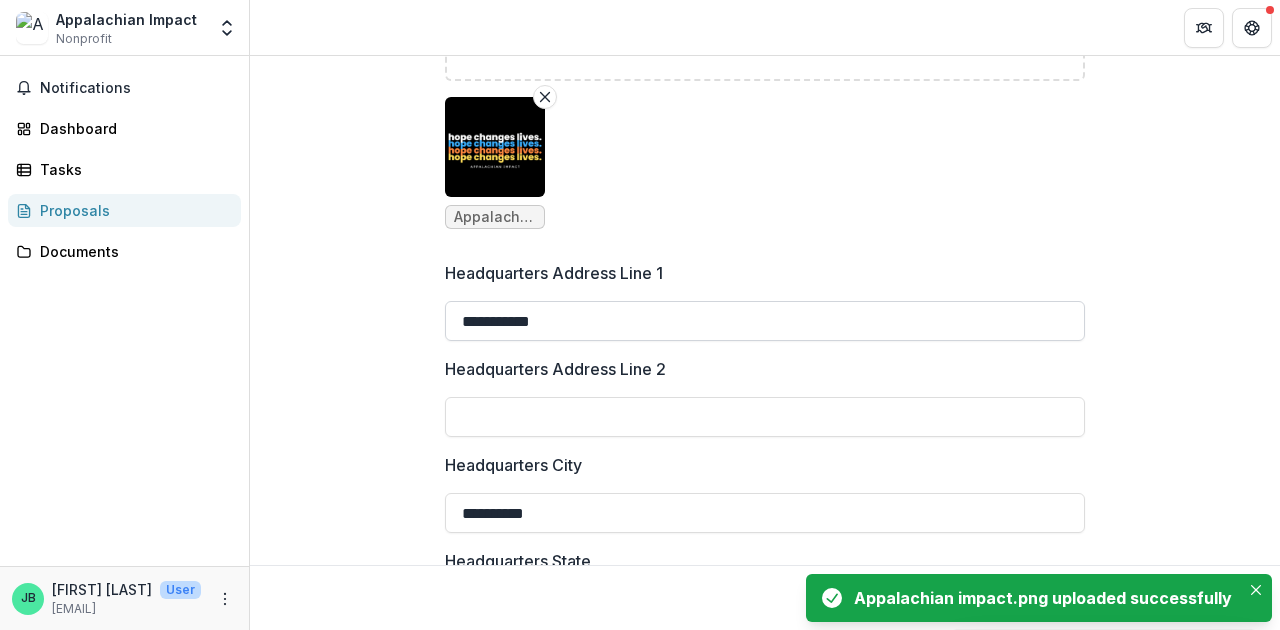 click on "**********" at bounding box center (765, 321) 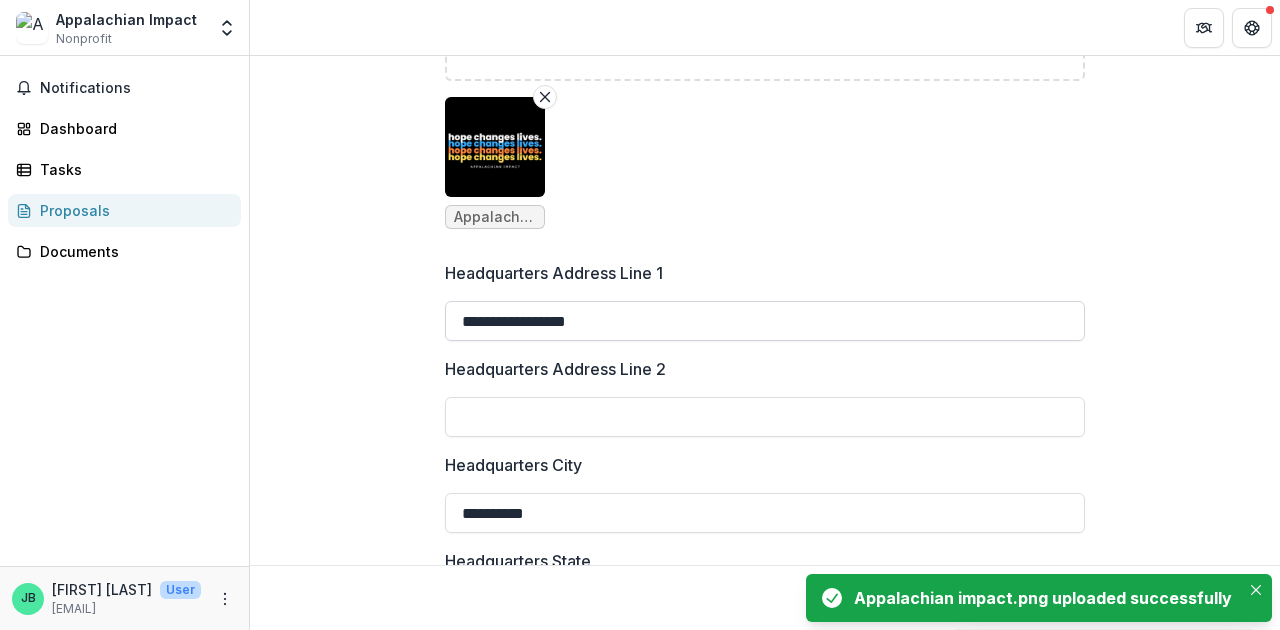 type on "**********" 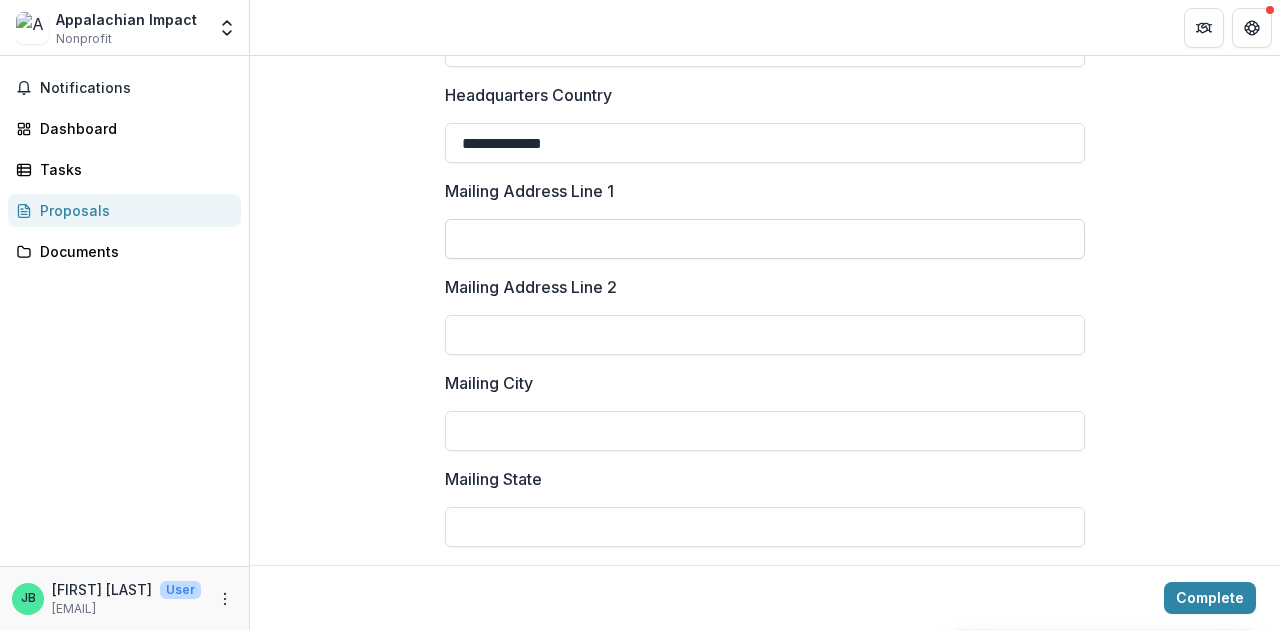 scroll, scrollTop: 2303, scrollLeft: 0, axis: vertical 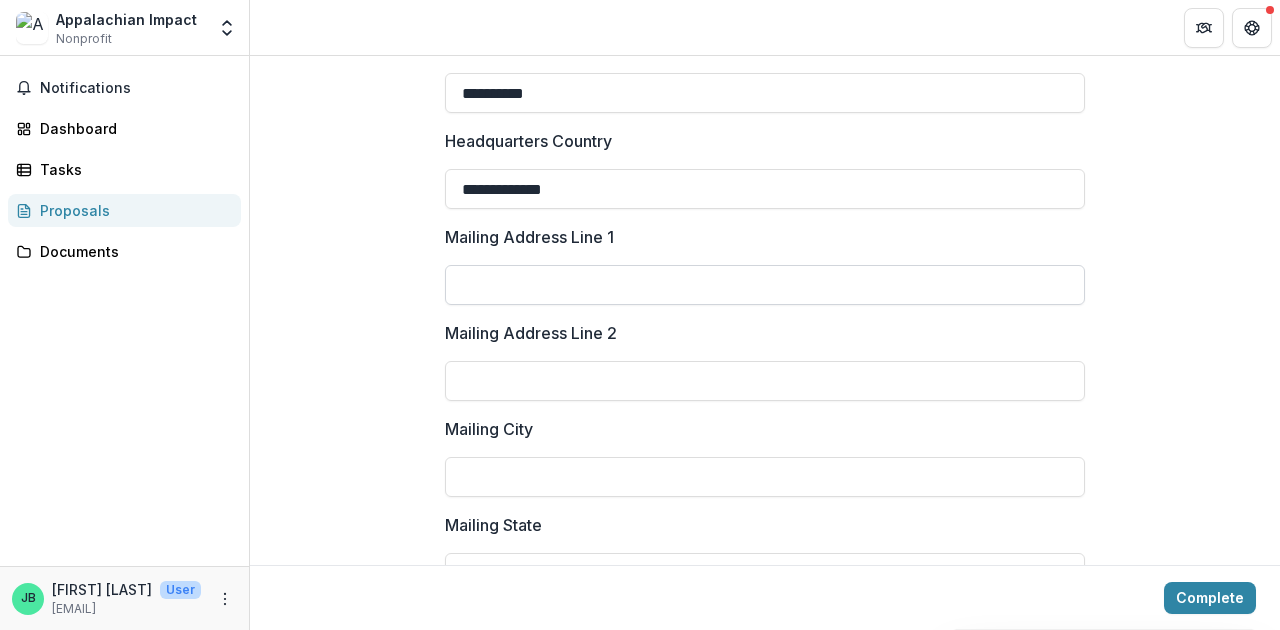 click on "Mailing Address Line 1" at bounding box center [765, 285] 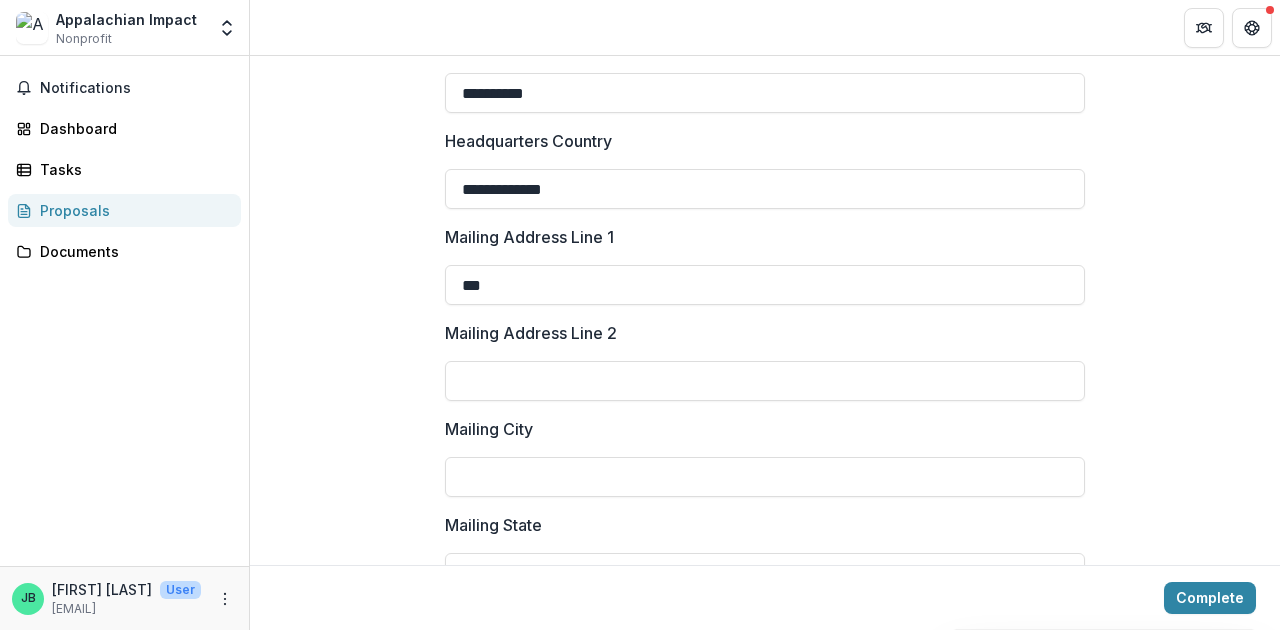 type on "**********" 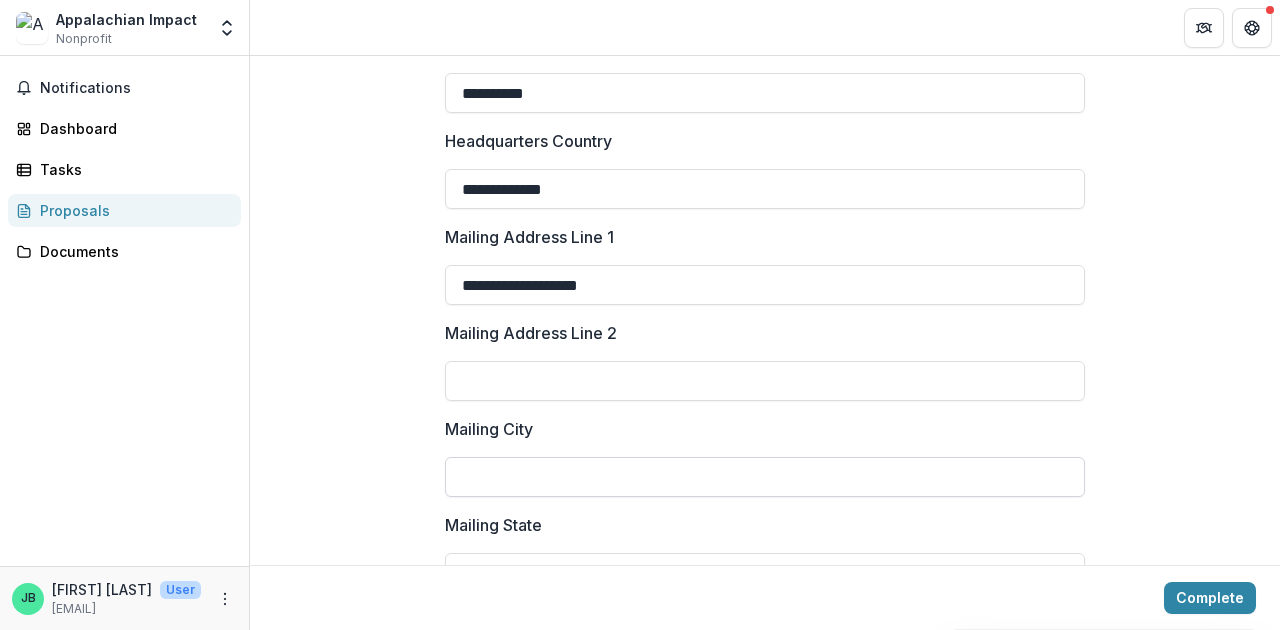 click on "Mailing City" at bounding box center [765, 477] 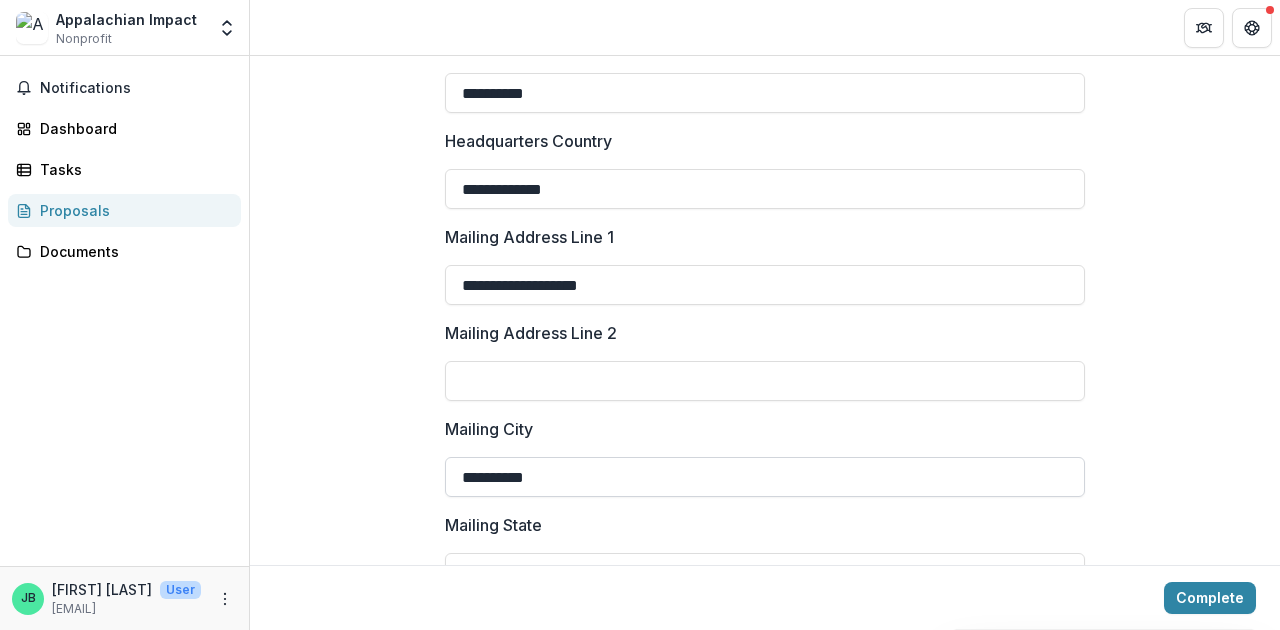 type on "**********" 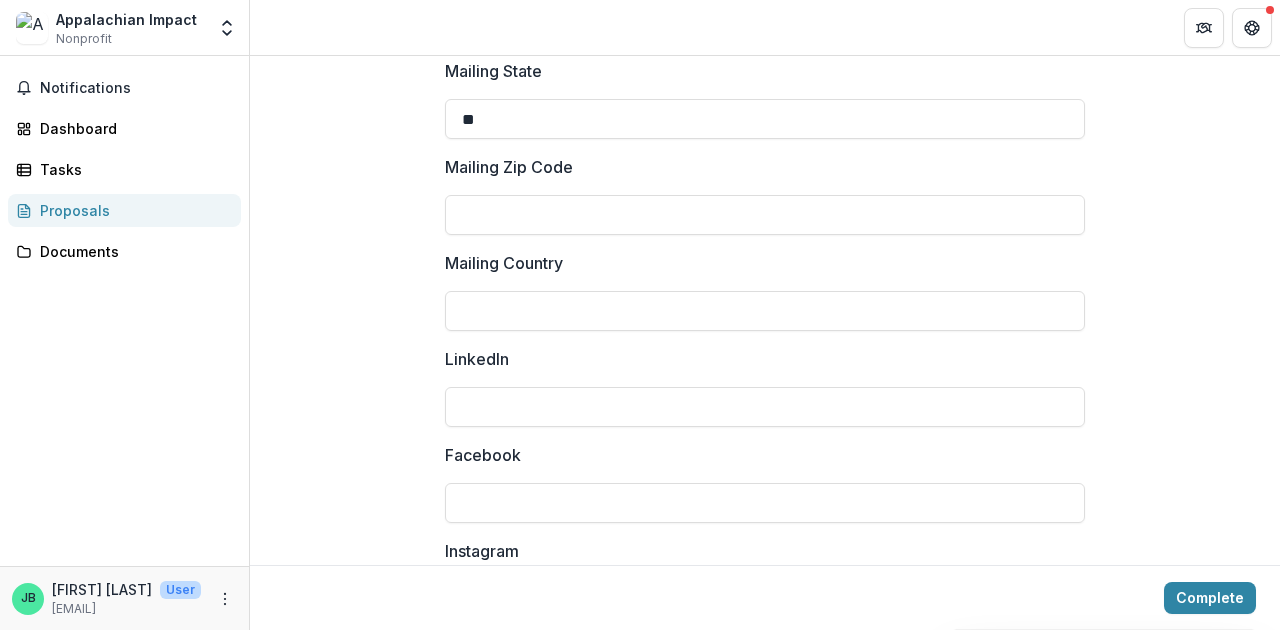 scroll, scrollTop: 2828, scrollLeft: 0, axis: vertical 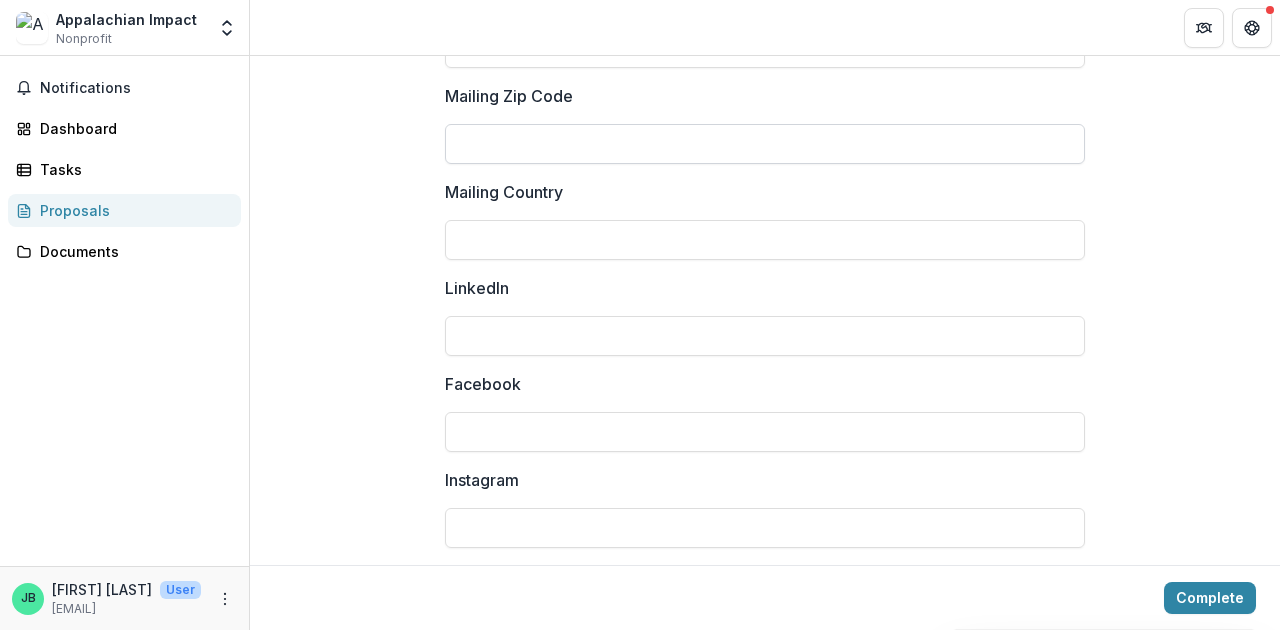 type on "**" 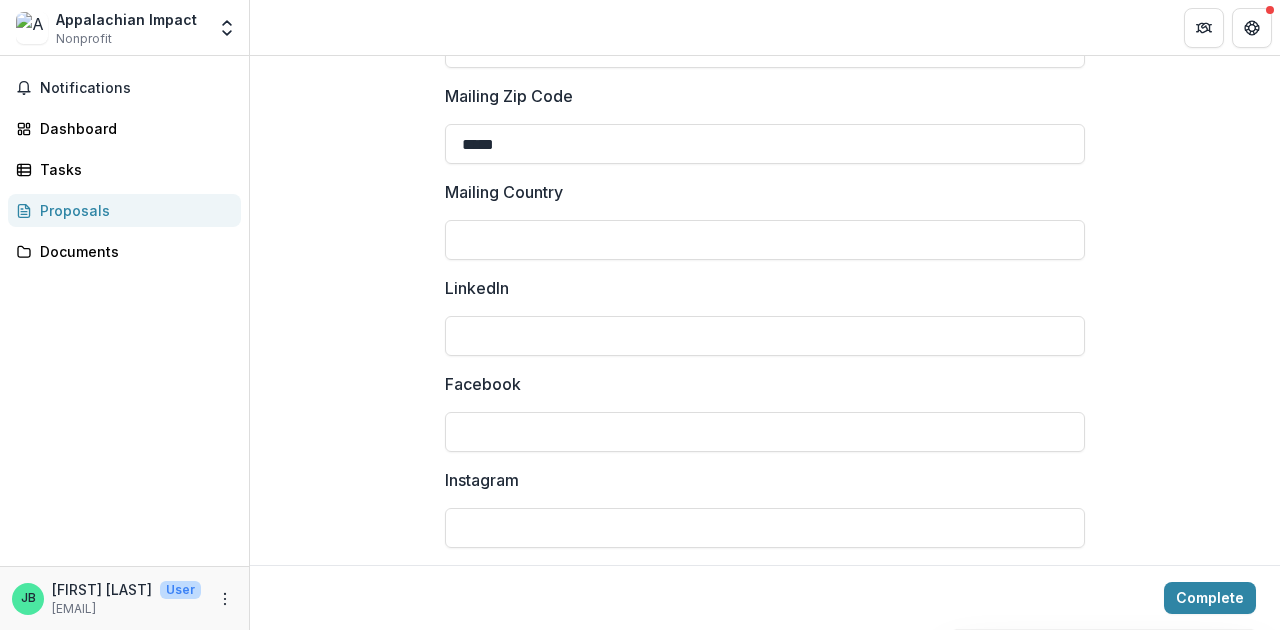type on "*****" 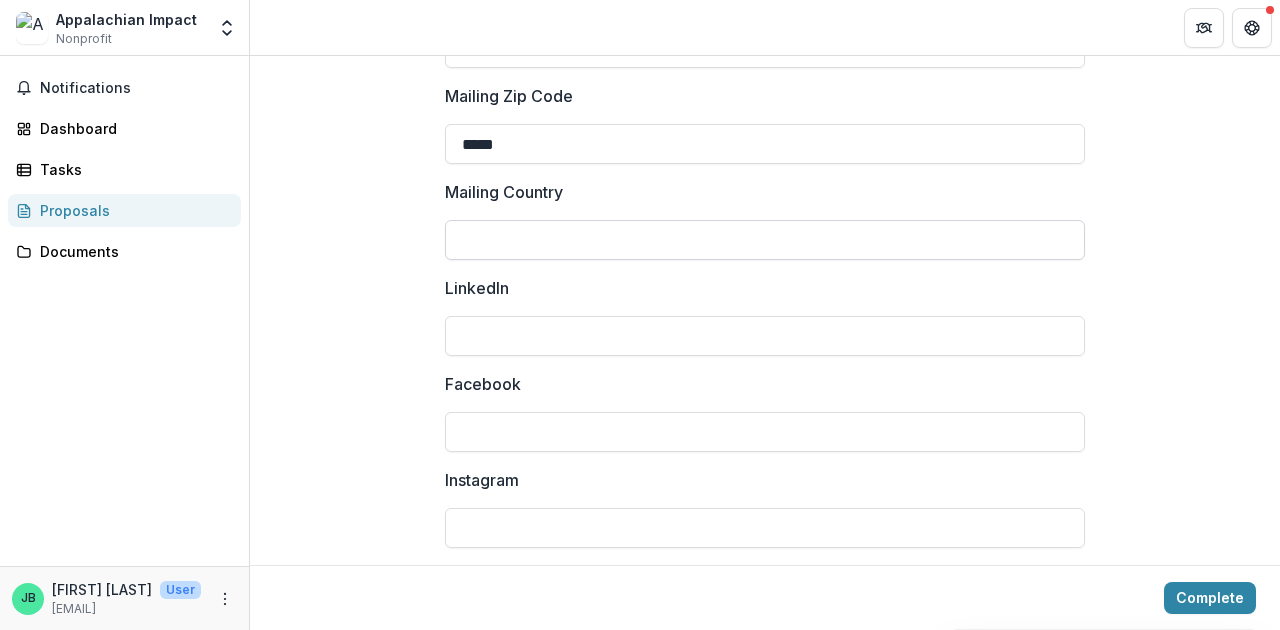 click on "Mailing Country" at bounding box center [765, 240] 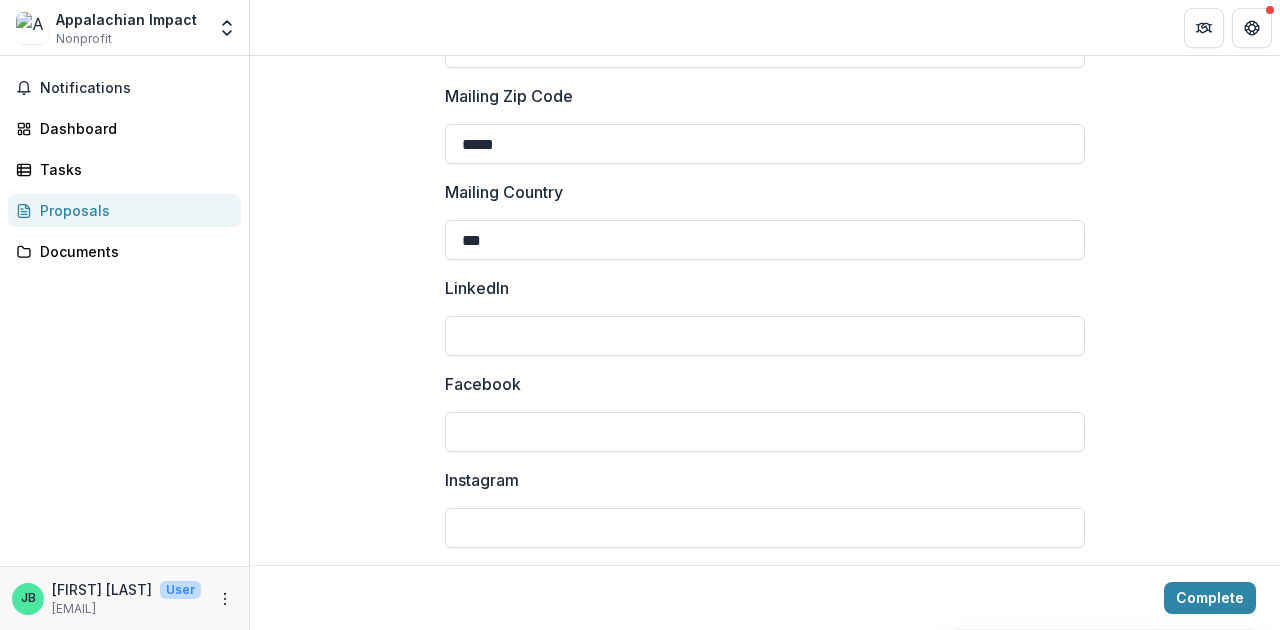 type on "***" 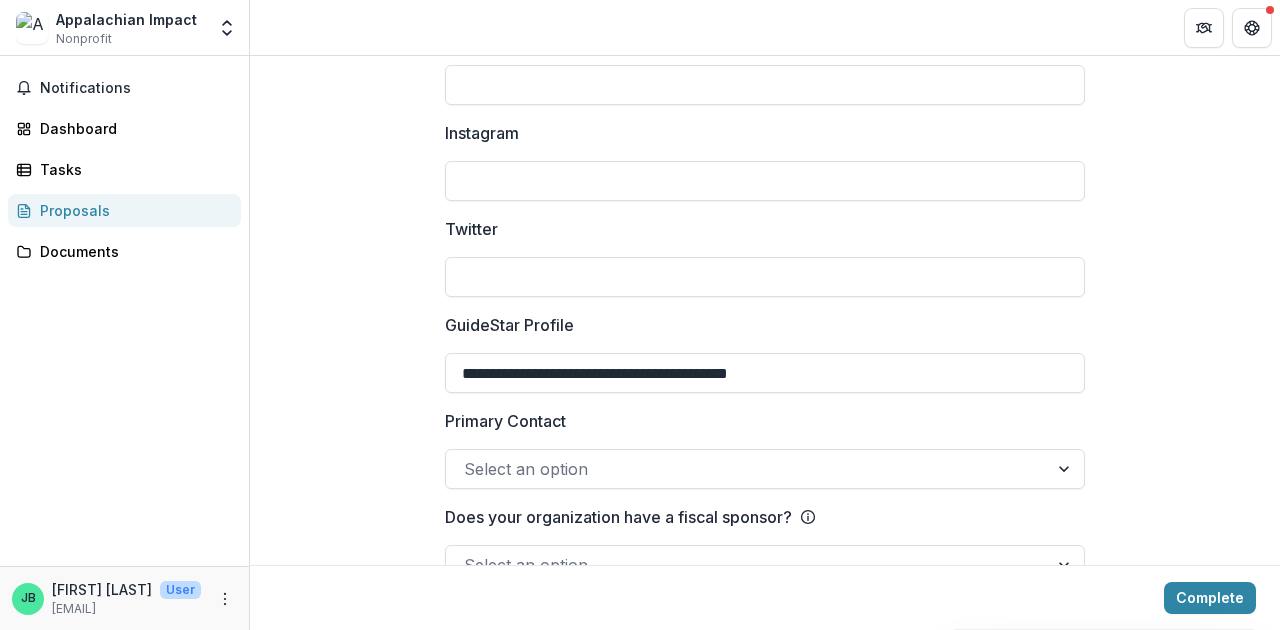 scroll, scrollTop: 3227, scrollLeft: 0, axis: vertical 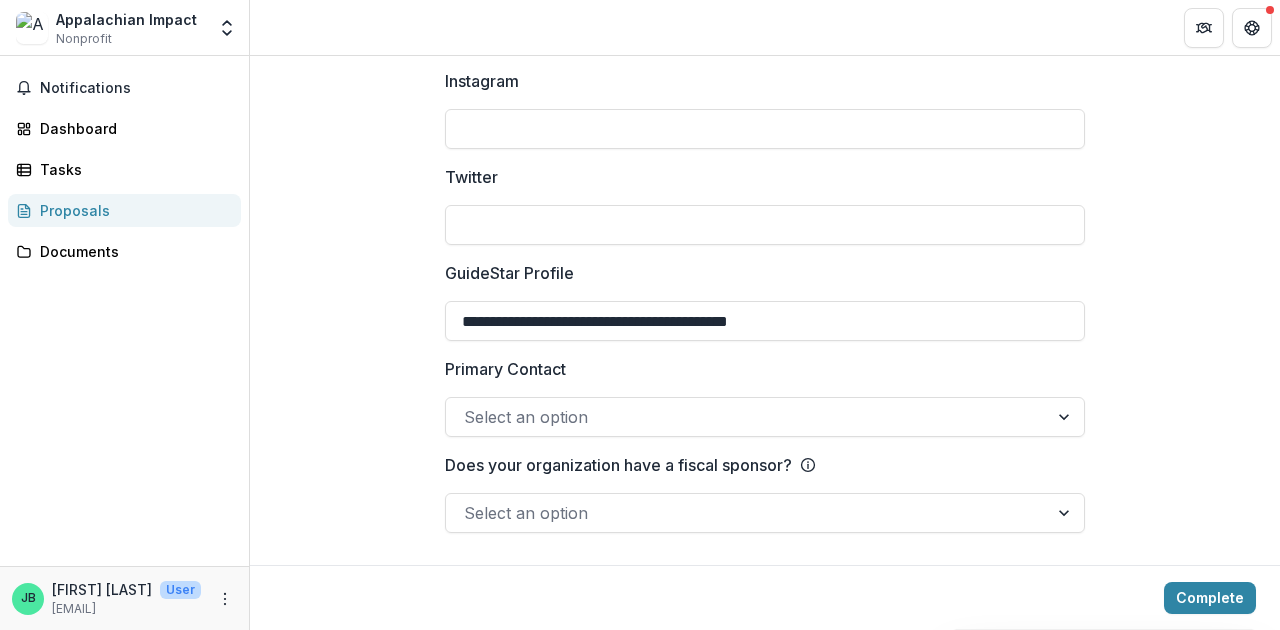 click at bounding box center [747, 417] 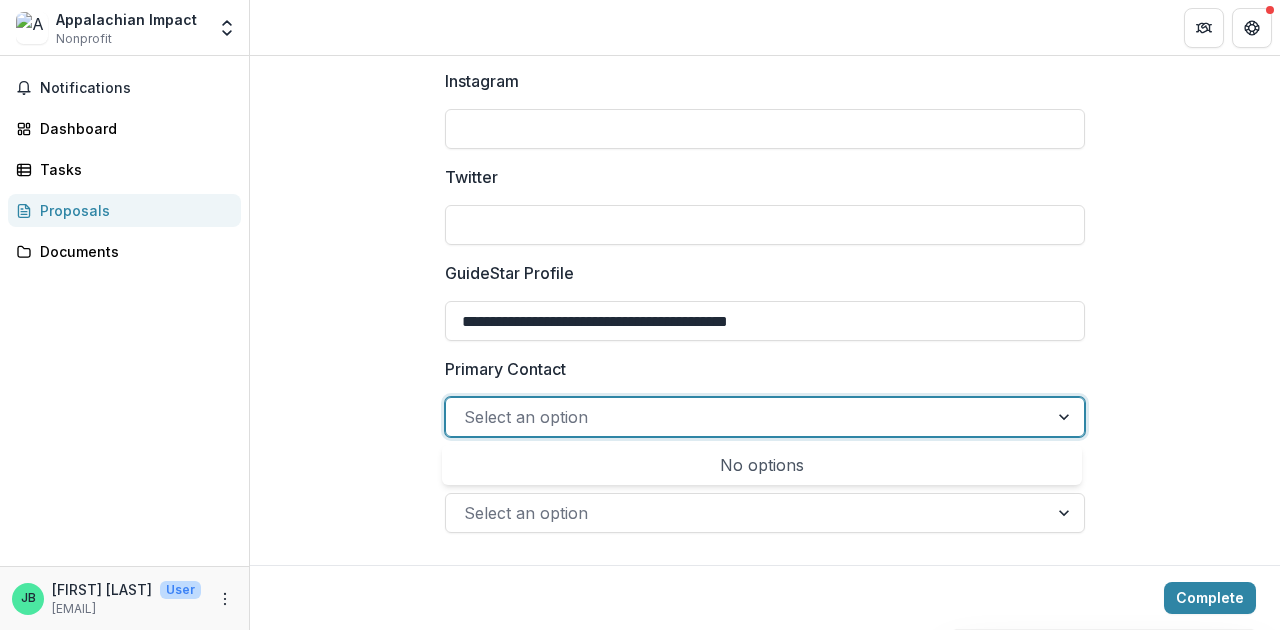 click at bounding box center (747, 417) 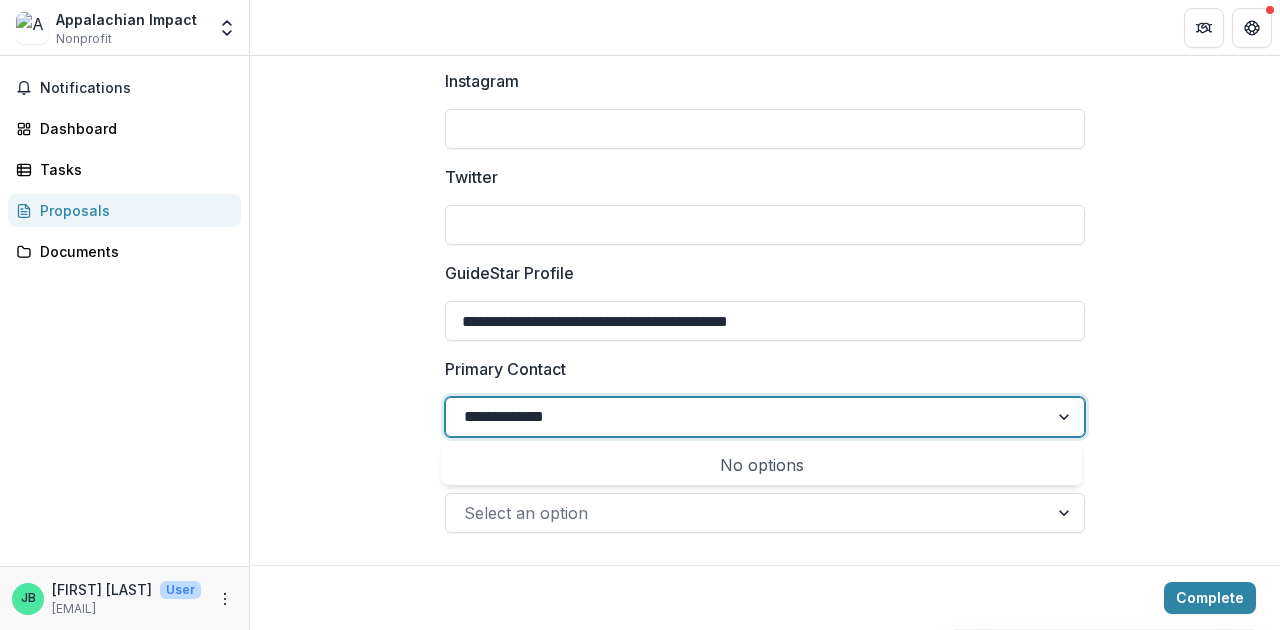 type on "**********" 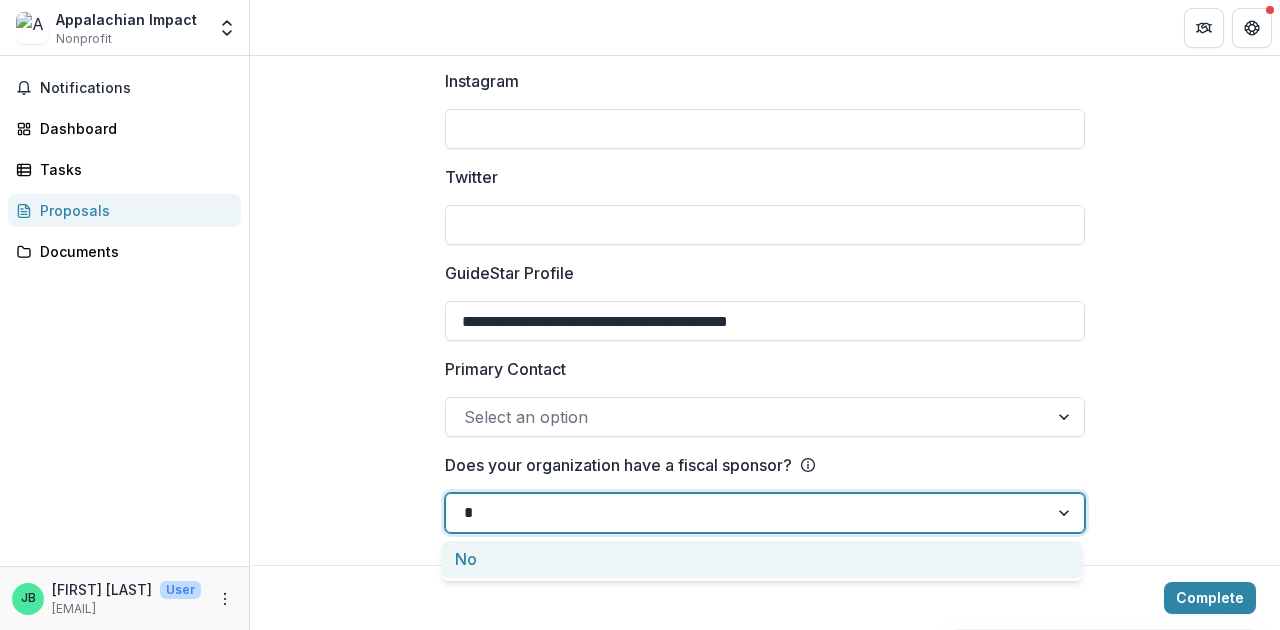 type on "**" 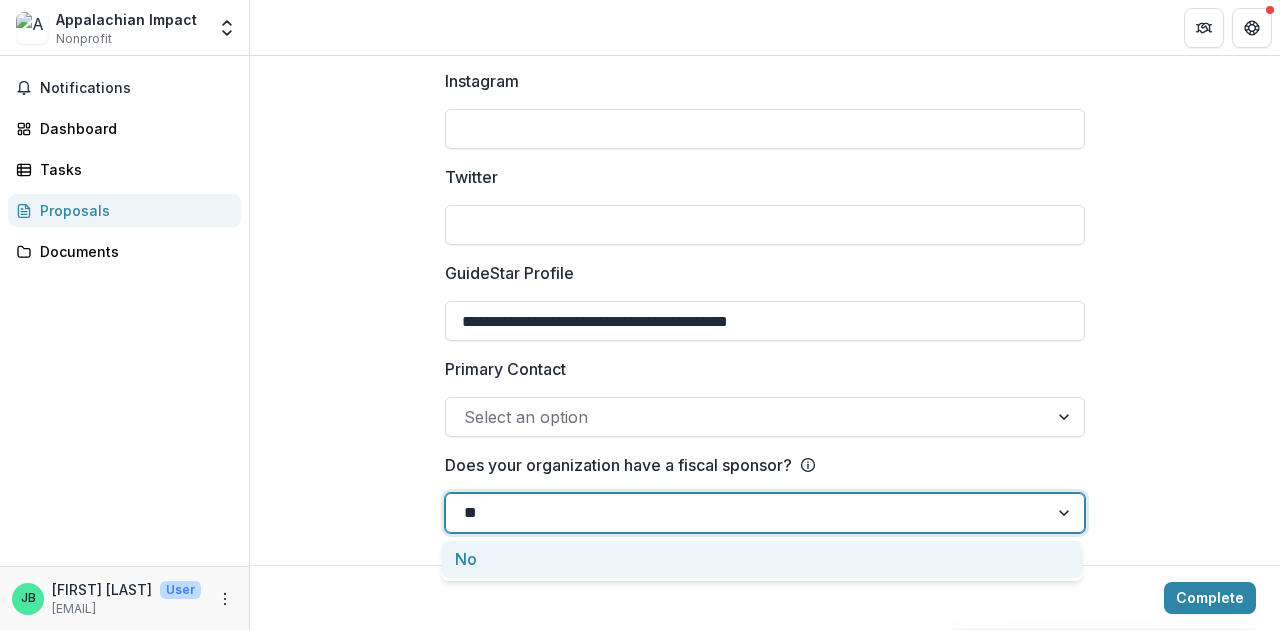 click on "No" at bounding box center [762, 559] 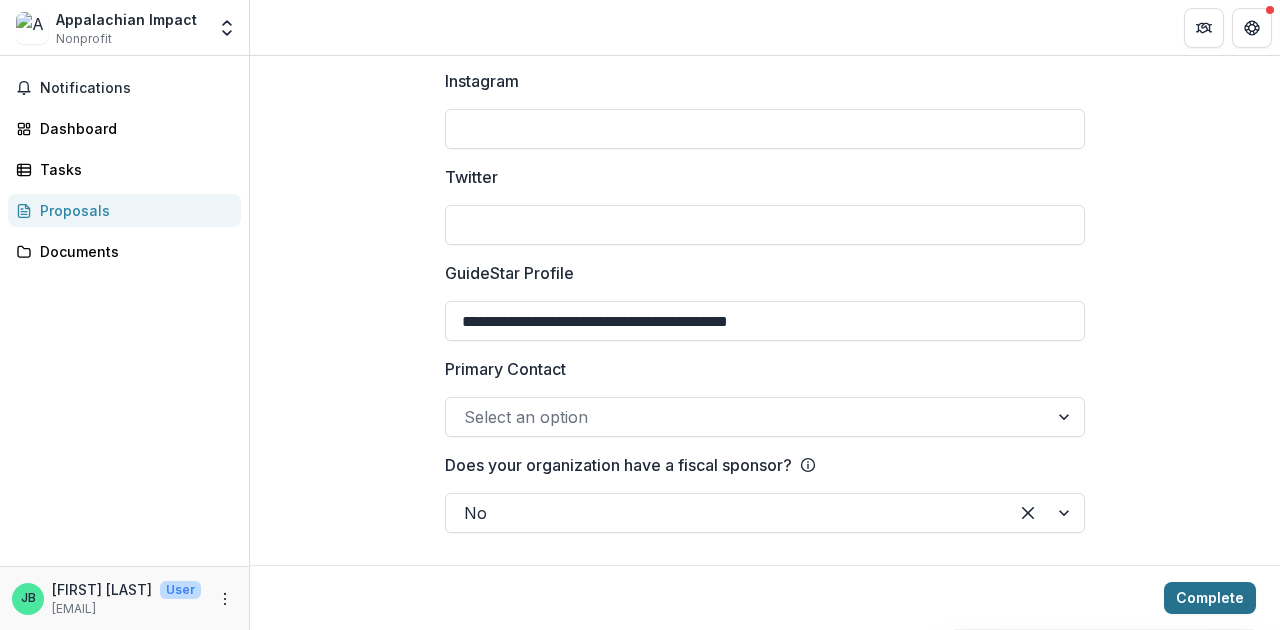 click on "Complete" at bounding box center [1210, 598] 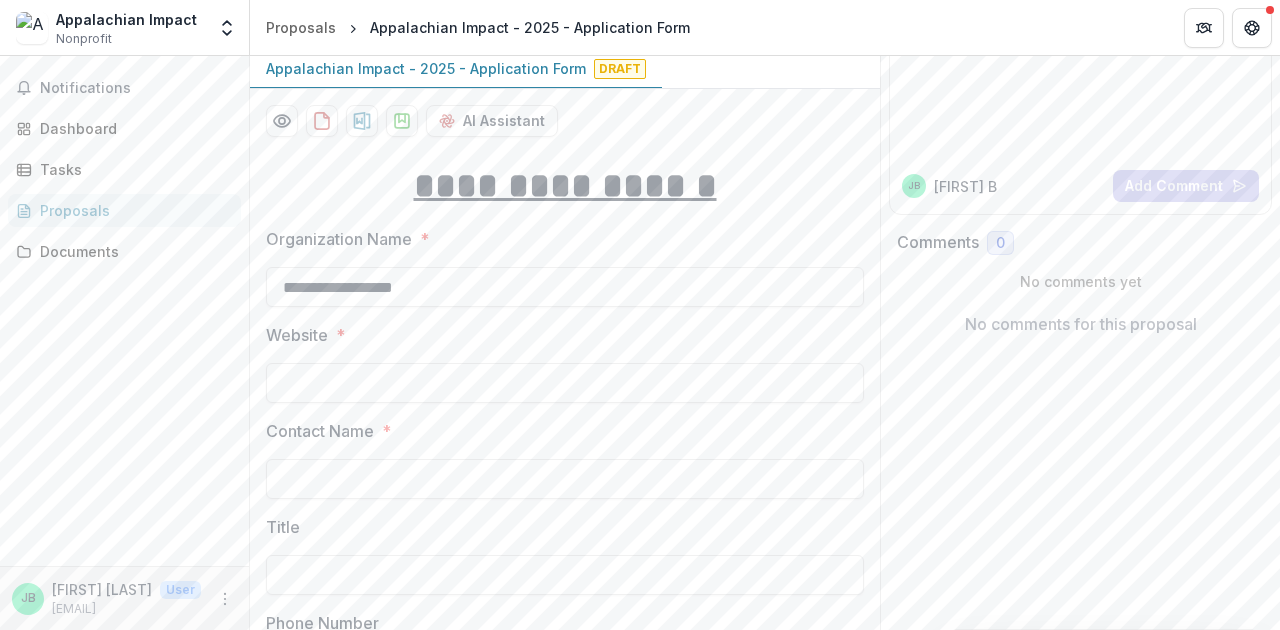 scroll, scrollTop: 203, scrollLeft: 0, axis: vertical 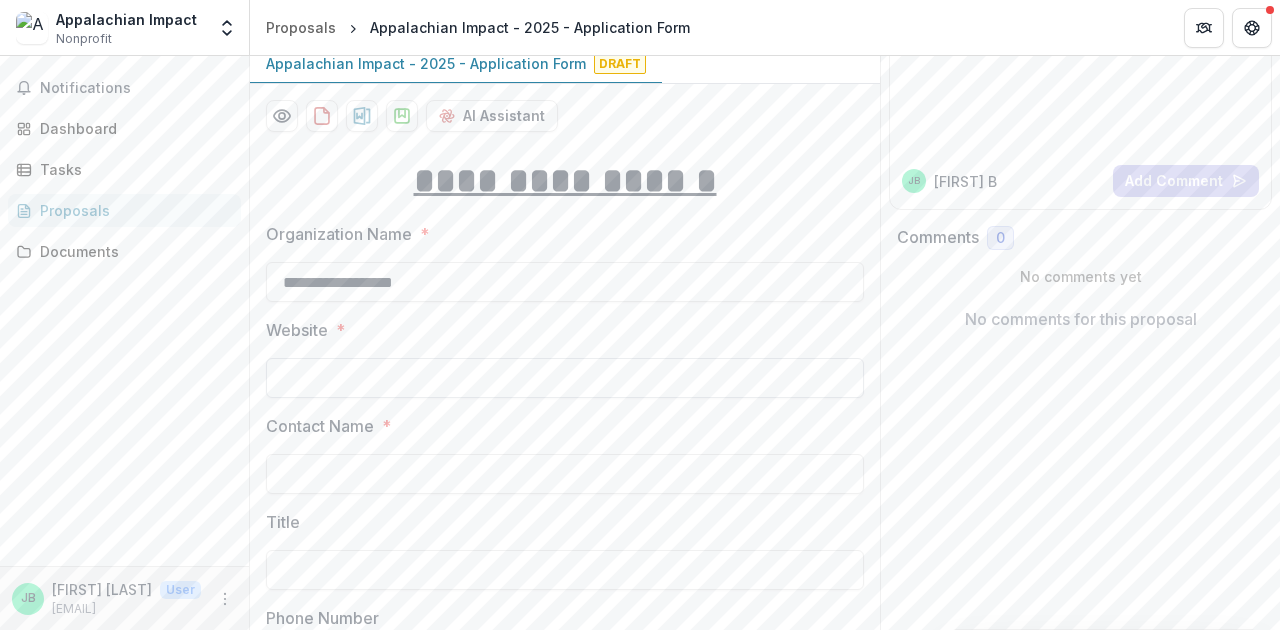 click on "Website *" at bounding box center (565, 378) 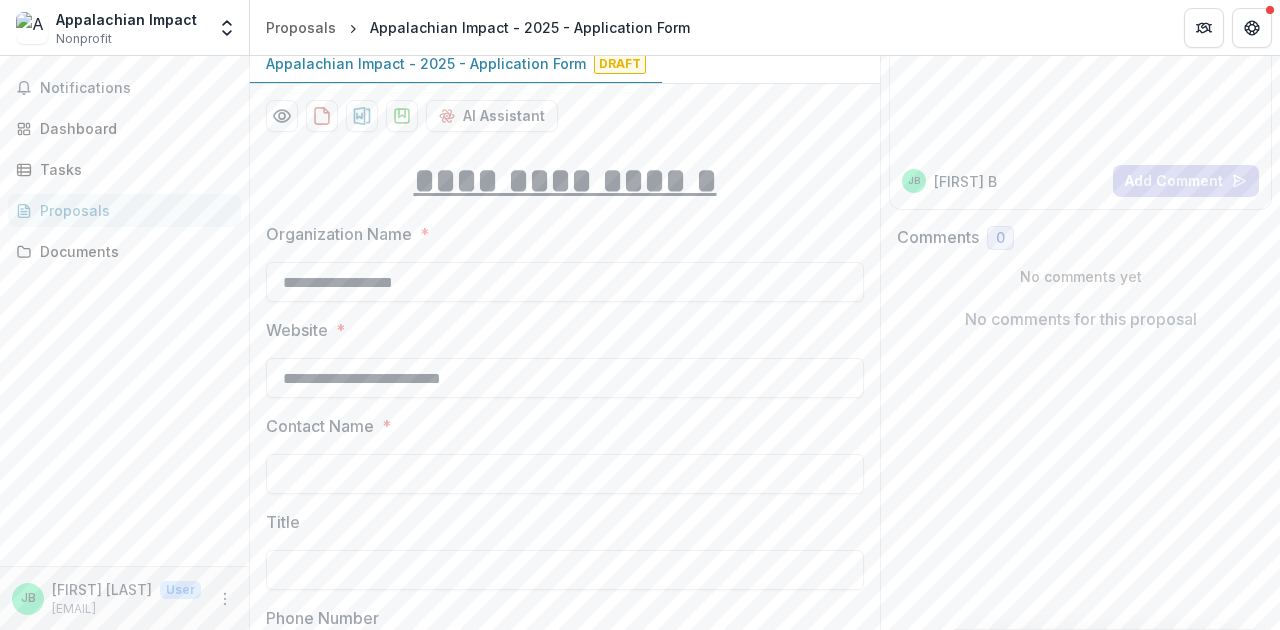 type on "**********" 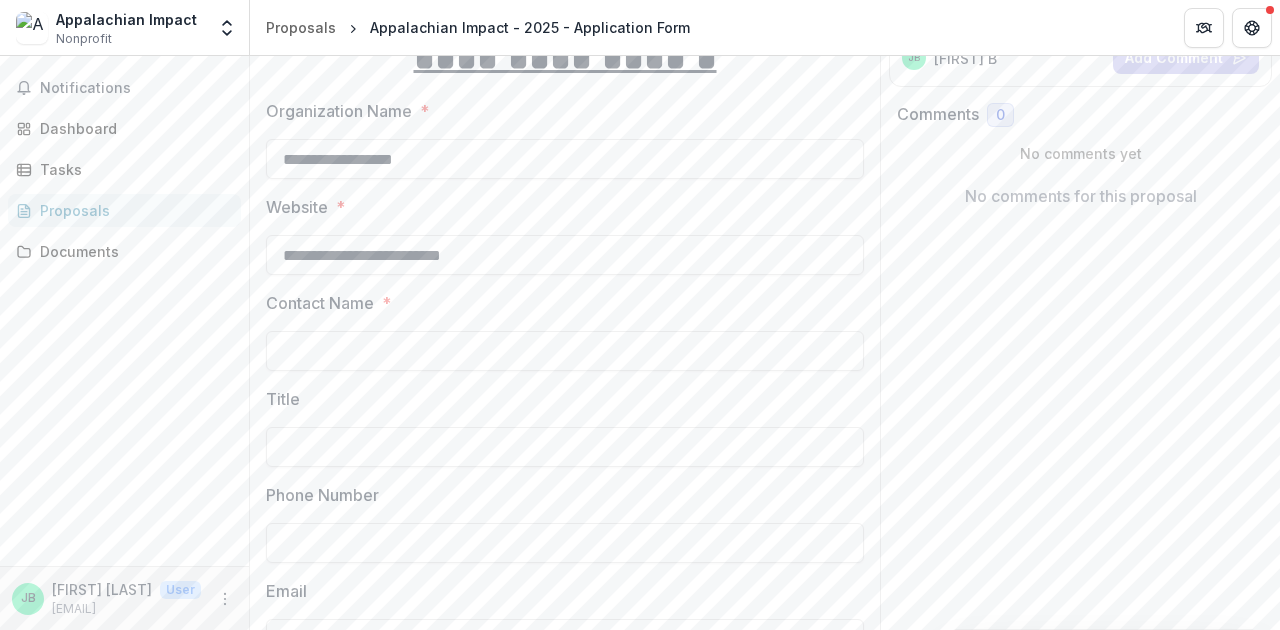 scroll, scrollTop: 342, scrollLeft: 0, axis: vertical 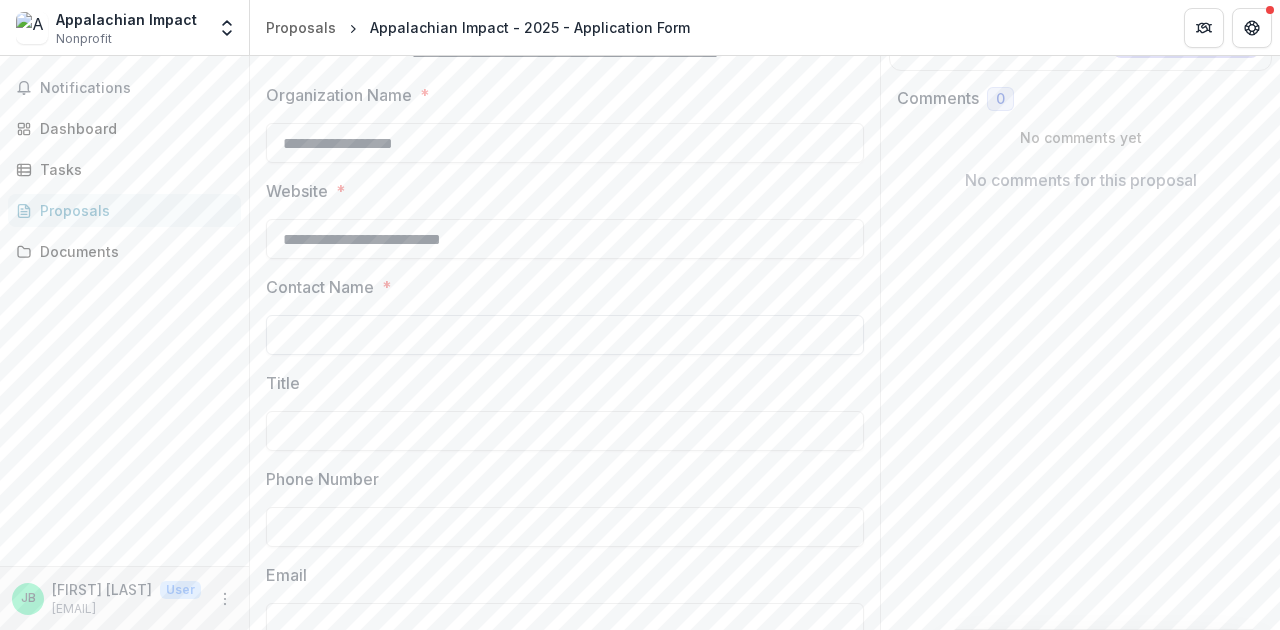 click on "Contact Name *" at bounding box center (565, 335) 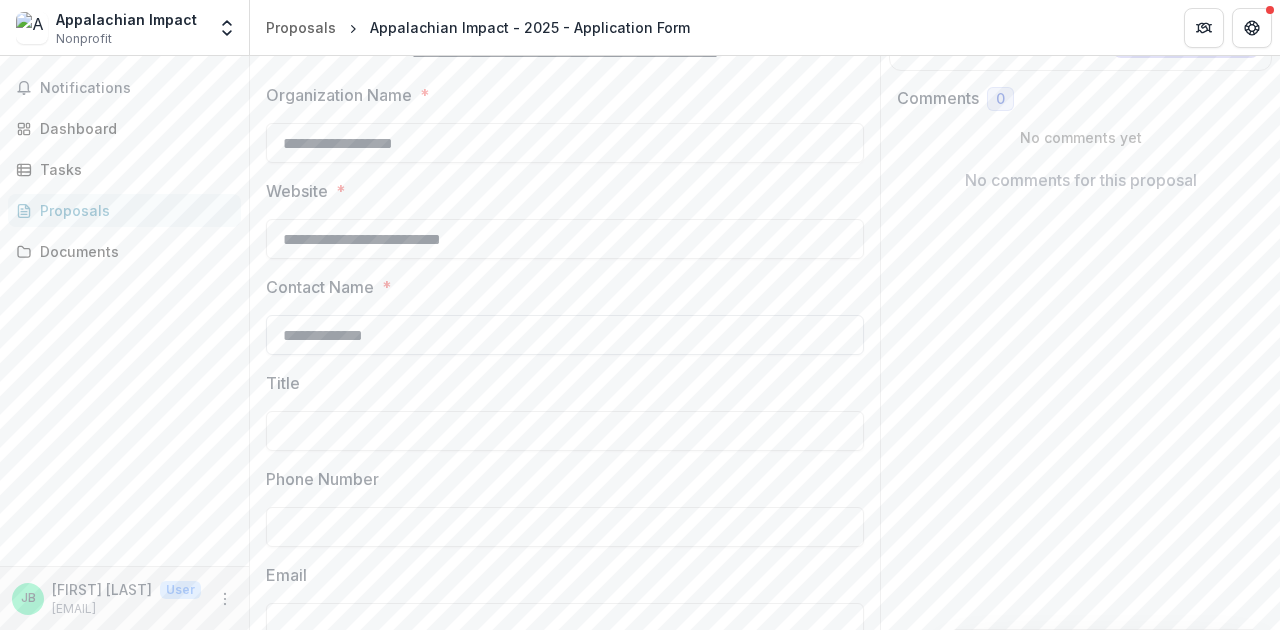 type on "**********" 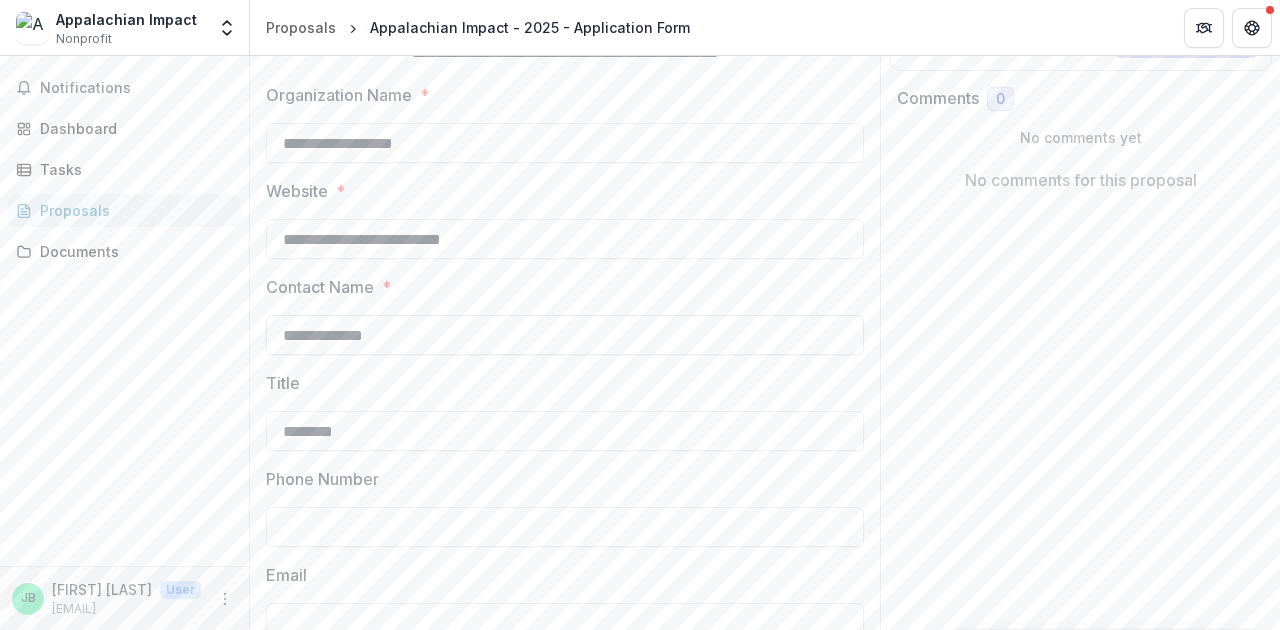 type on "********" 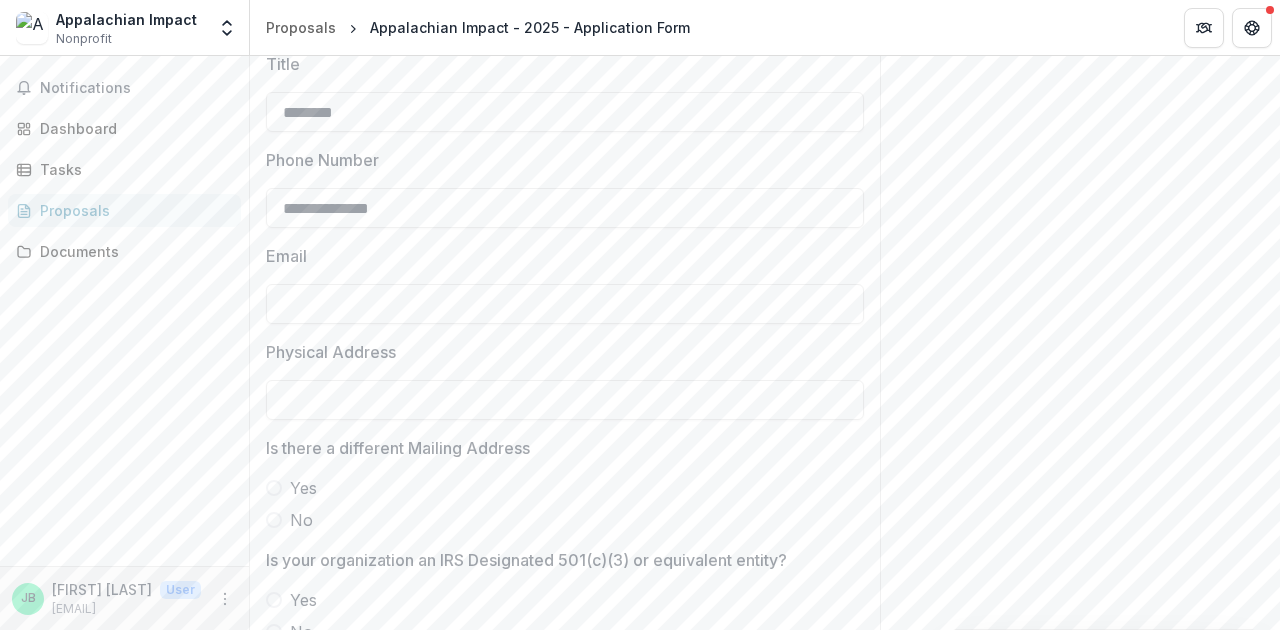 scroll, scrollTop: 697, scrollLeft: 0, axis: vertical 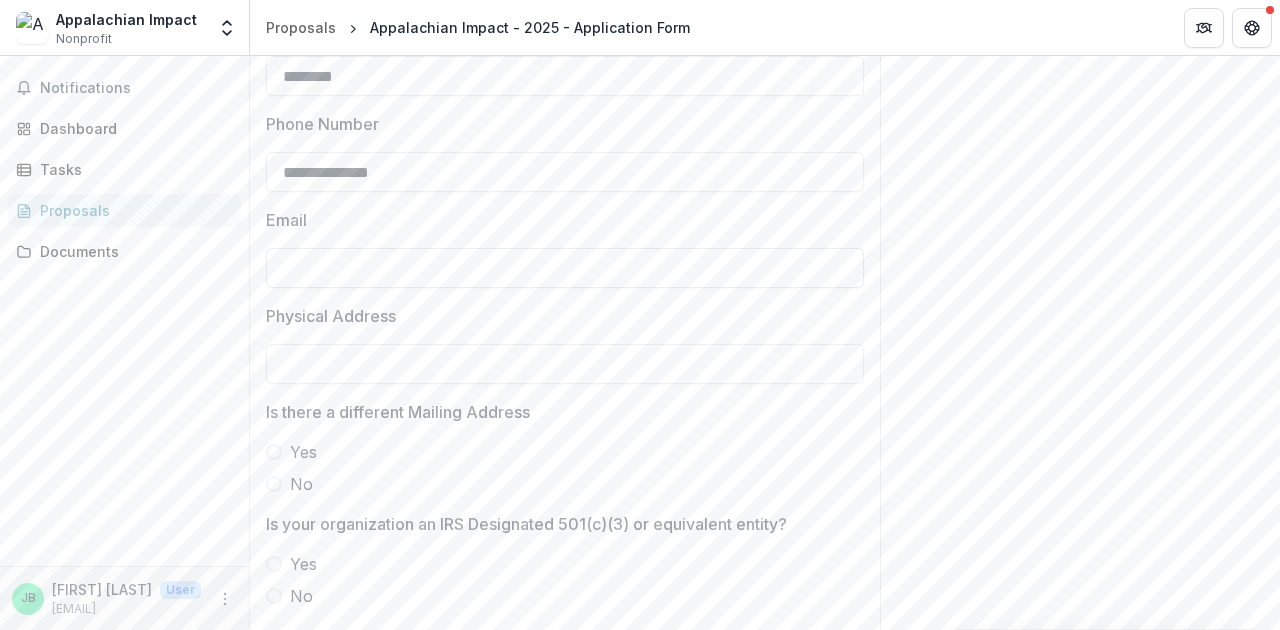 type on "**********" 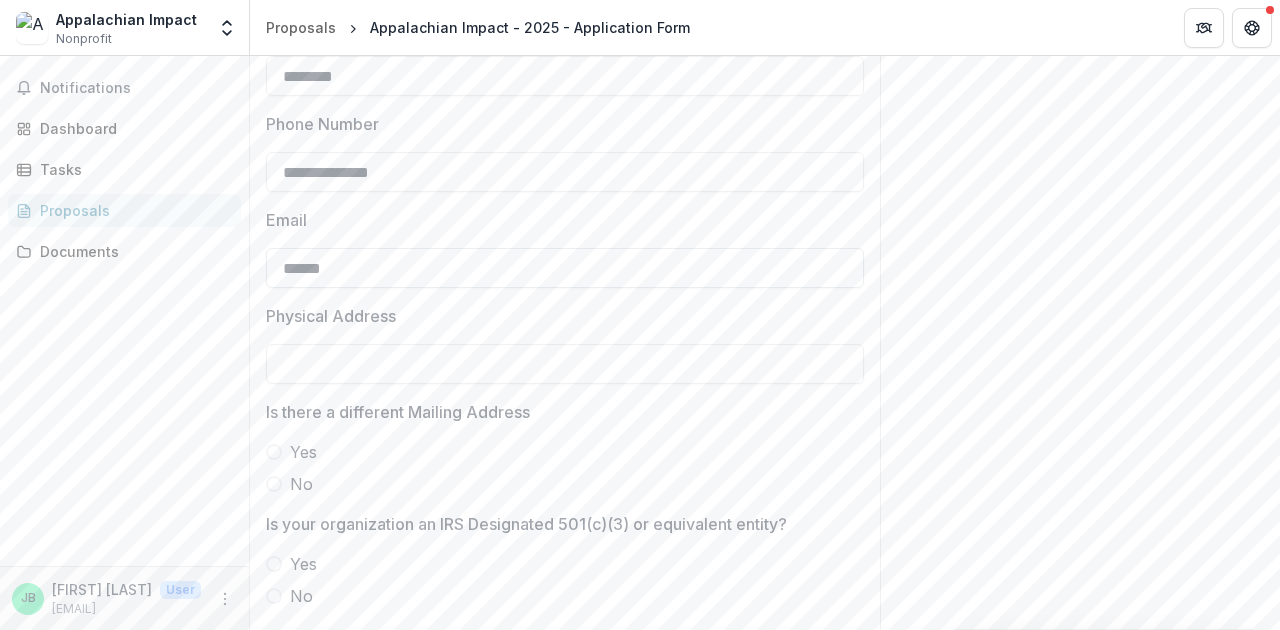 type on "**********" 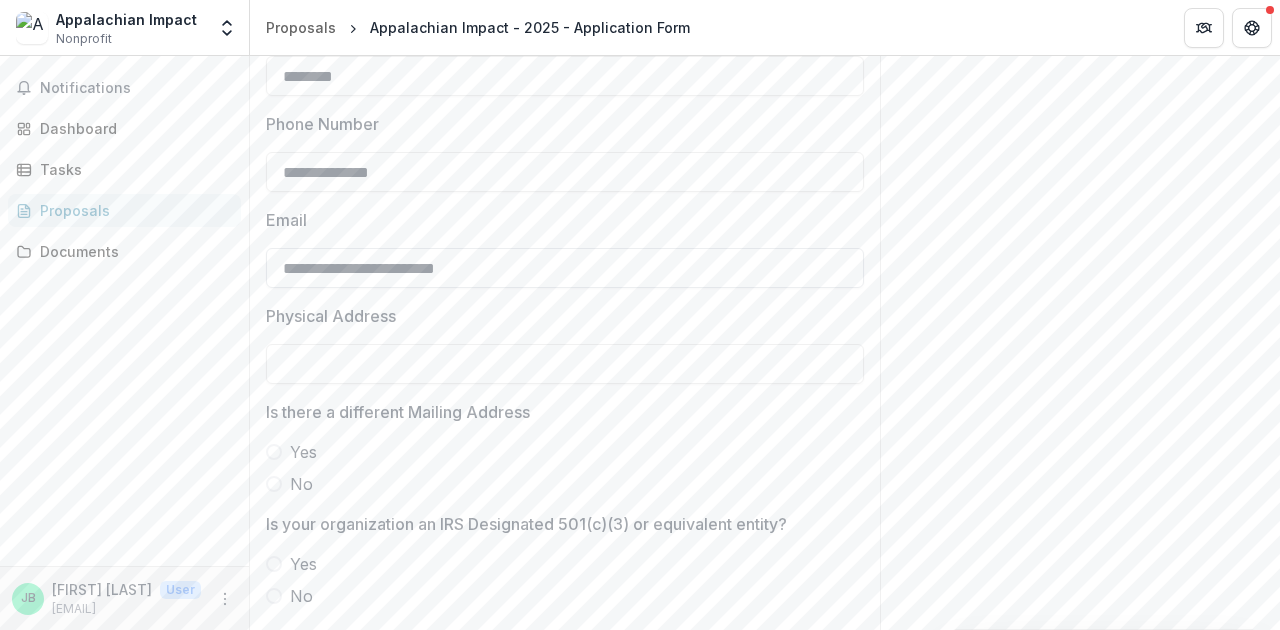 type on "**********" 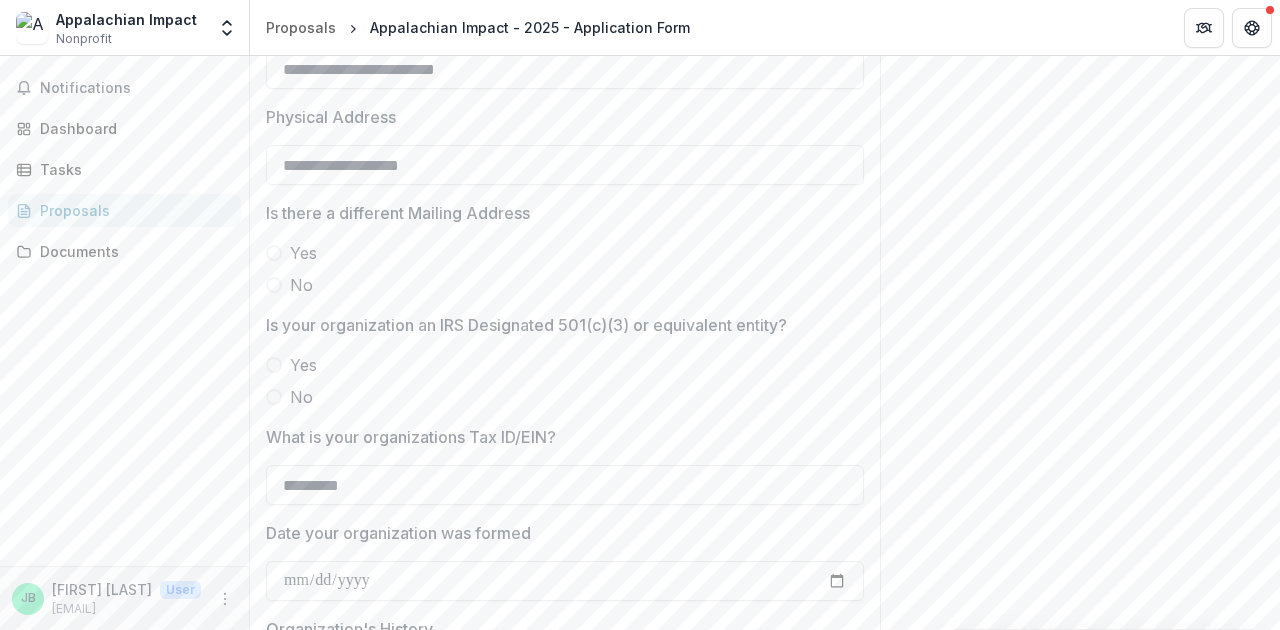 click at bounding box center (274, 285) 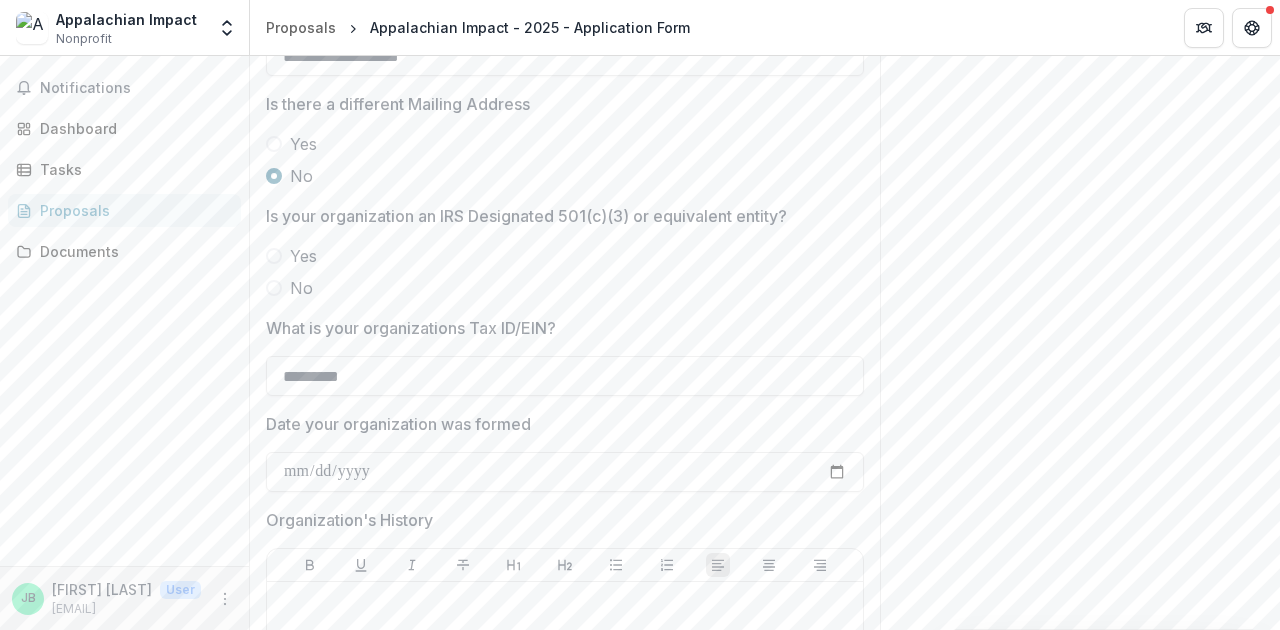 scroll, scrollTop: 1093, scrollLeft: 0, axis: vertical 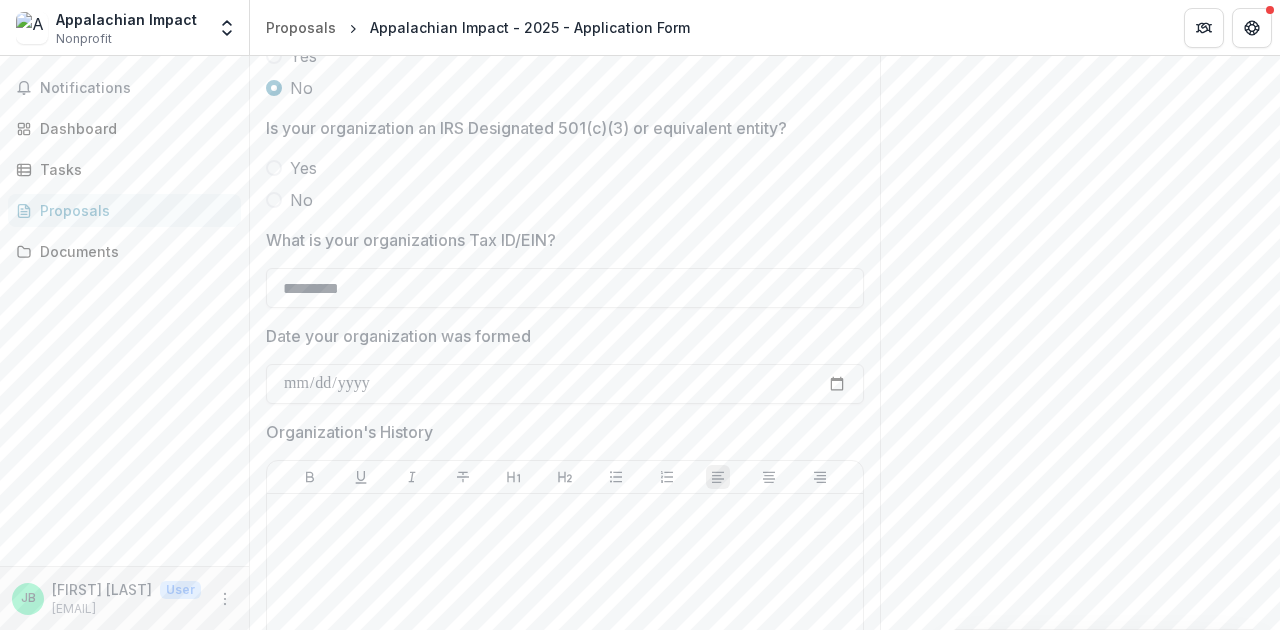 click at bounding box center [274, 168] 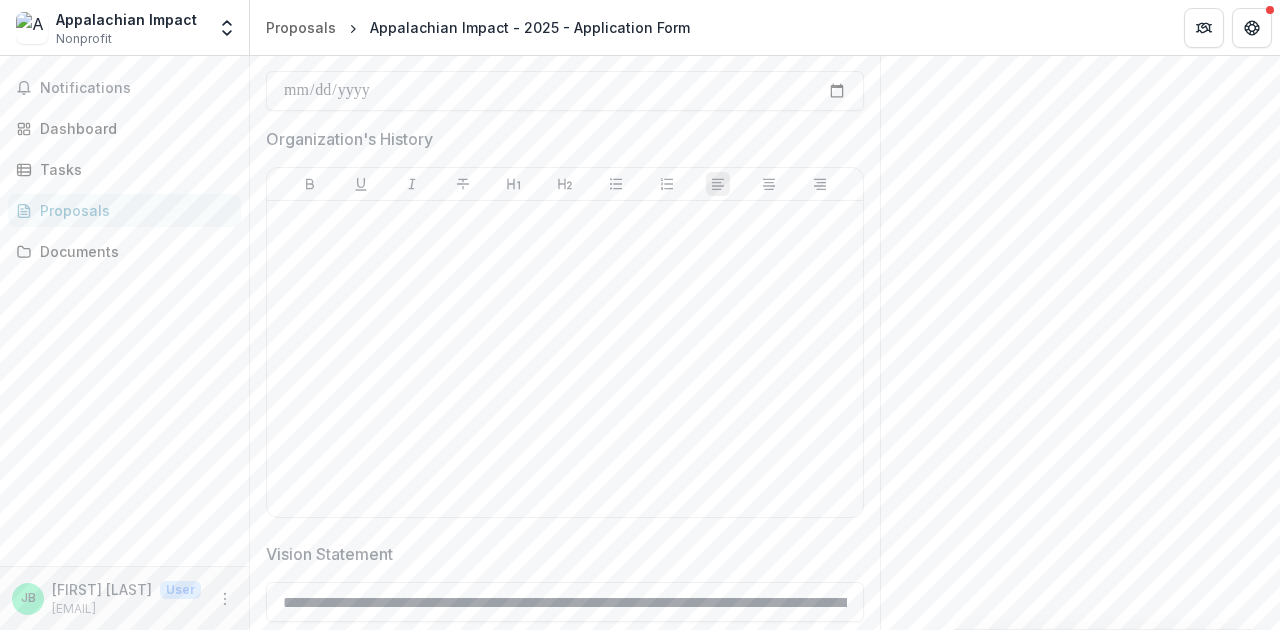 scroll, scrollTop: 1400, scrollLeft: 0, axis: vertical 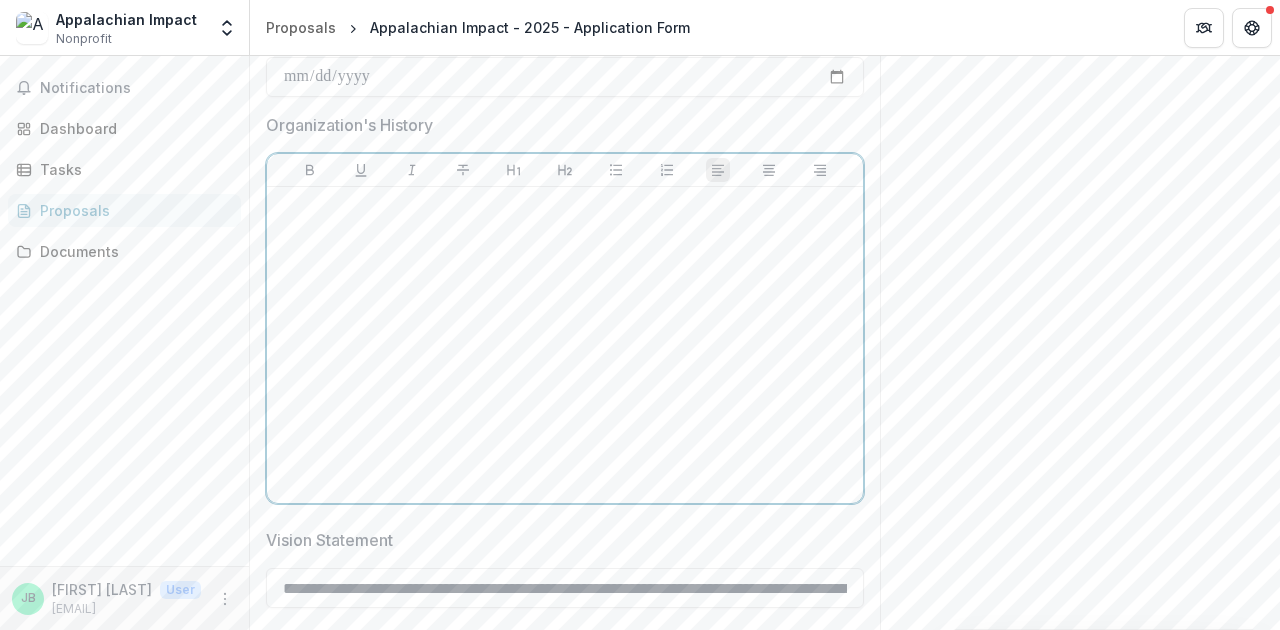 click at bounding box center [565, 345] 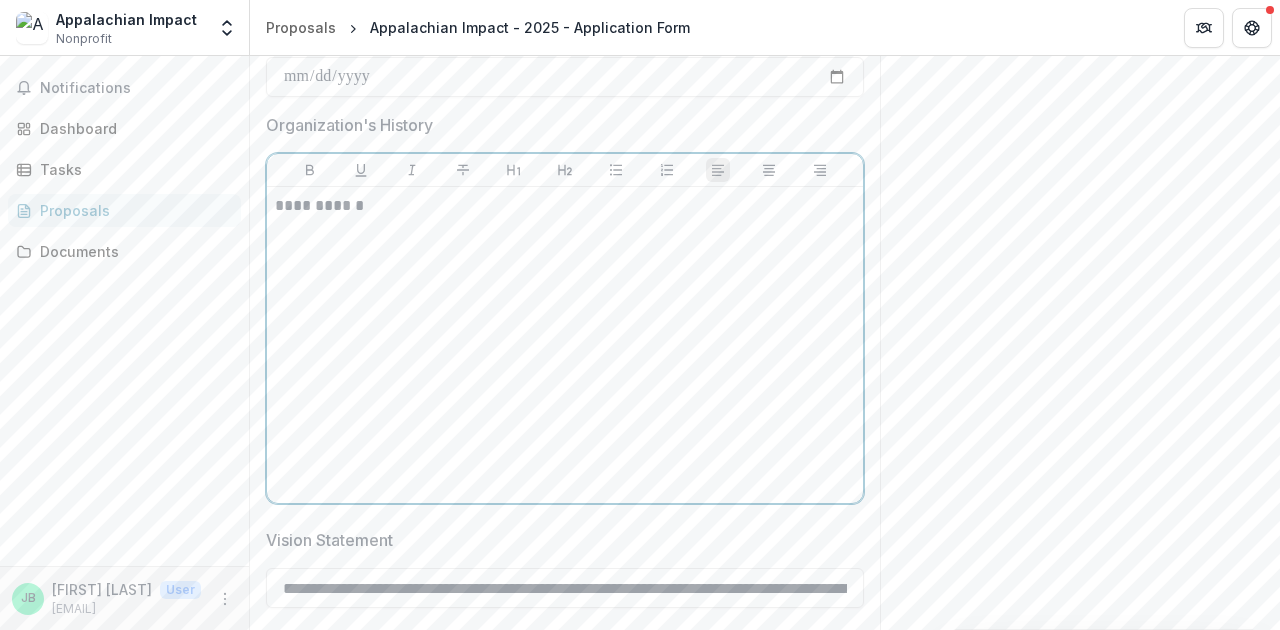 click on "**********" at bounding box center (562, 206) 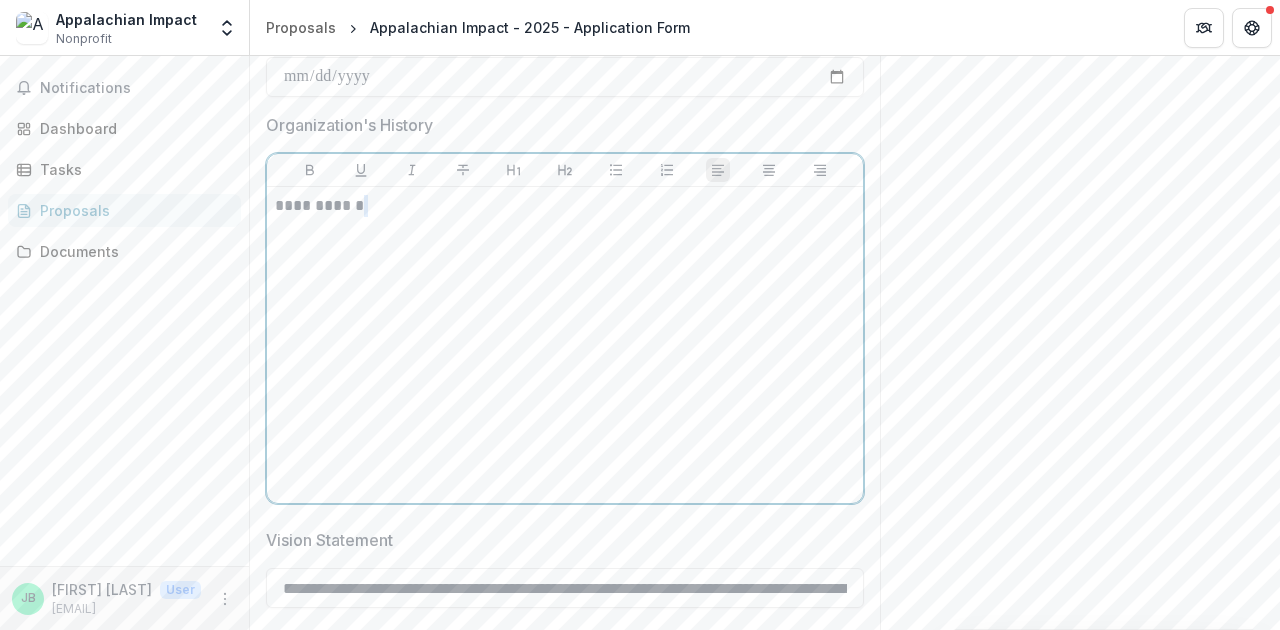 click on "**********" at bounding box center (562, 206) 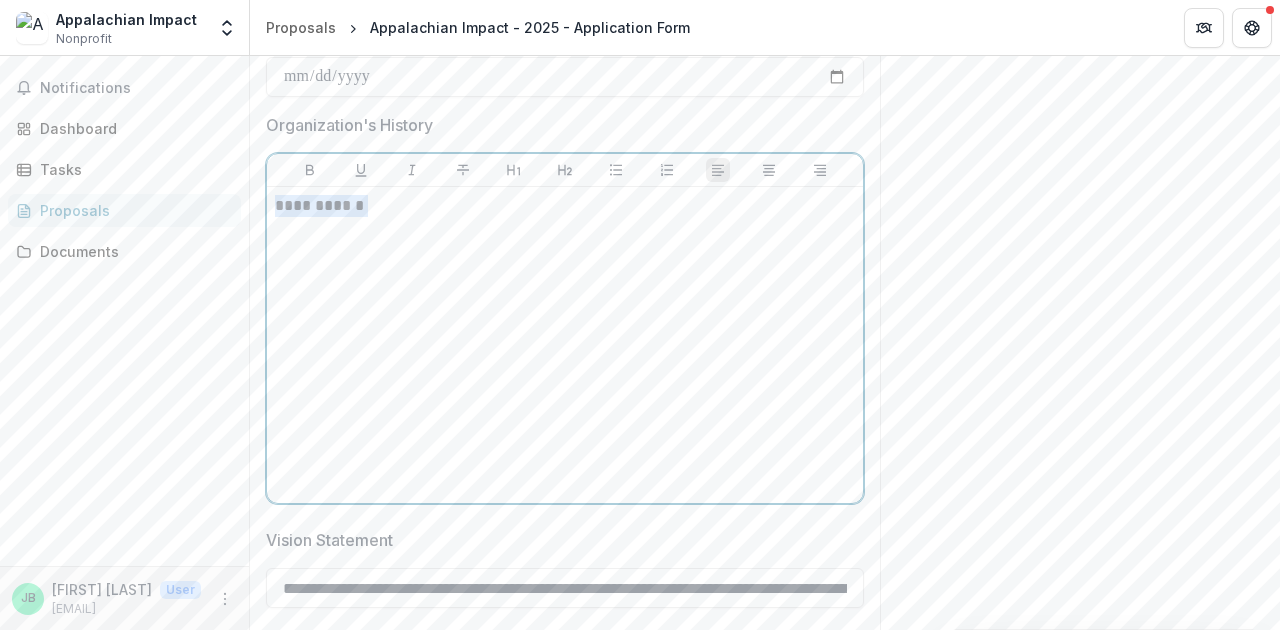 click on "**********" at bounding box center (562, 206) 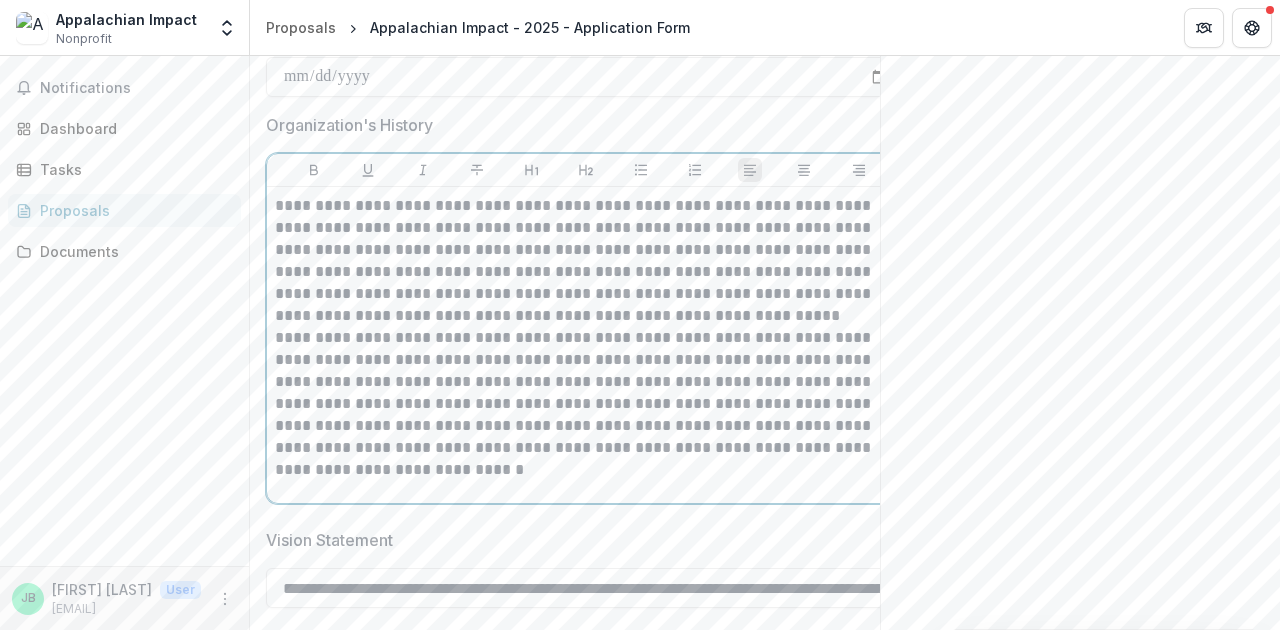 click on "**********" at bounding box center [586, 261] 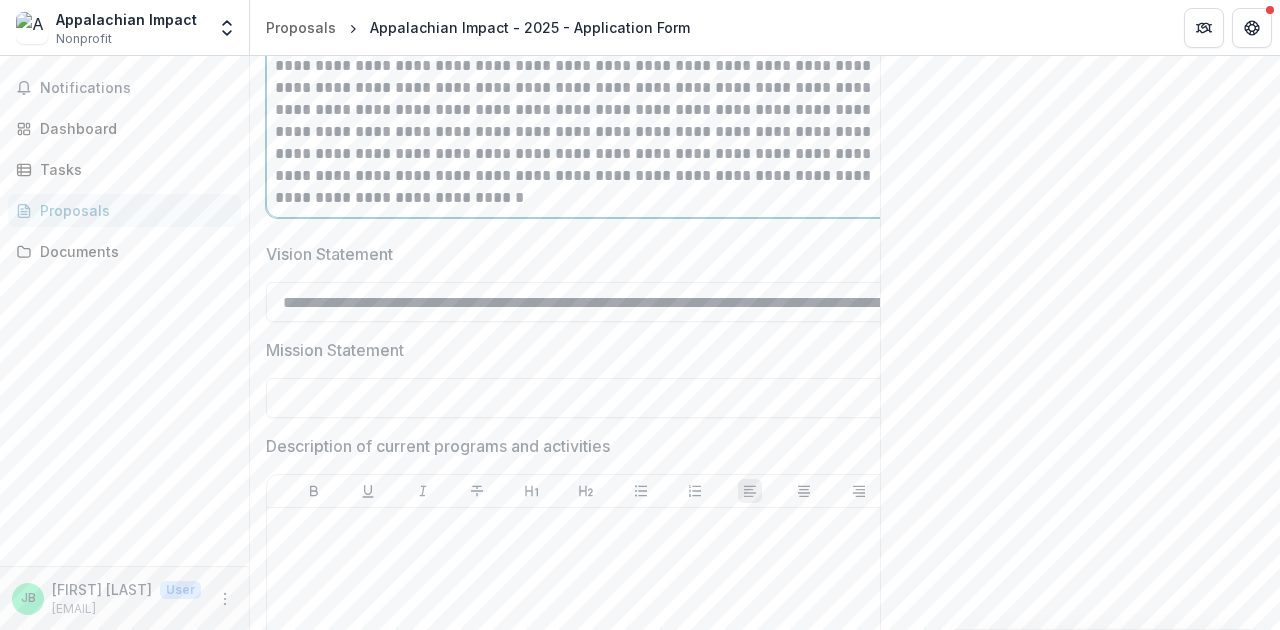 scroll, scrollTop: 1697, scrollLeft: 0, axis: vertical 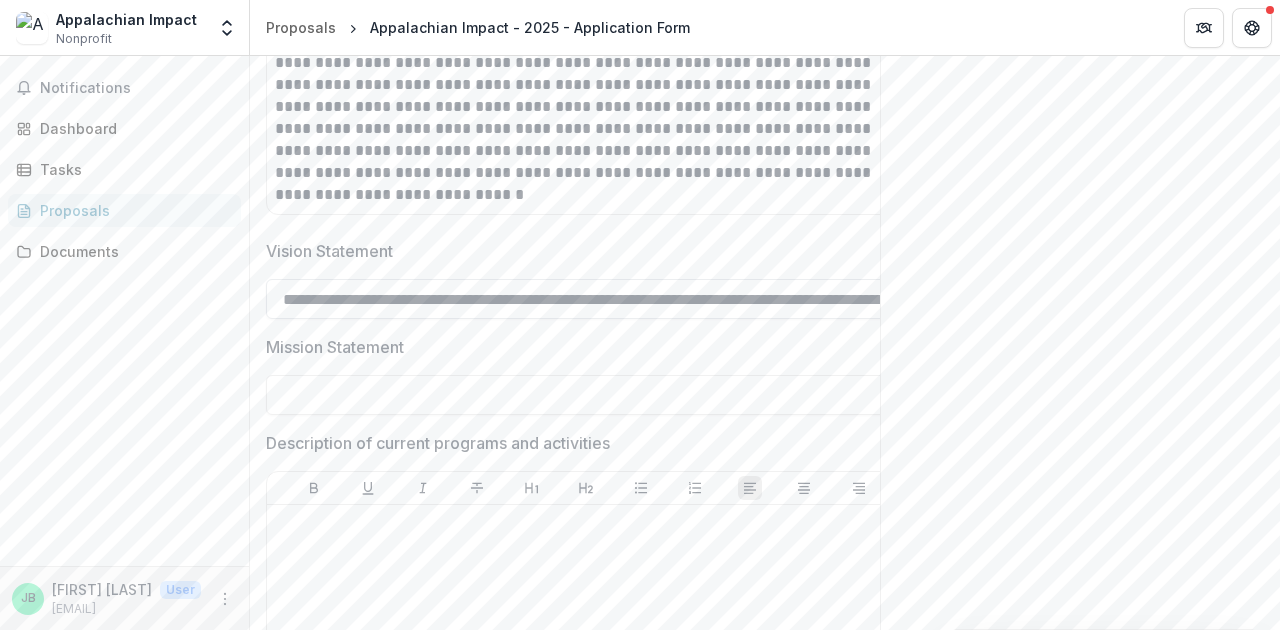 click on "**********" at bounding box center [586, 299] 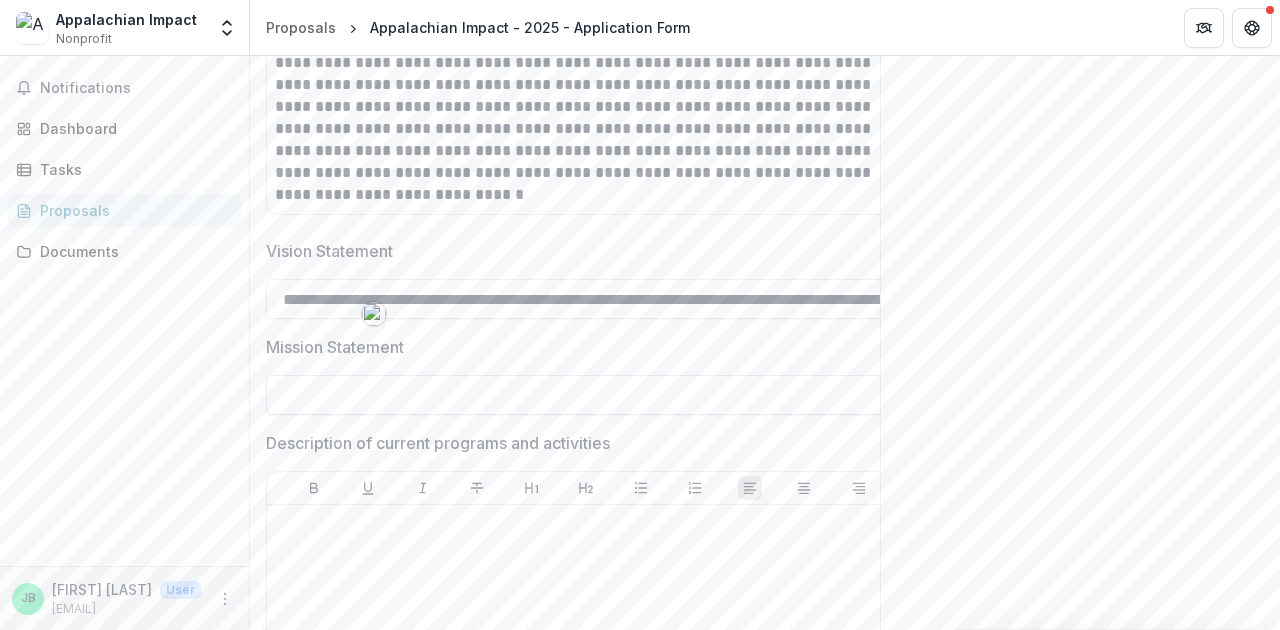 click on "Mission Statement" at bounding box center (586, 395) 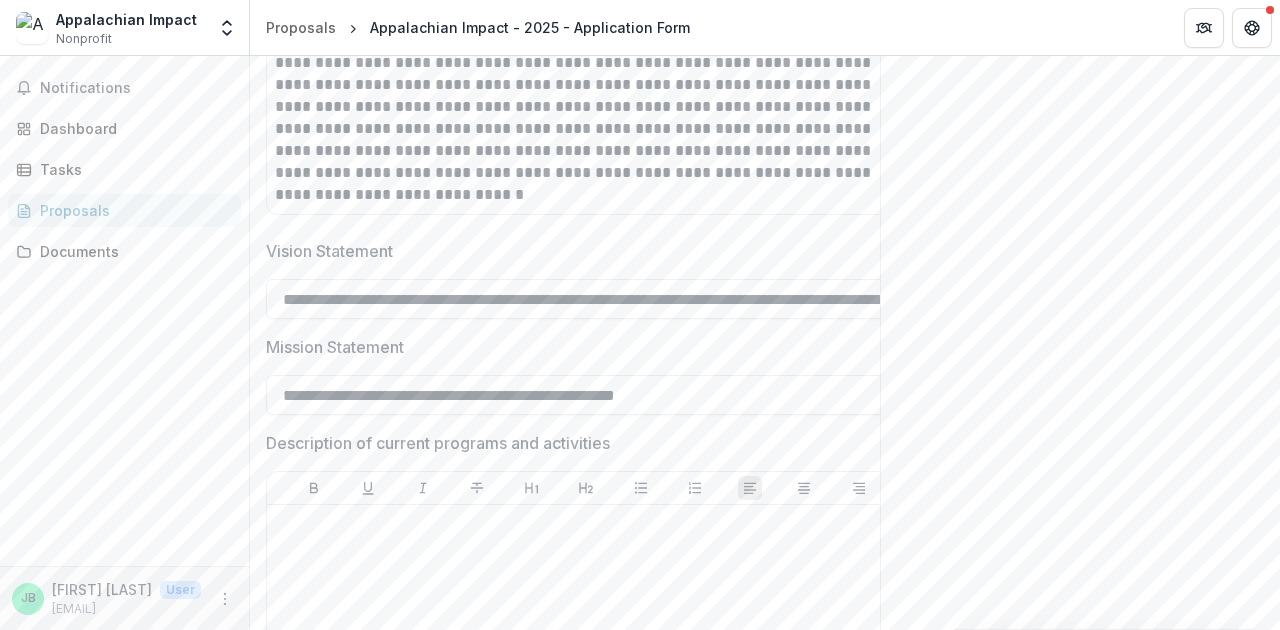 type on "**********" 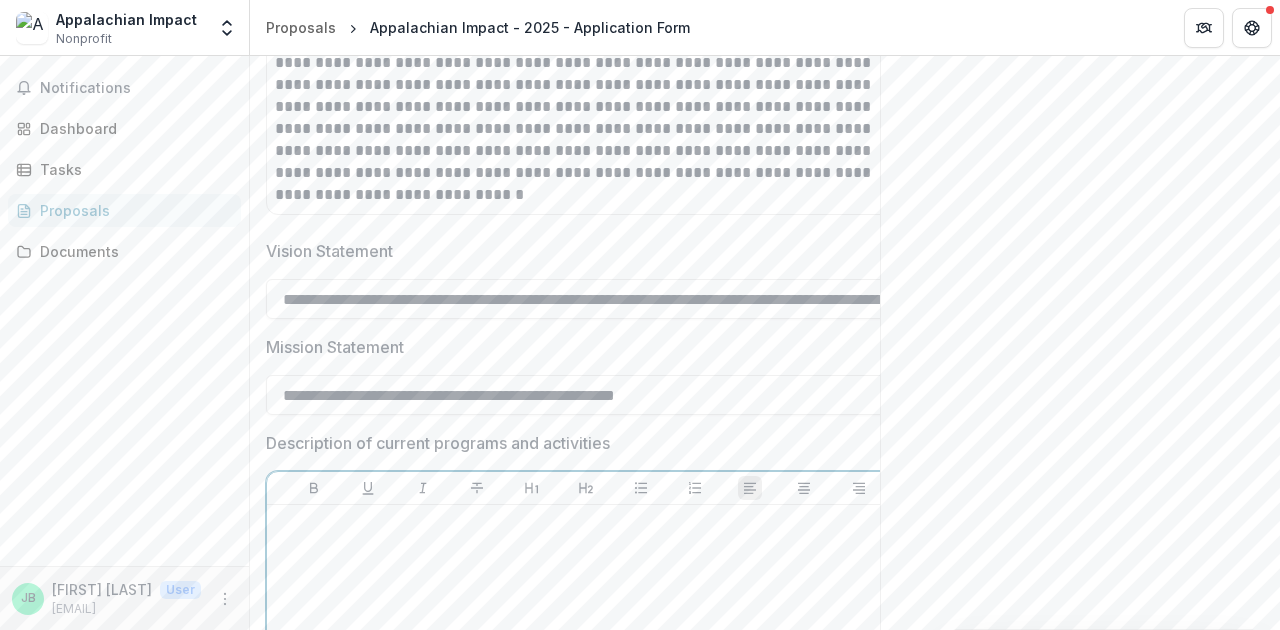click at bounding box center (586, 524) 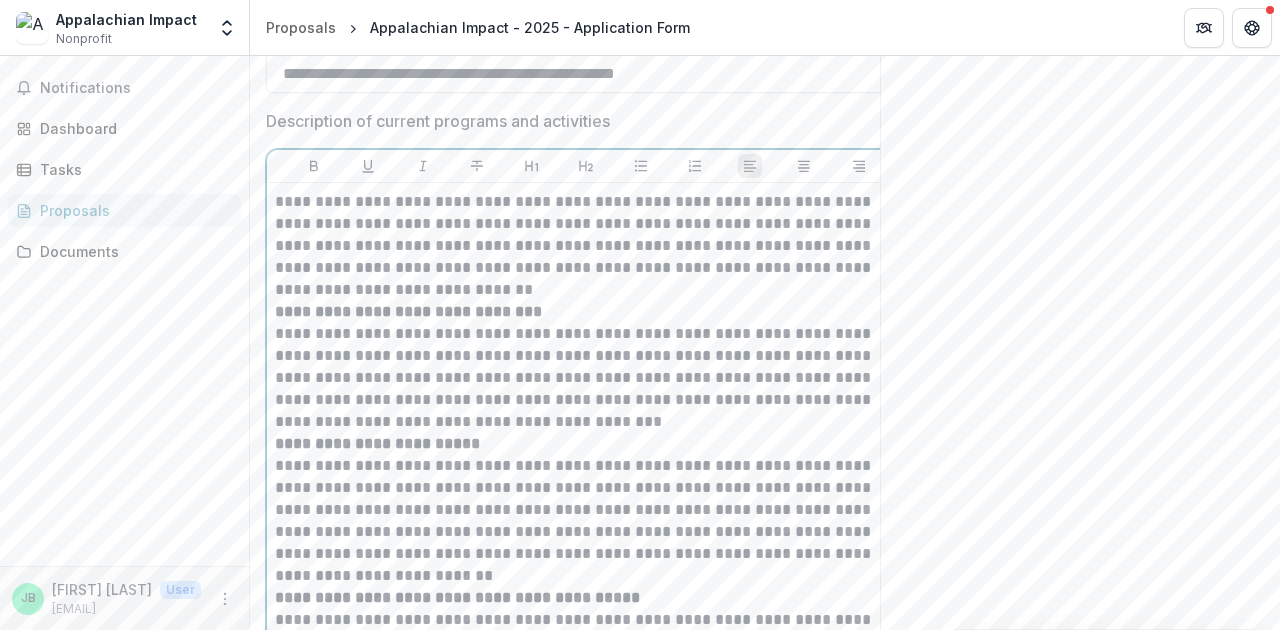scroll, scrollTop: 2027, scrollLeft: 0, axis: vertical 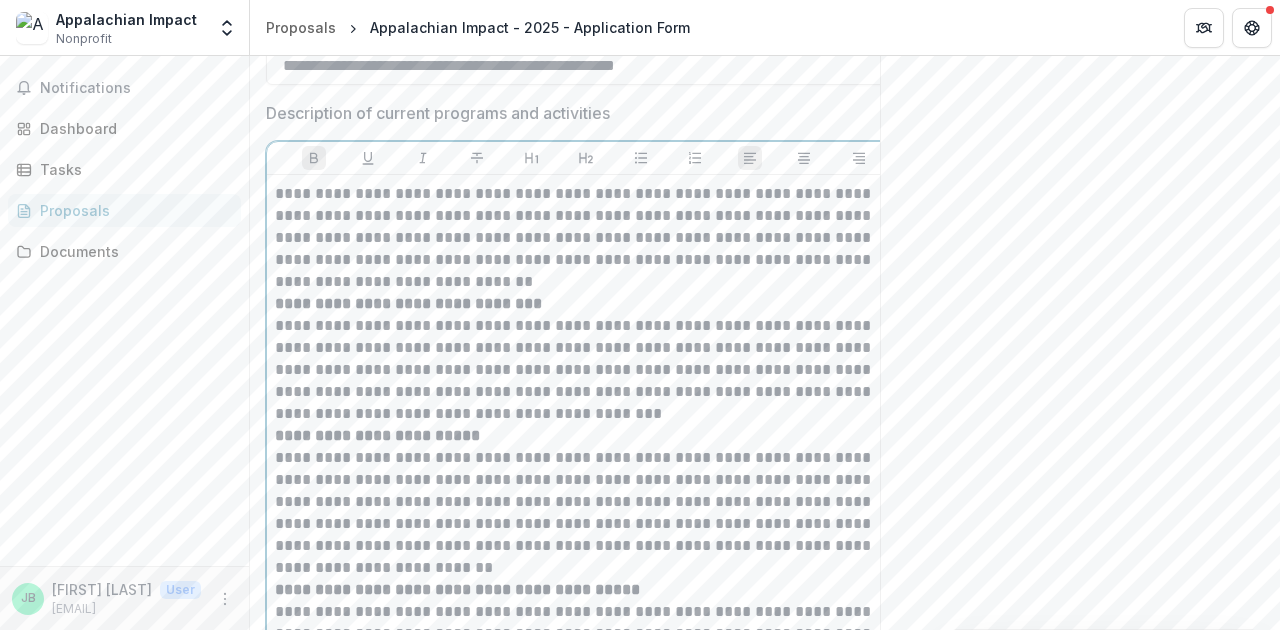 click on "**********" at bounding box center [408, 303] 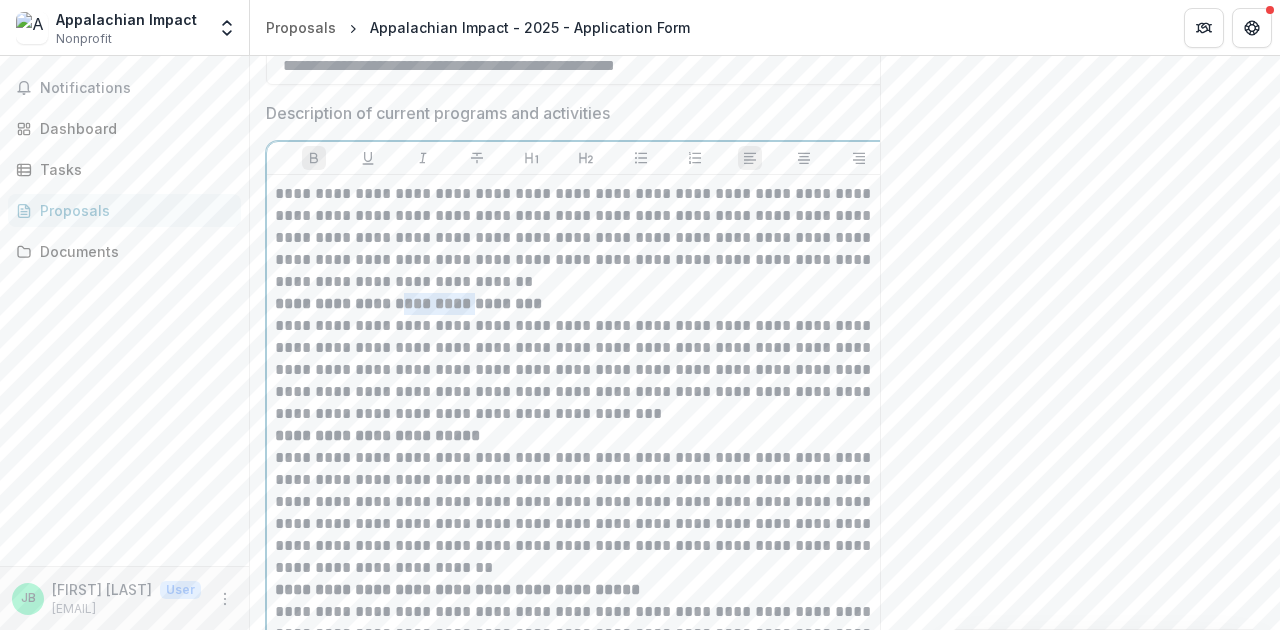 click on "**********" at bounding box center [408, 303] 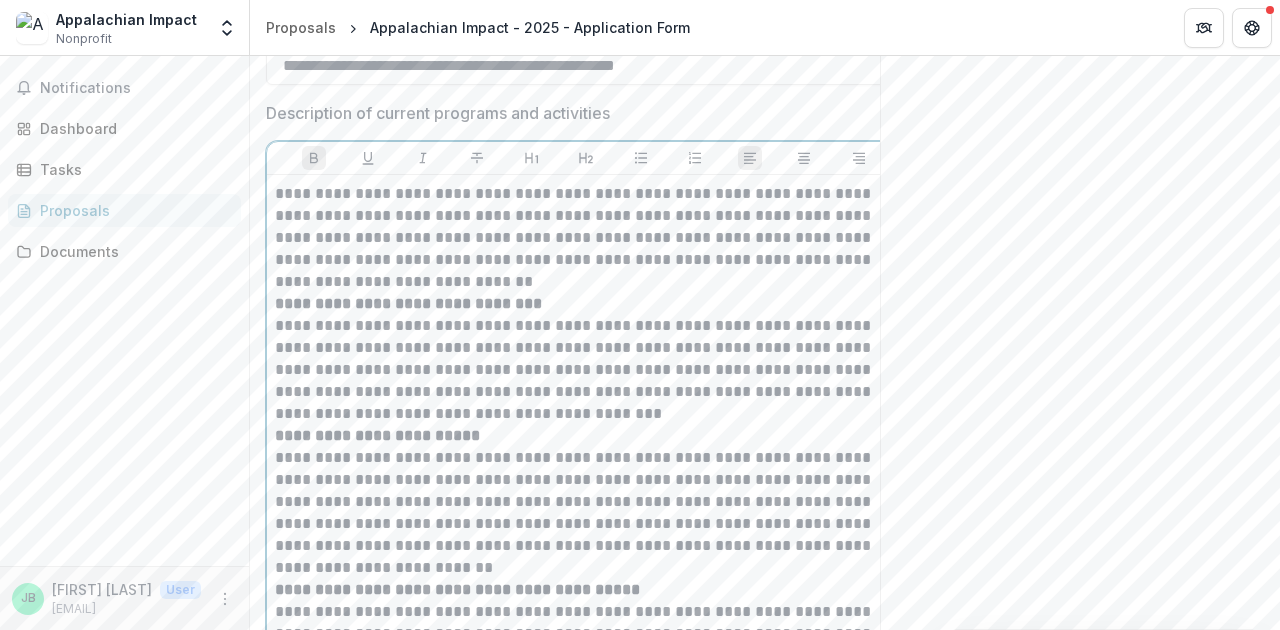 click on "**********" at bounding box center [586, 359] 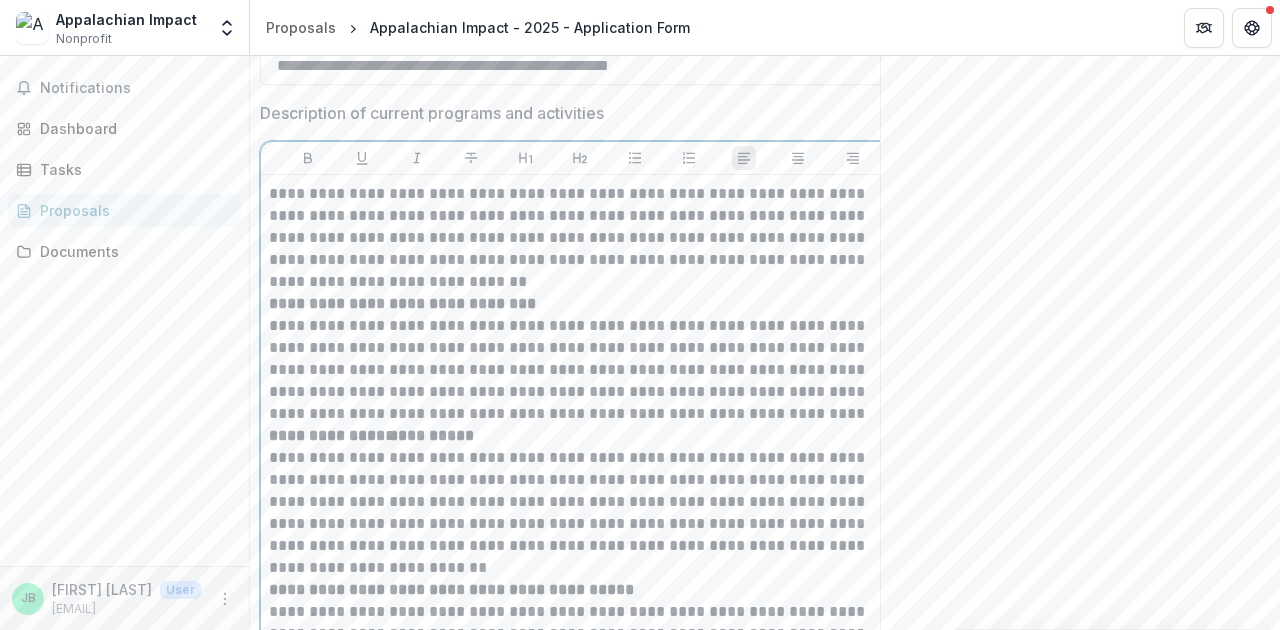 scroll, scrollTop: 0, scrollLeft: 22, axis: horizontal 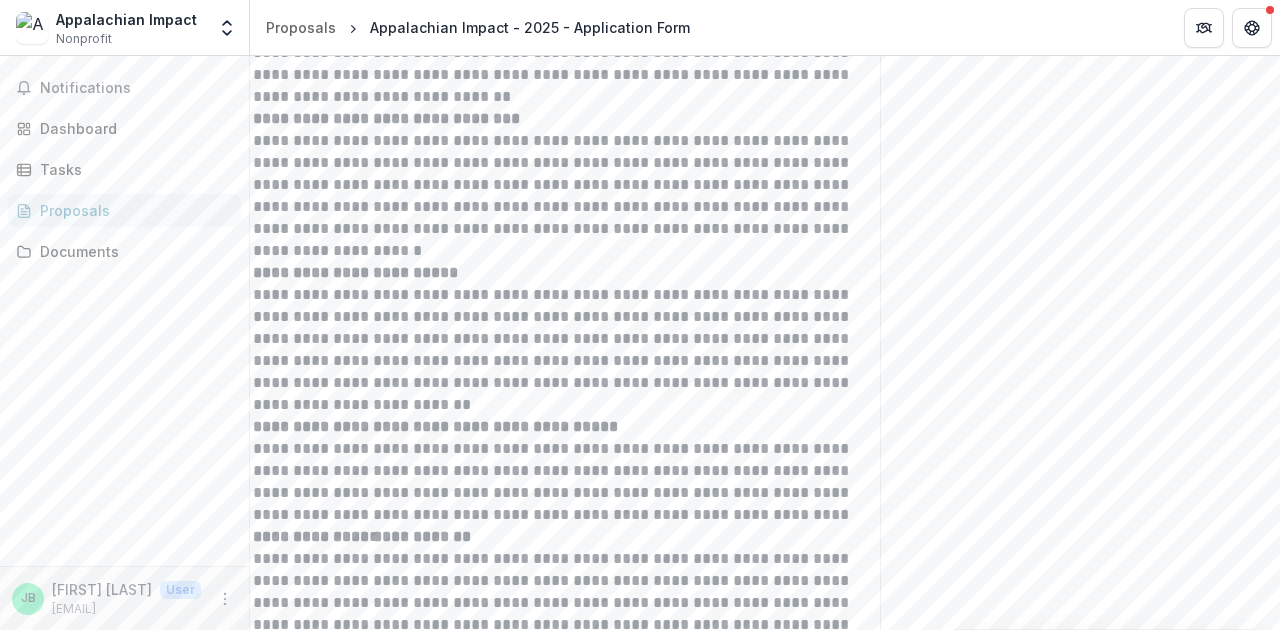 click on "**********" at bounding box center (564, 339) 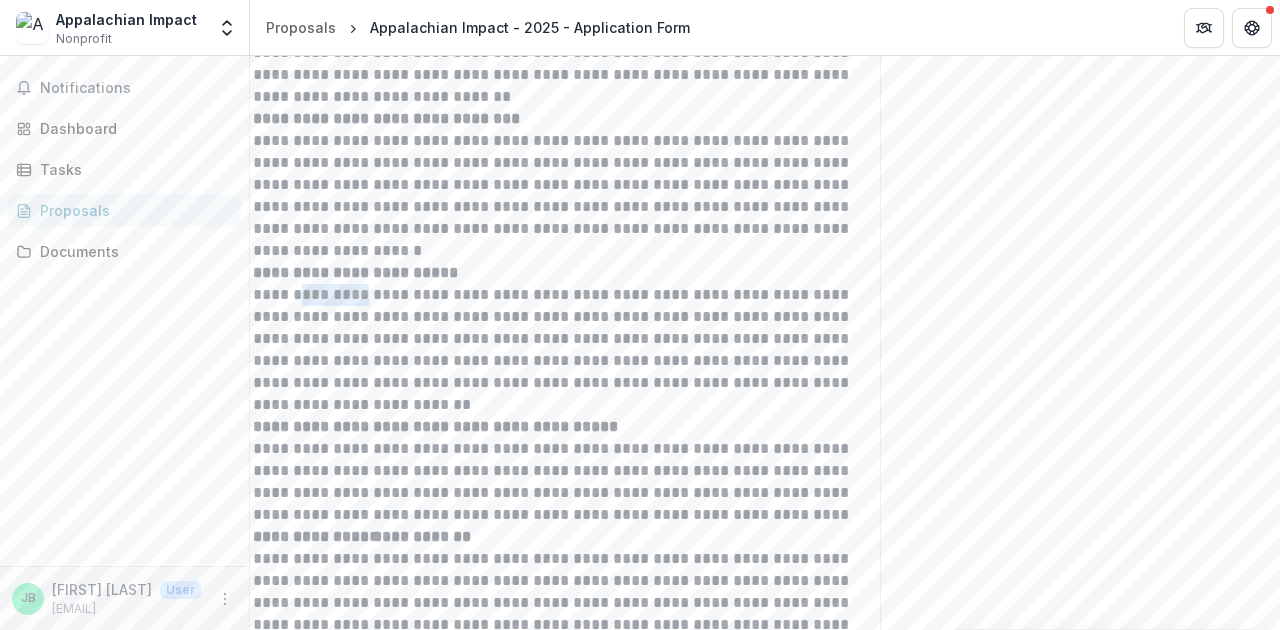 click on "**********" at bounding box center [564, 339] 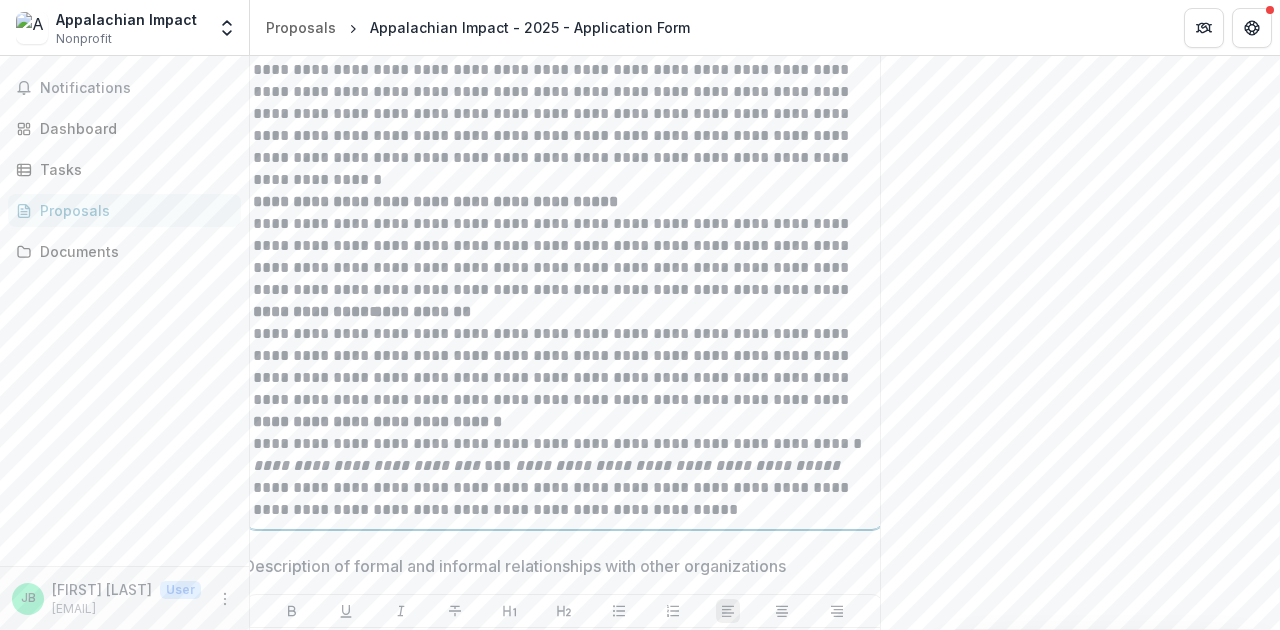 scroll, scrollTop: 2453, scrollLeft: 0, axis: vertical 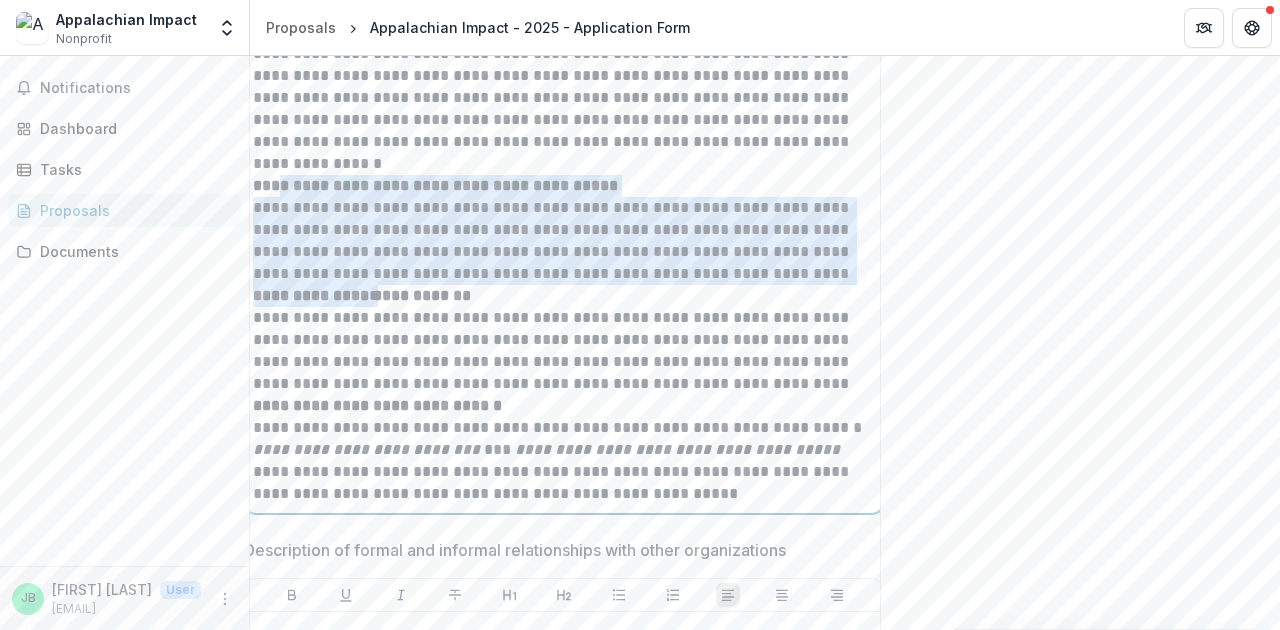 drag, startPoint x: 861, startPoint y: 276, endPoint x: 275, endPoint y: 192, distance: 591.98987 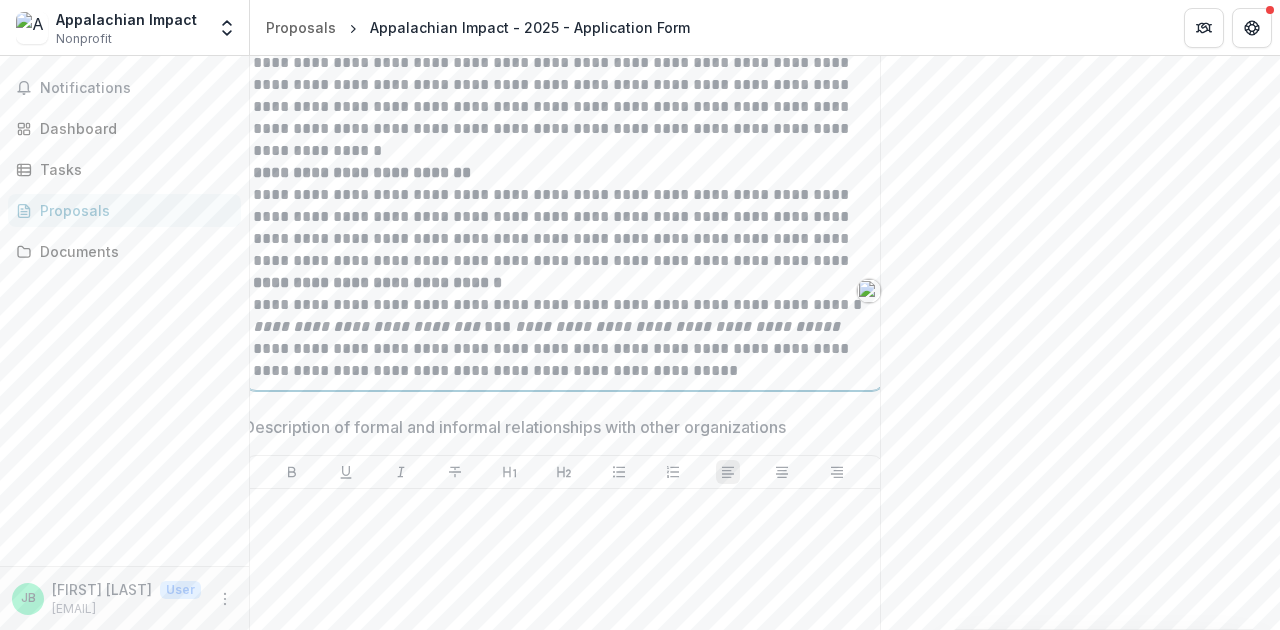 scroll, scrollTop: 2469, scrollLeft: 0, axis: vertical 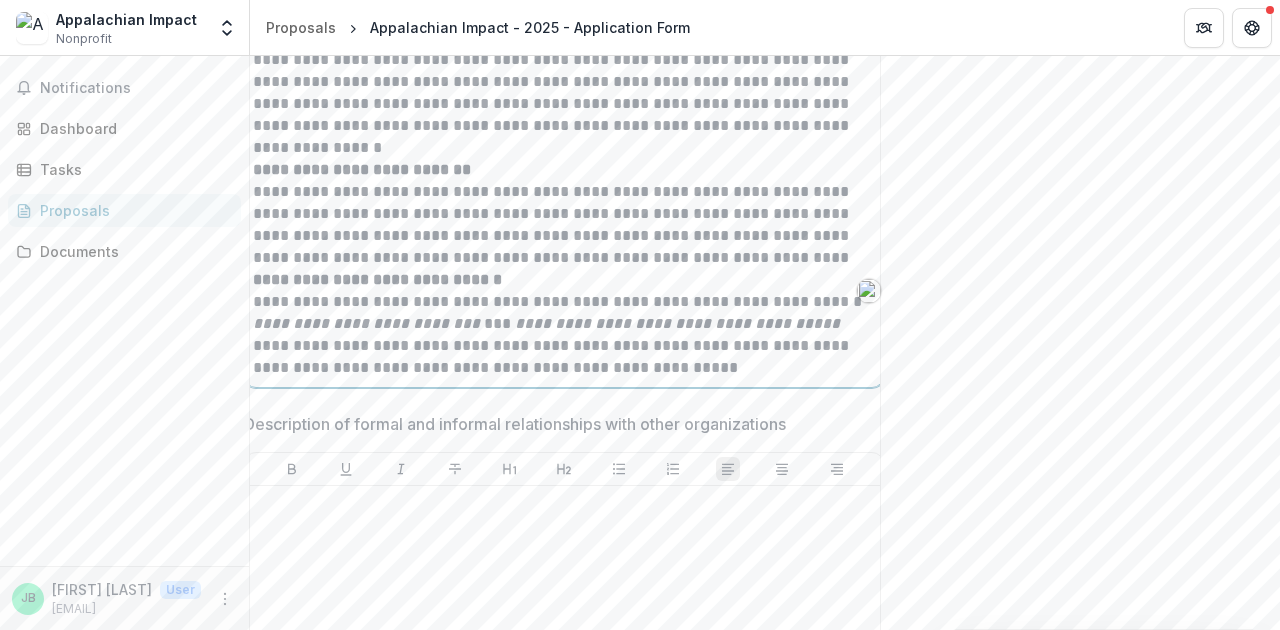 click on "**********" at bounding box center [377, 279] 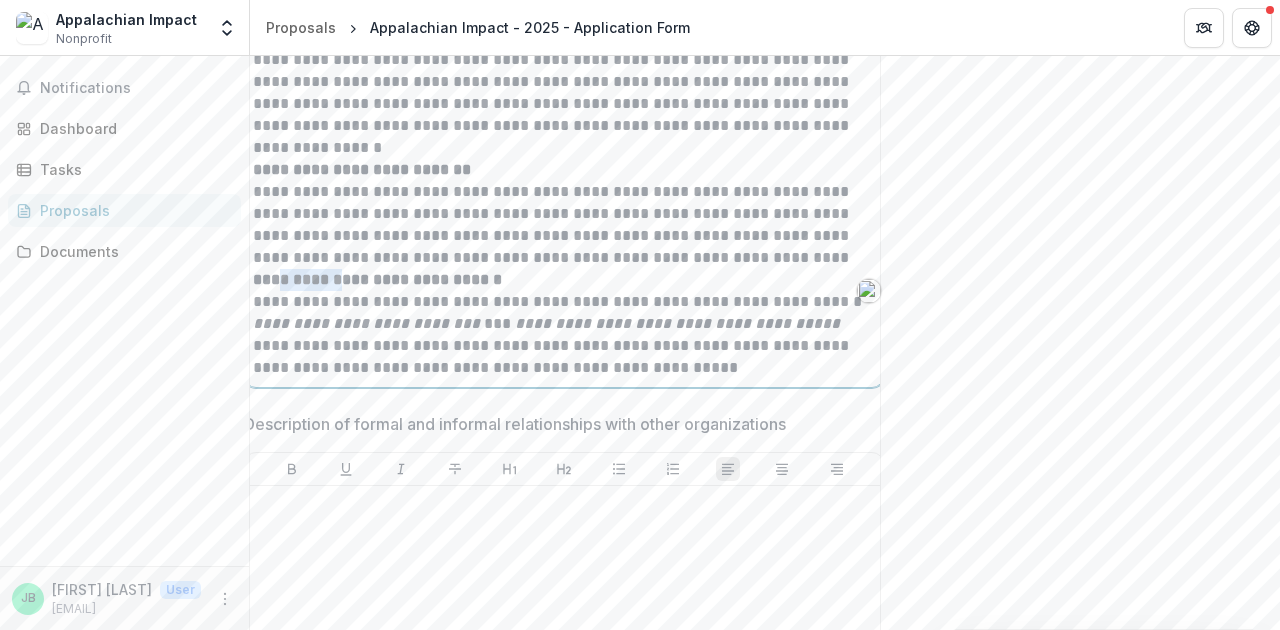 click on "**********" at bounding box center [377, 279] 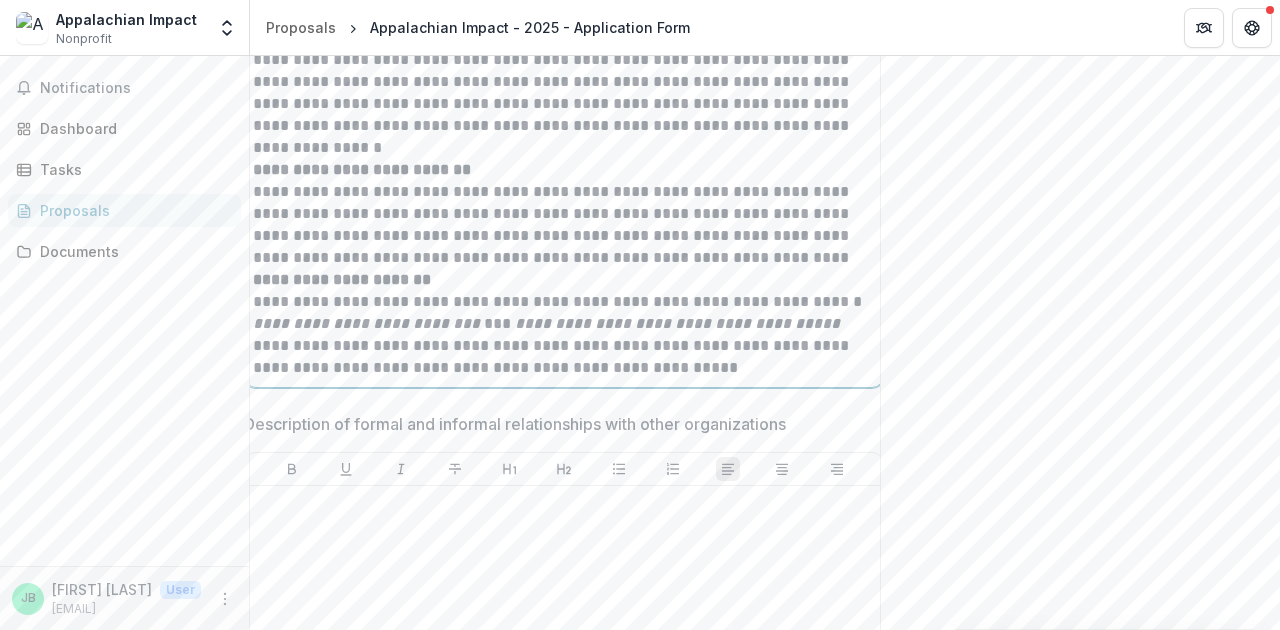 click on "**********" at bounding box center (342, 279) 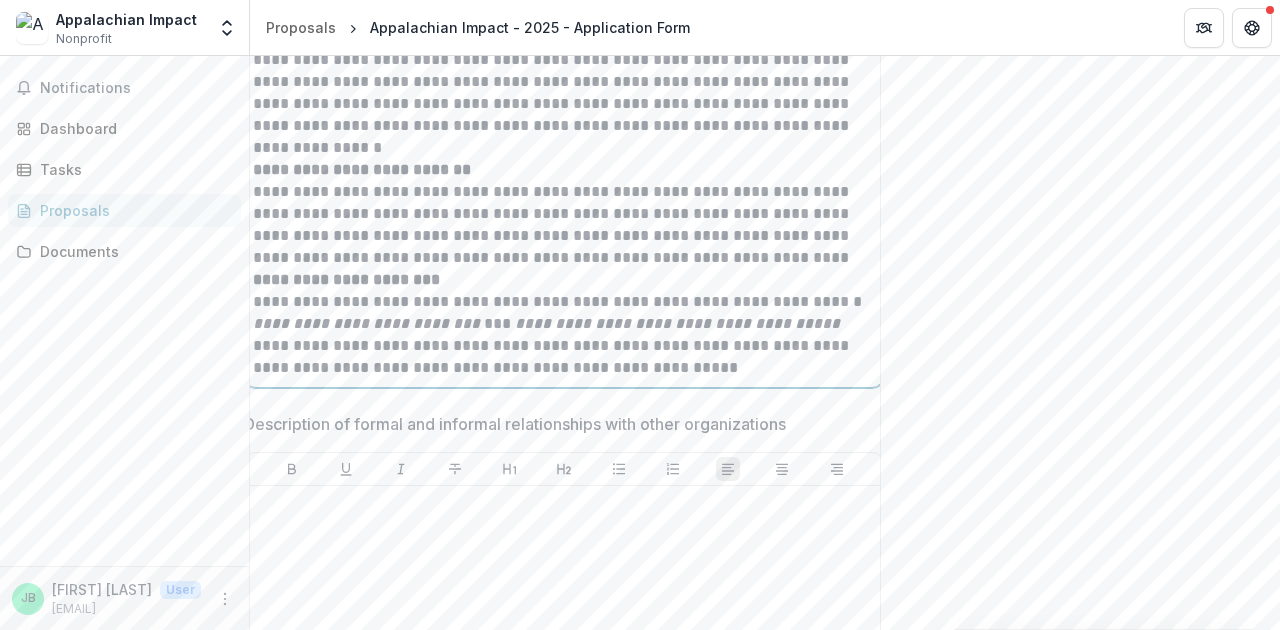 click on "**********" at bounding box center [564, 324] 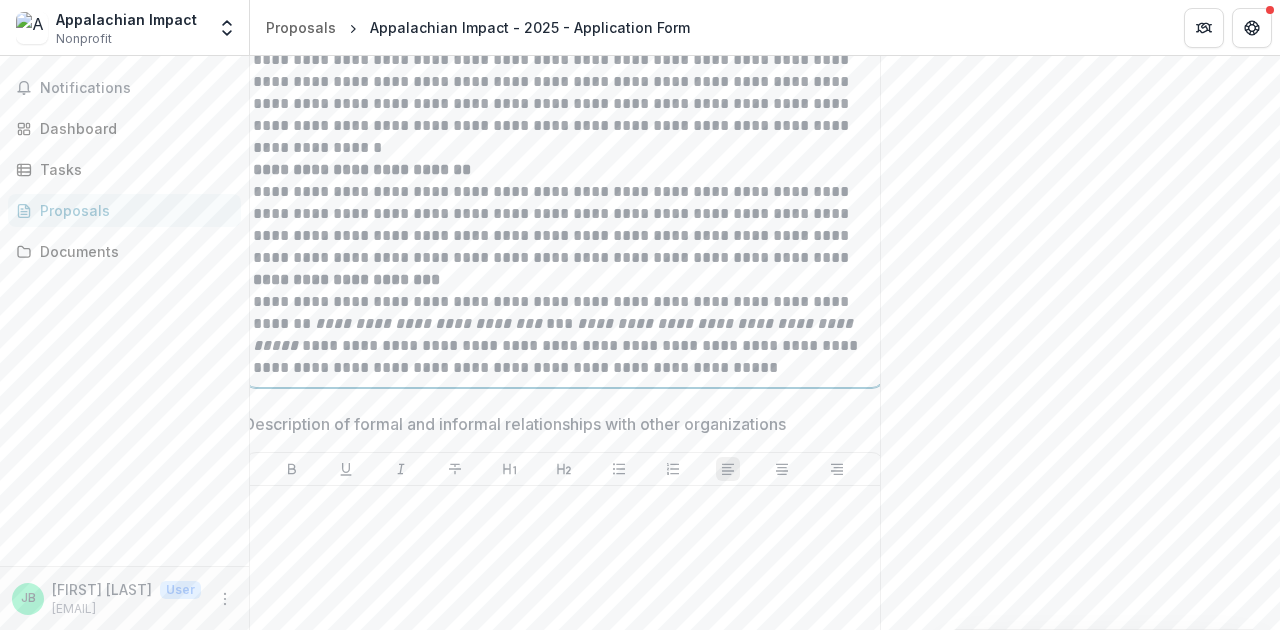 click on "**********" at bounding box center [564, 324] 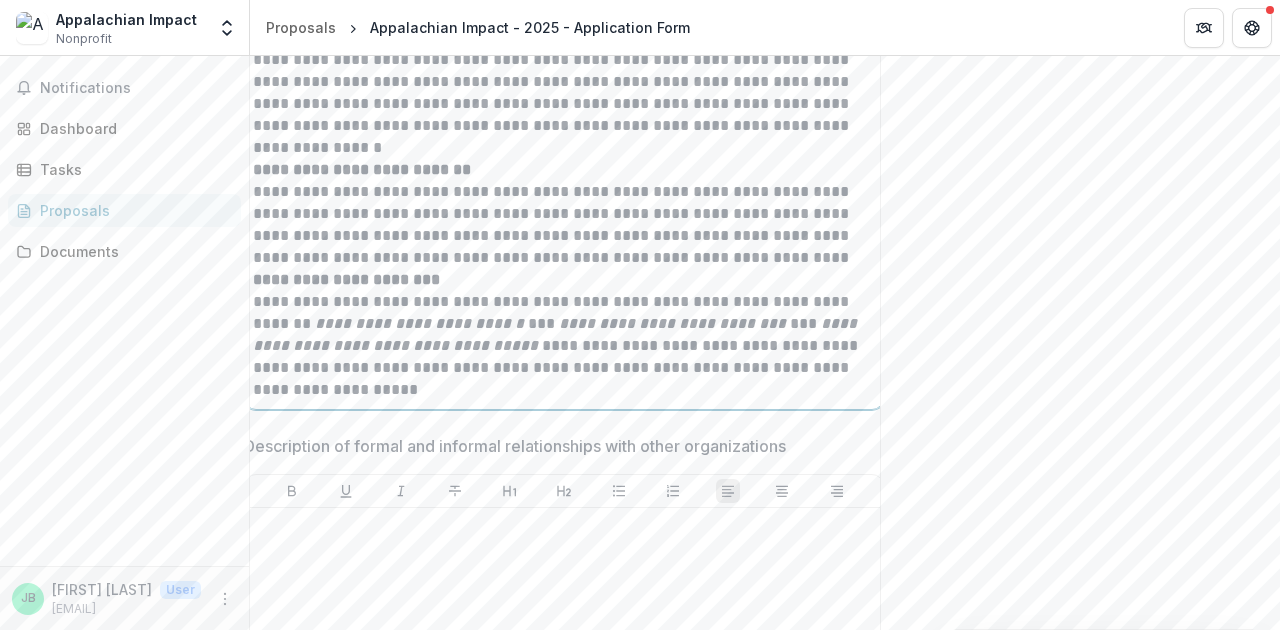 click on "**********" at bounding box center [672, 323] 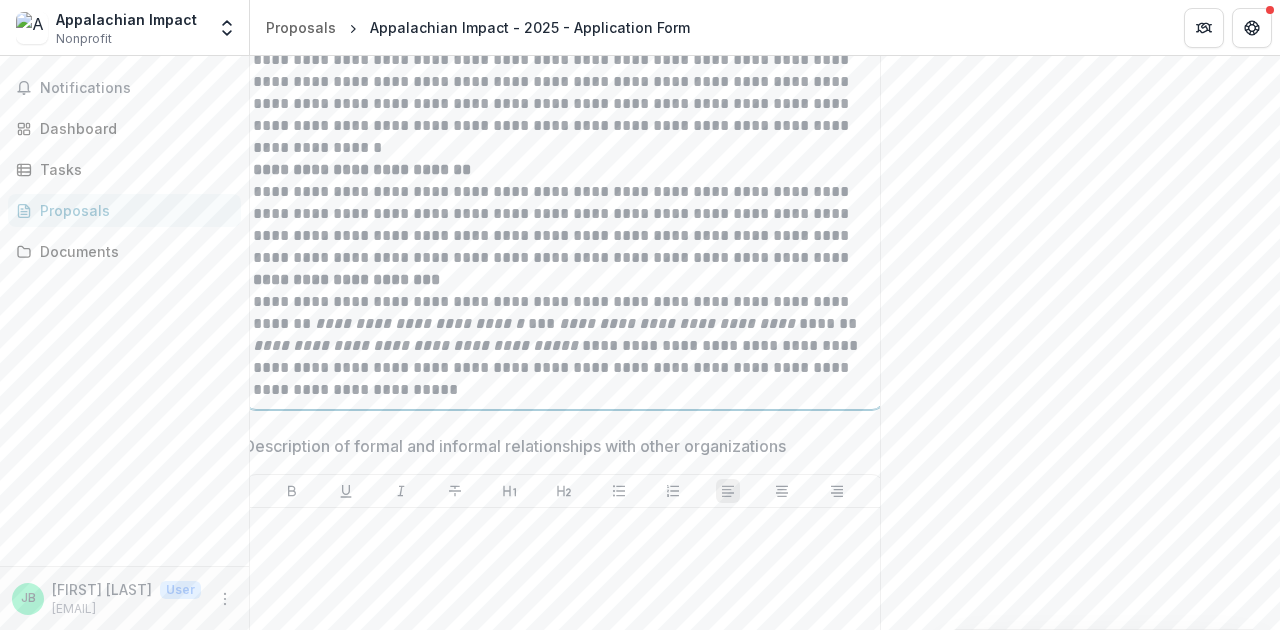click on "**********" at bounding box center [564, 335] 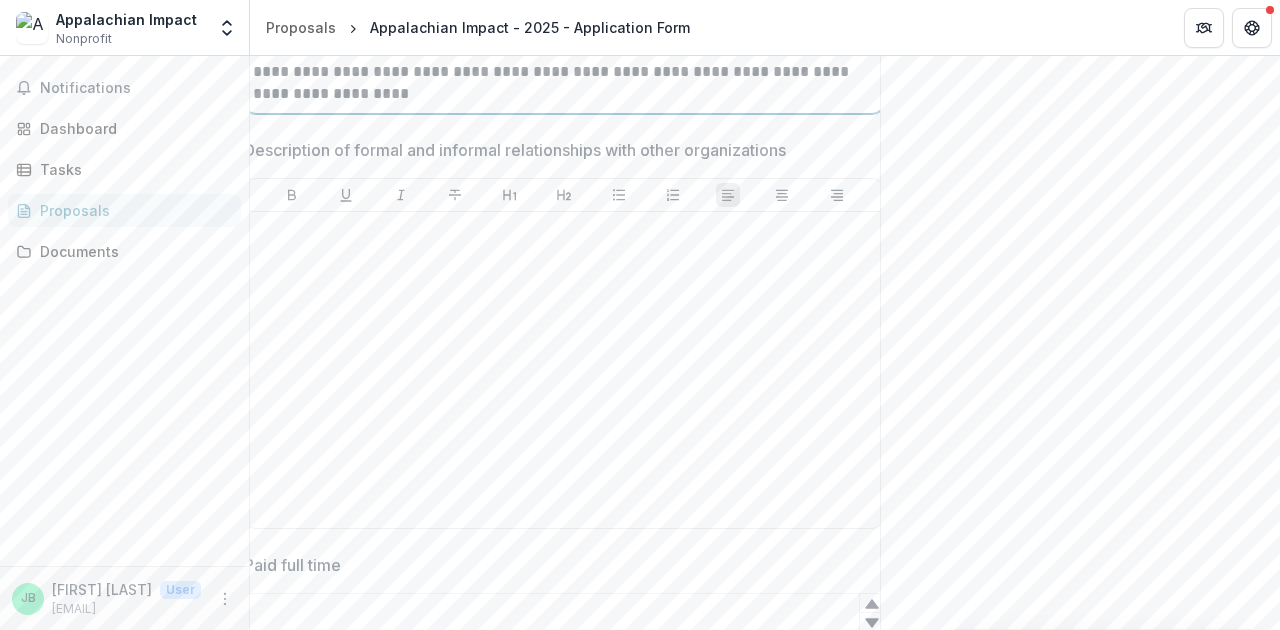scroll, scrollTop: 2778, scrollLeft: 0, axis: vertical 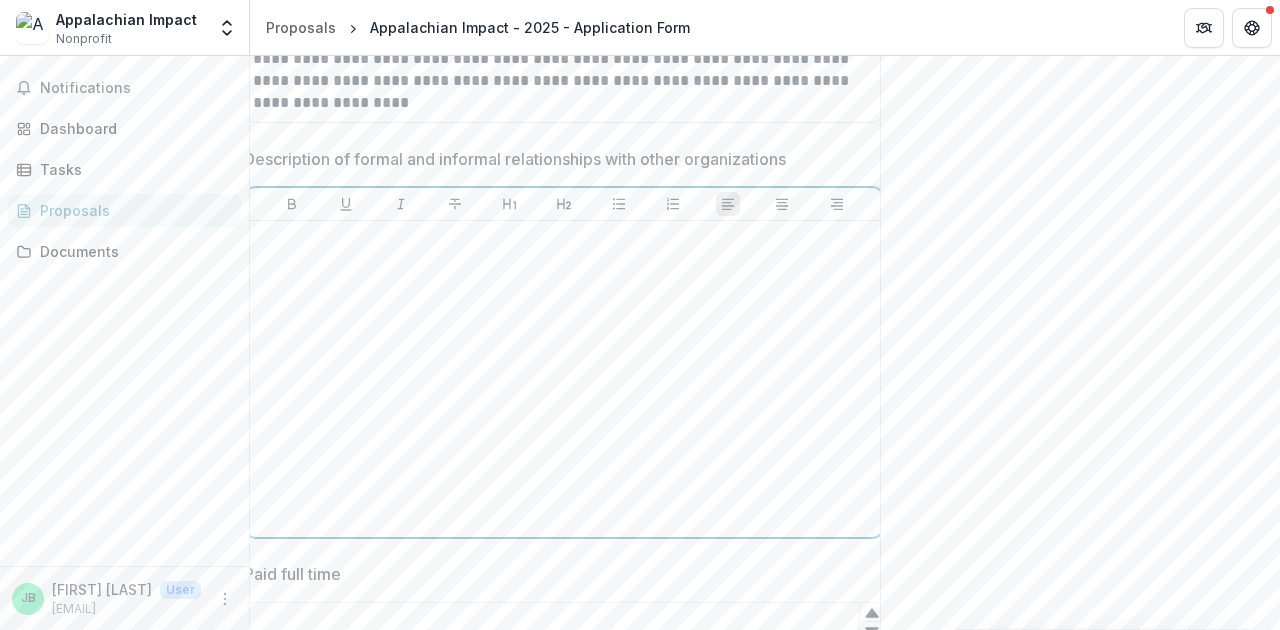 click at bounding box center (564, 379) 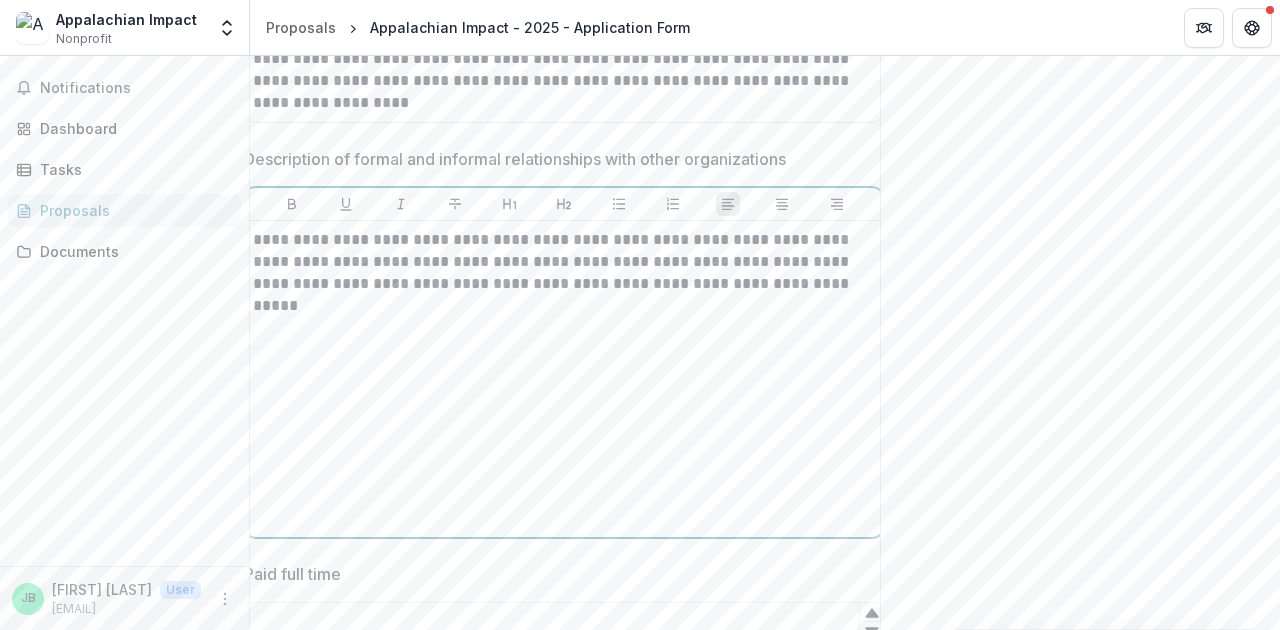 scroll, scrollTop: 0, scrollLeft: 27, axis: horizontal 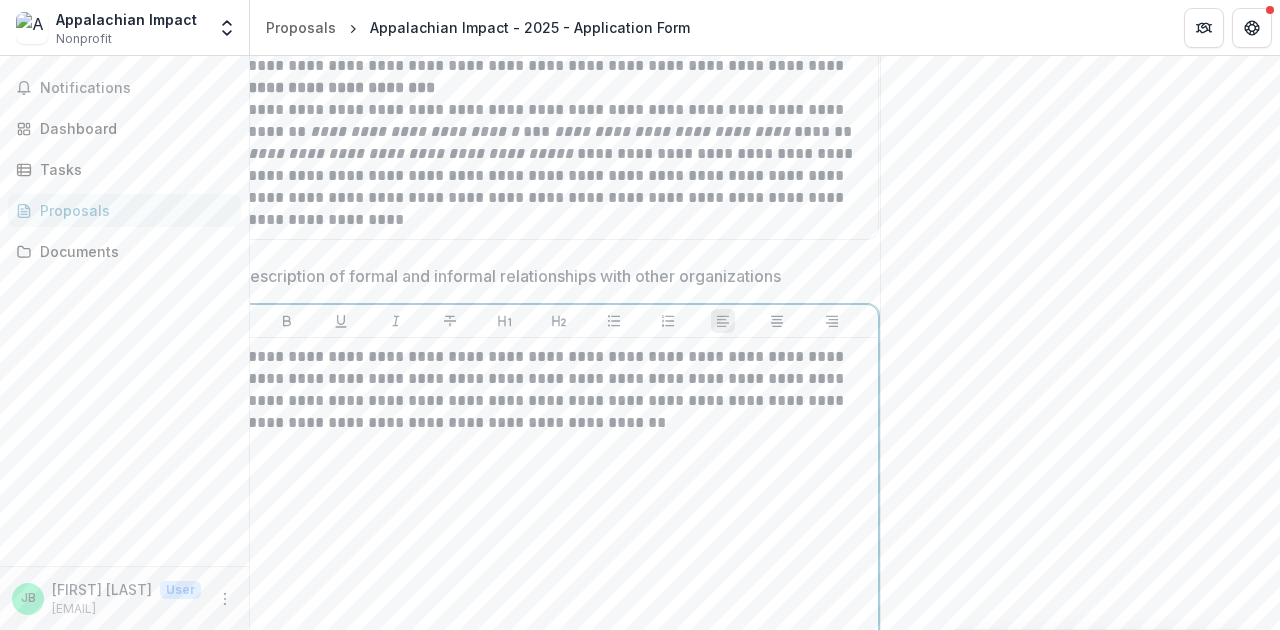 click on "**********" at bounding box center [559, 390] 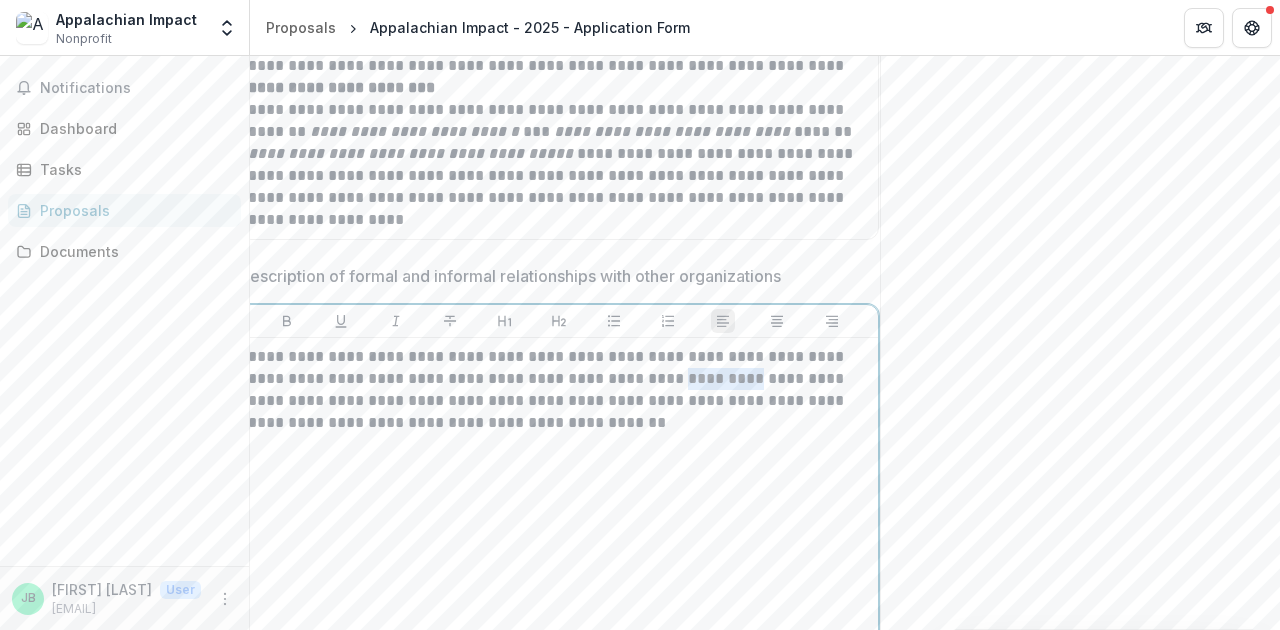 click on "**********" at bounding box center [559, 390] 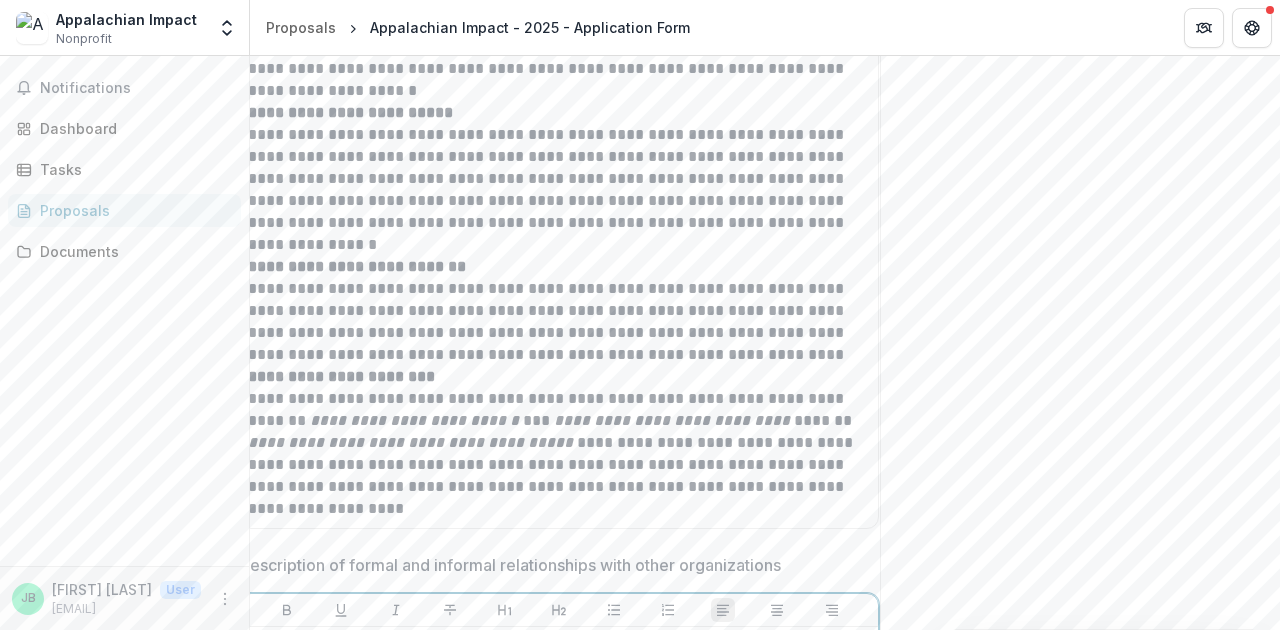 scroll, scrollTop: 2348, scrollLeft: 0, axis: vertical 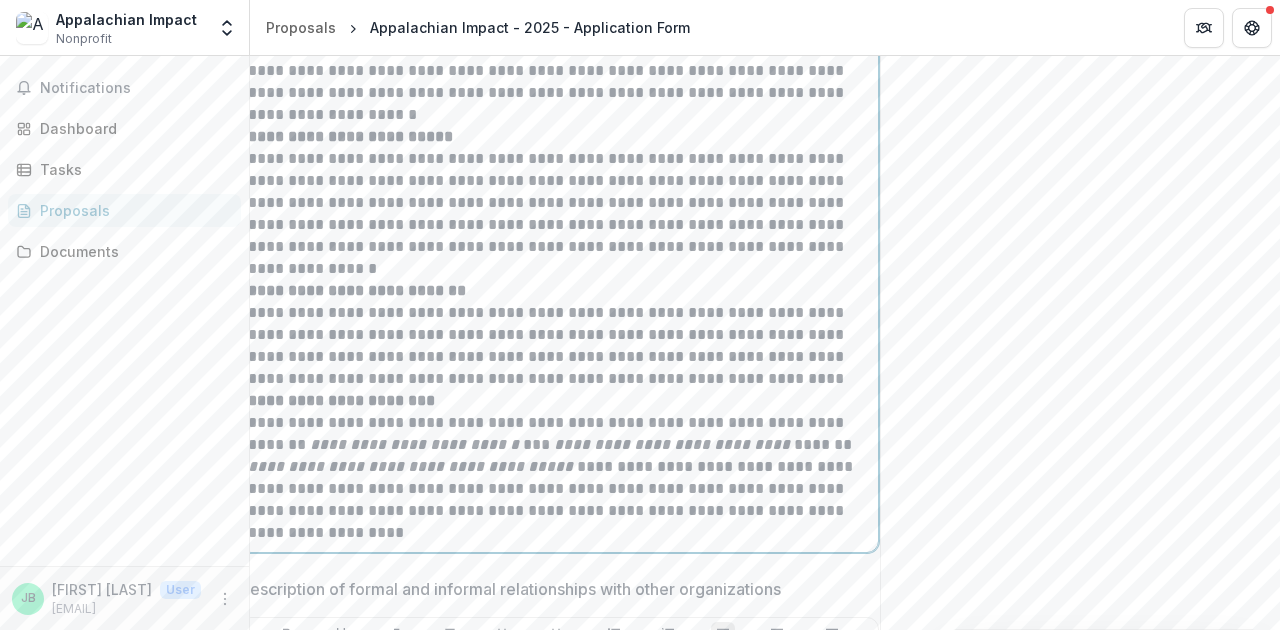 click on "**********" at bounding box center [559, 335] 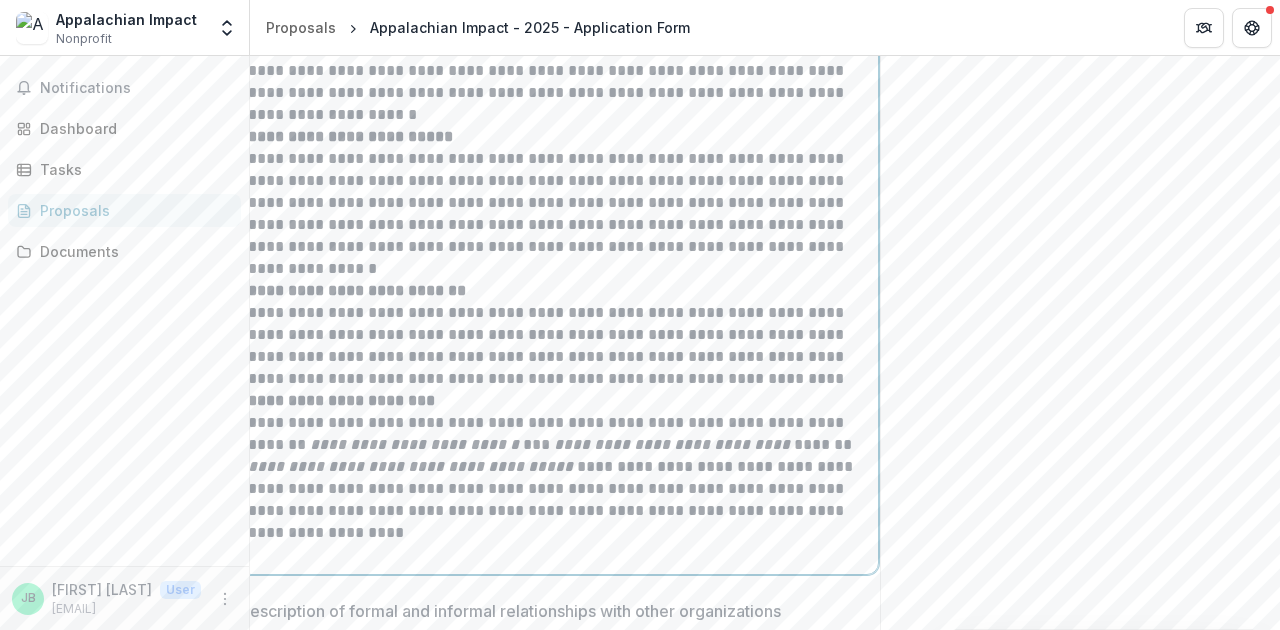 scroll, scrollTop: 0, scrollLeft: 20, axis: horizontal 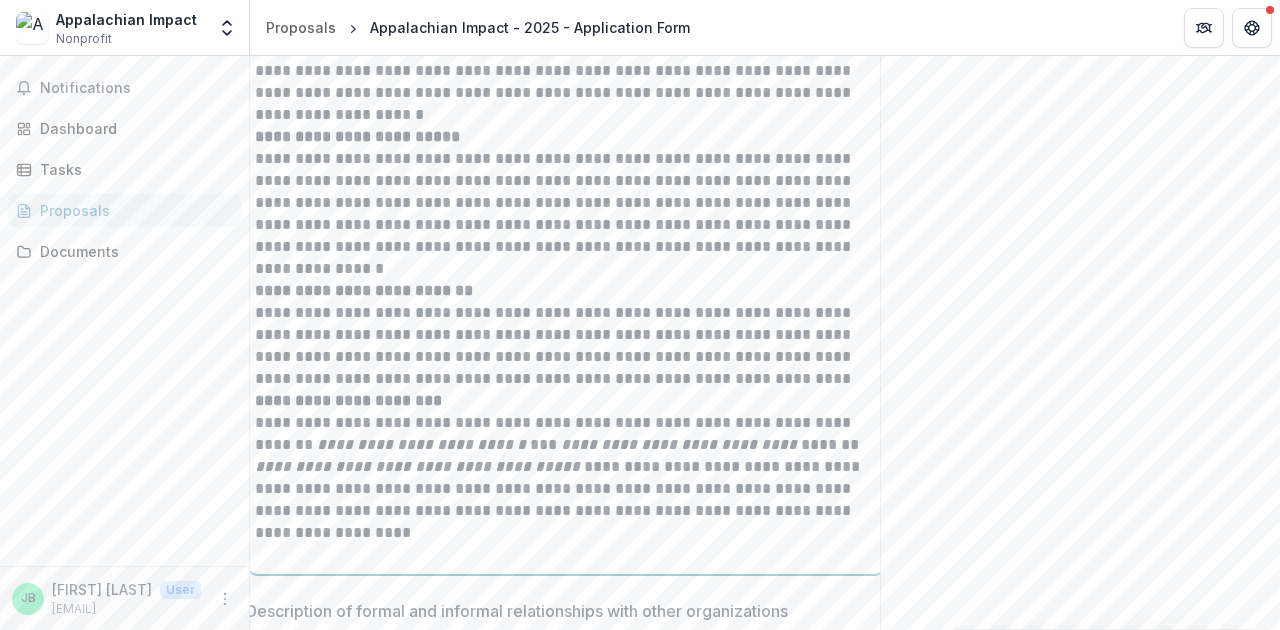 click on "**********" at bounding box center [566, 335] 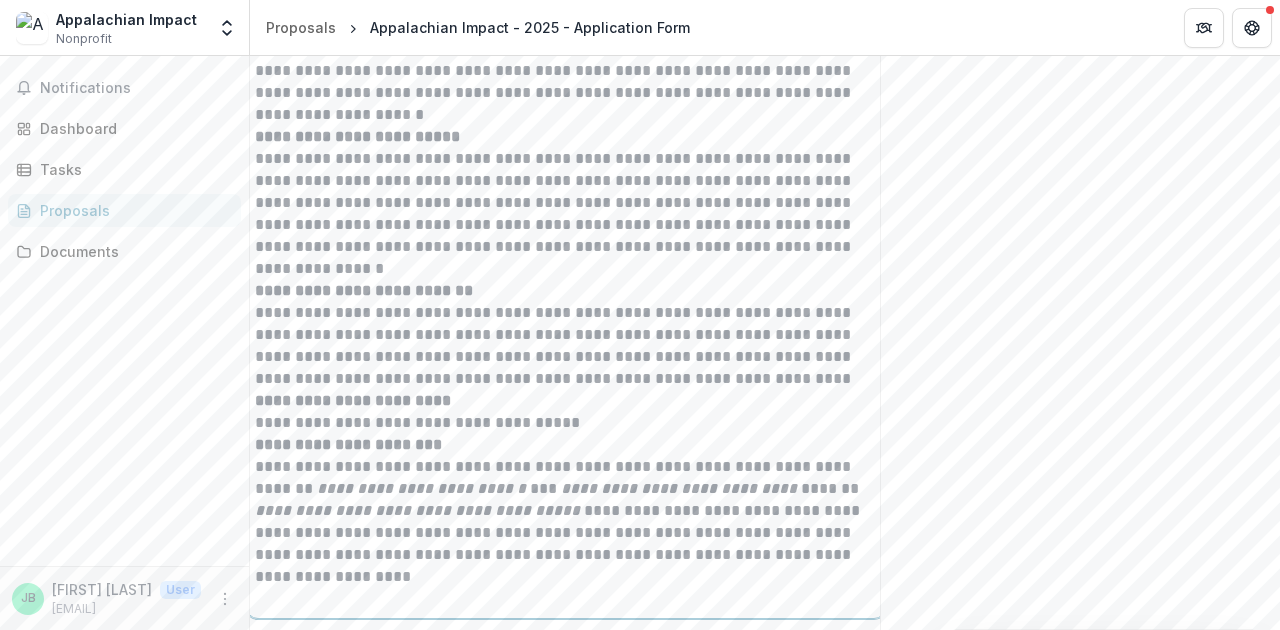 click on "**********" at bounding box center [566, 423] 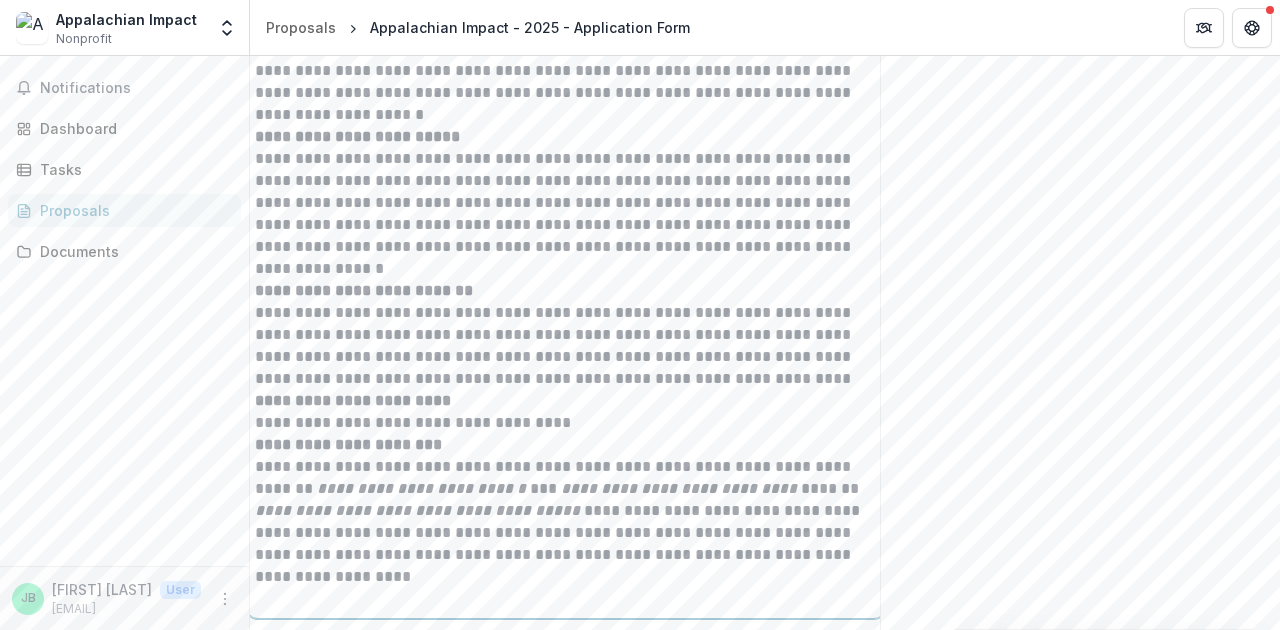 click on "**********" at bounding box center [566, 423] 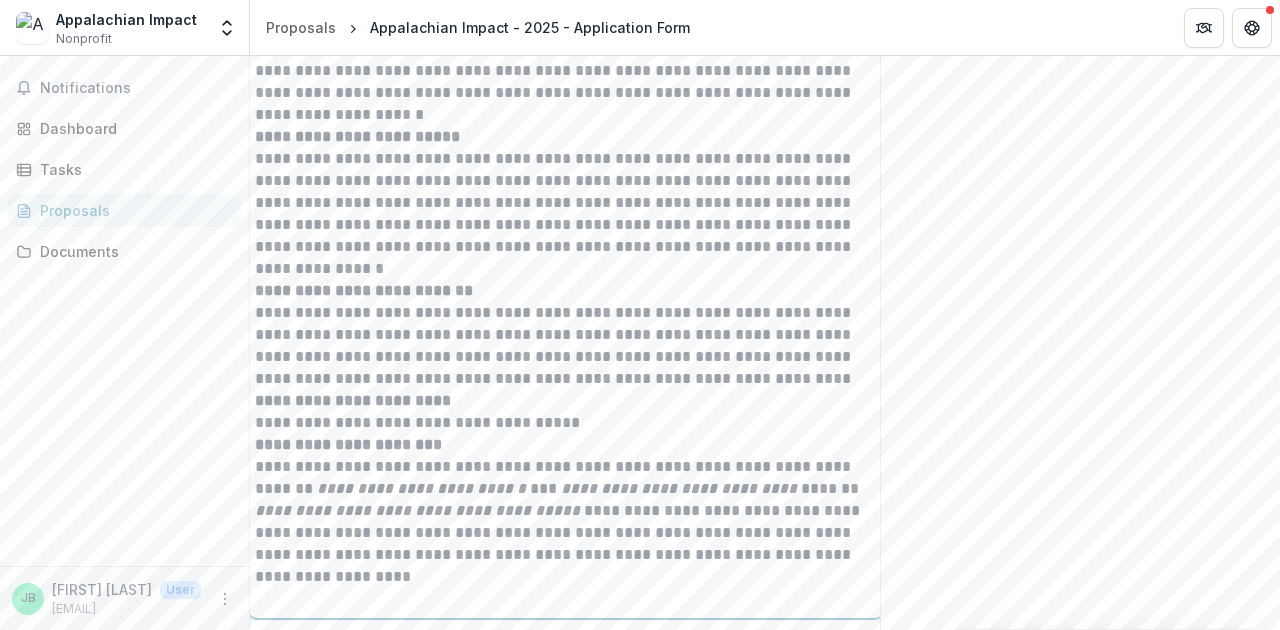 click on "**********" at bounding box center [566, 423] 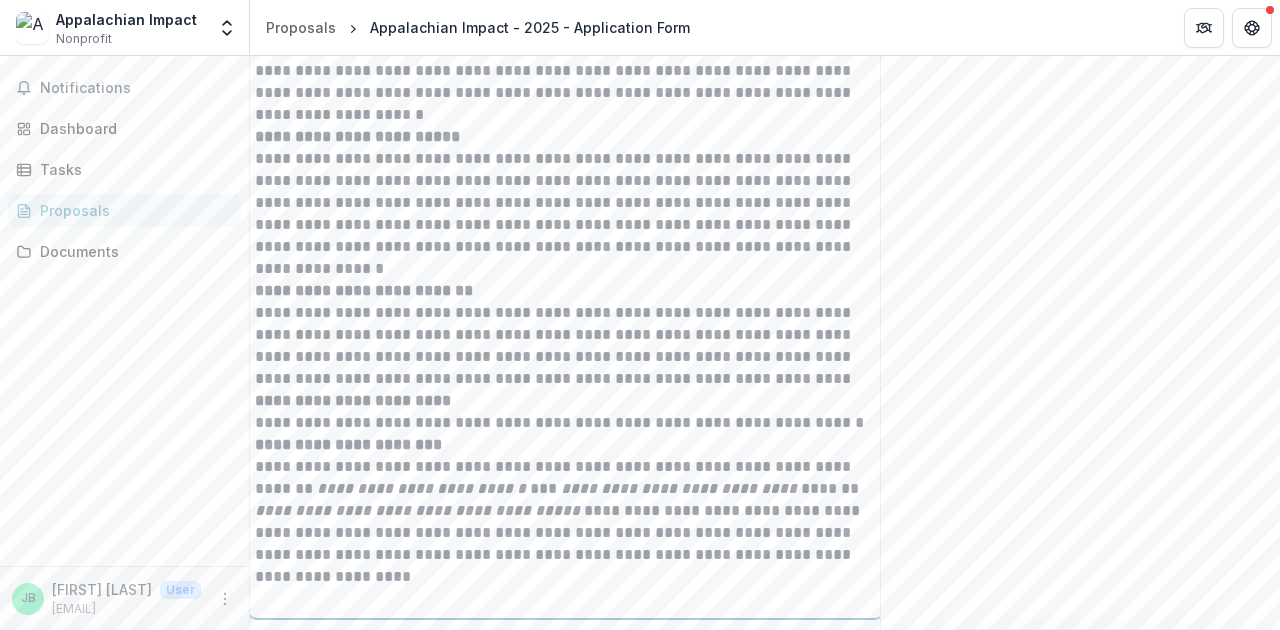 scroll, scrollTop: 0, scrollLeft: 25, axis: horizontal 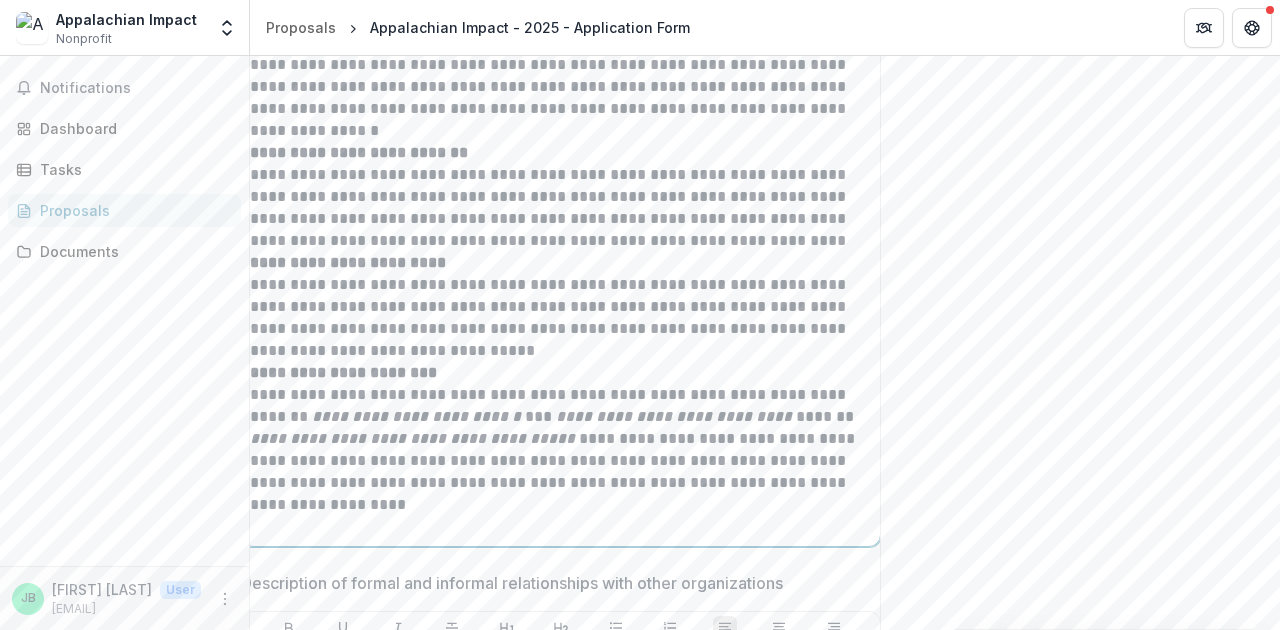 click on "**********" at bounding box center [561, 439] 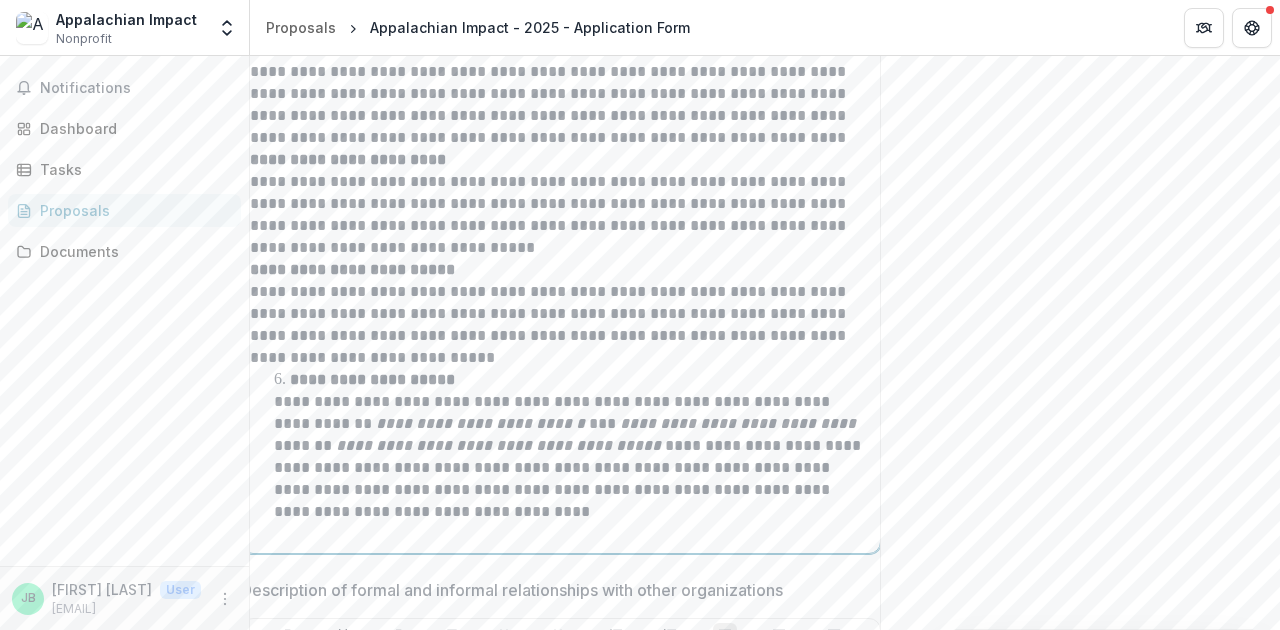 scroll, scrollTop: 2604, scrollLeft: 0, axis: vertical 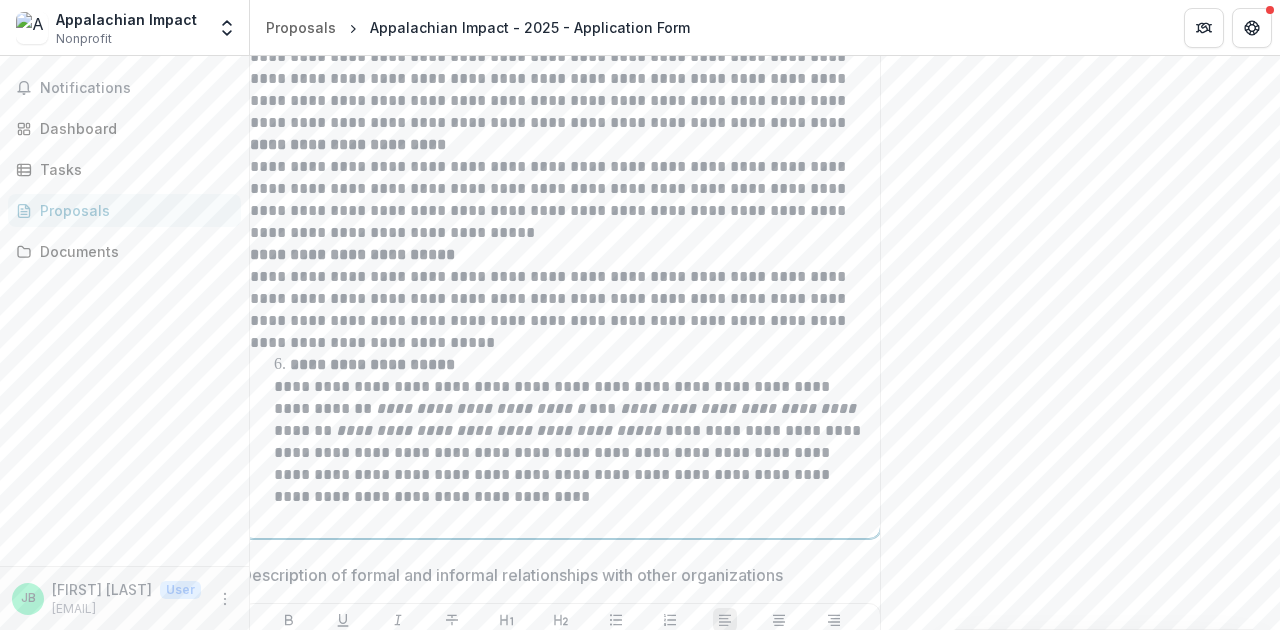click on "**********" at bounding box center [372, 364] 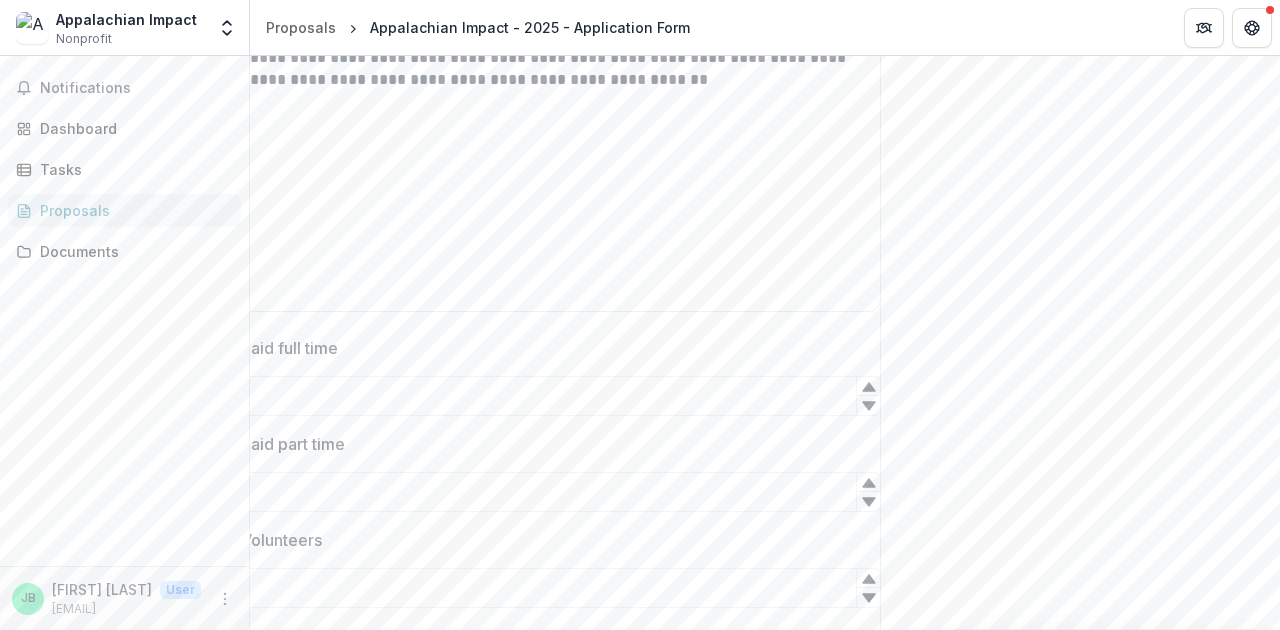 scroll, scrollTop: 3271, scrollLeft: 0, axis: vertical 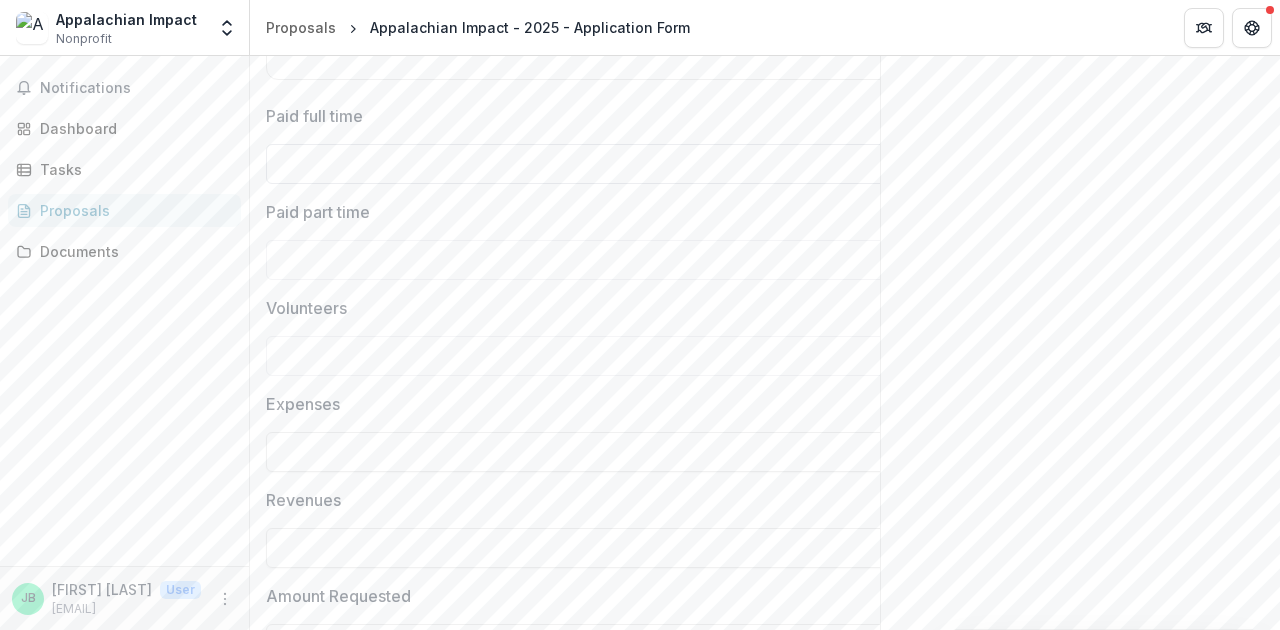 click on "Paid full time" at bounding box center (586, 164) 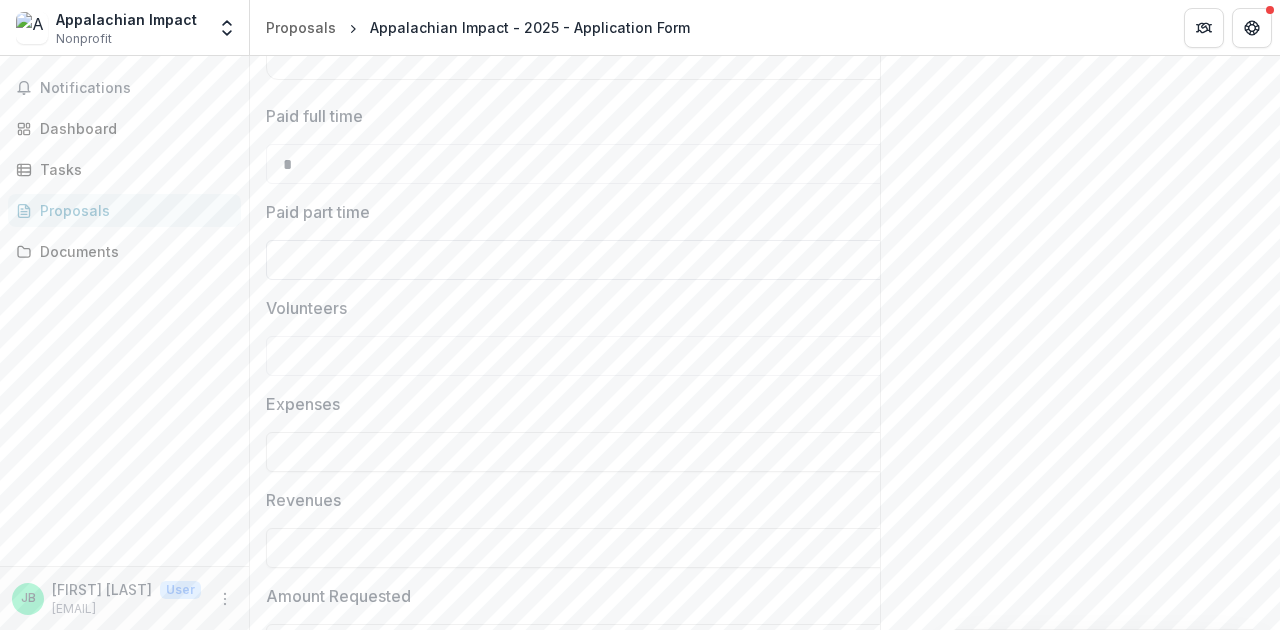 type on "*" 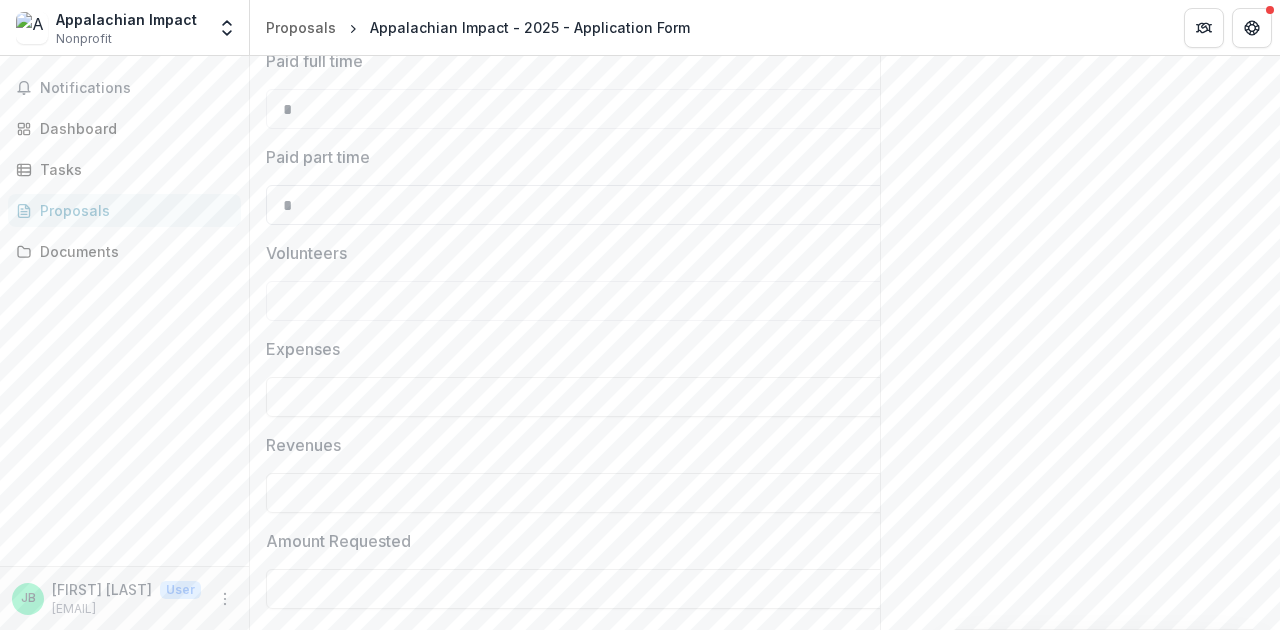 scroll, scrollTop: 3551, scrollLeft: 0, axis: vertical 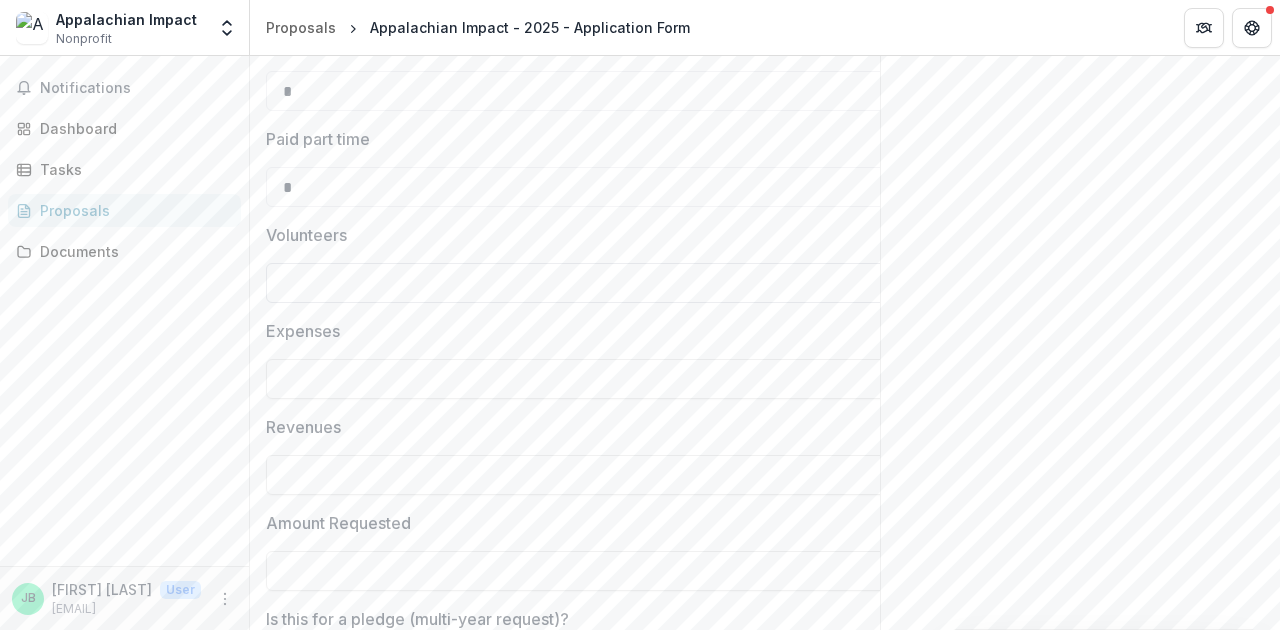 type on "*" 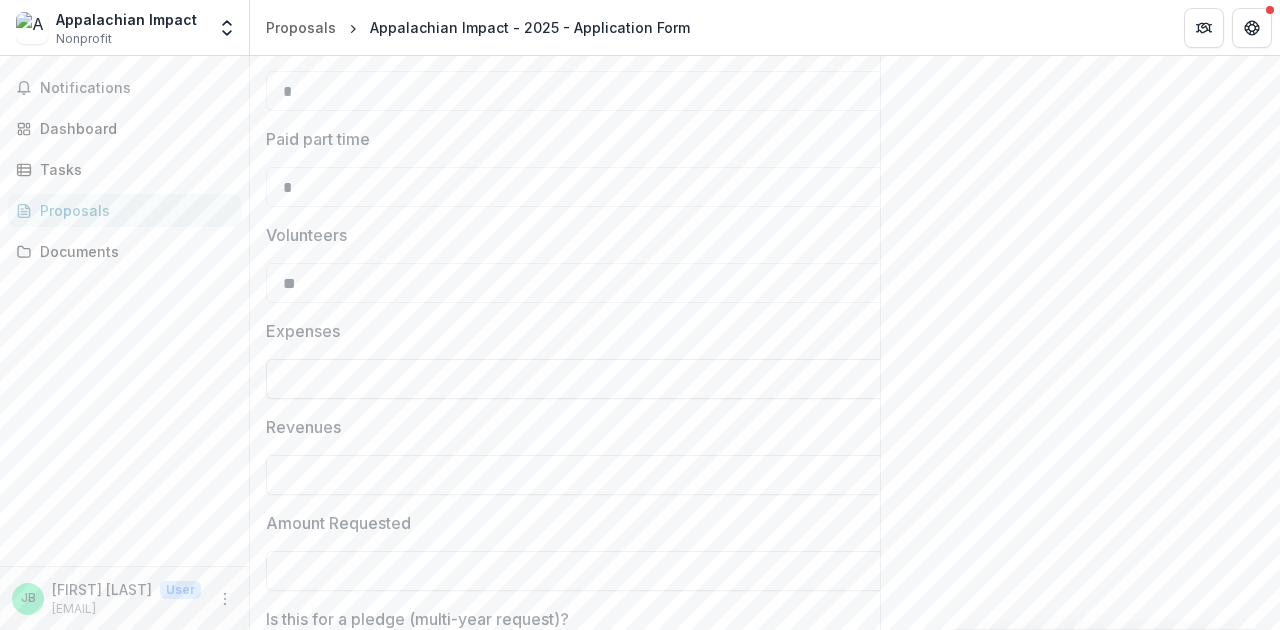 type on "**" 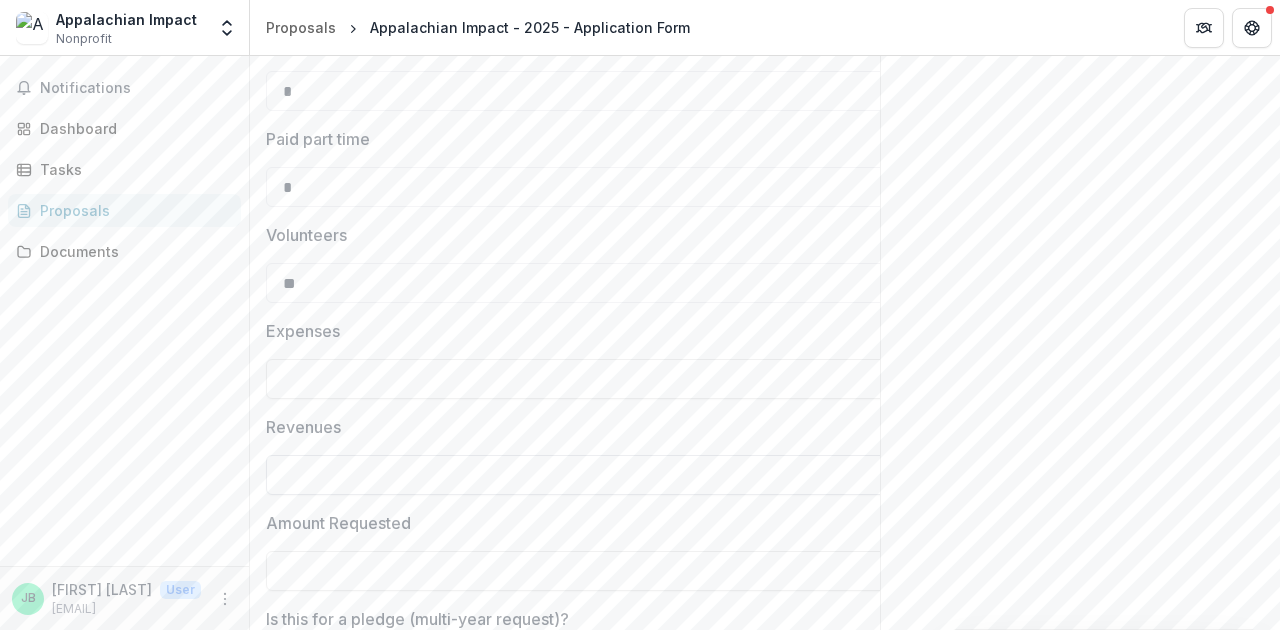 type on "**" 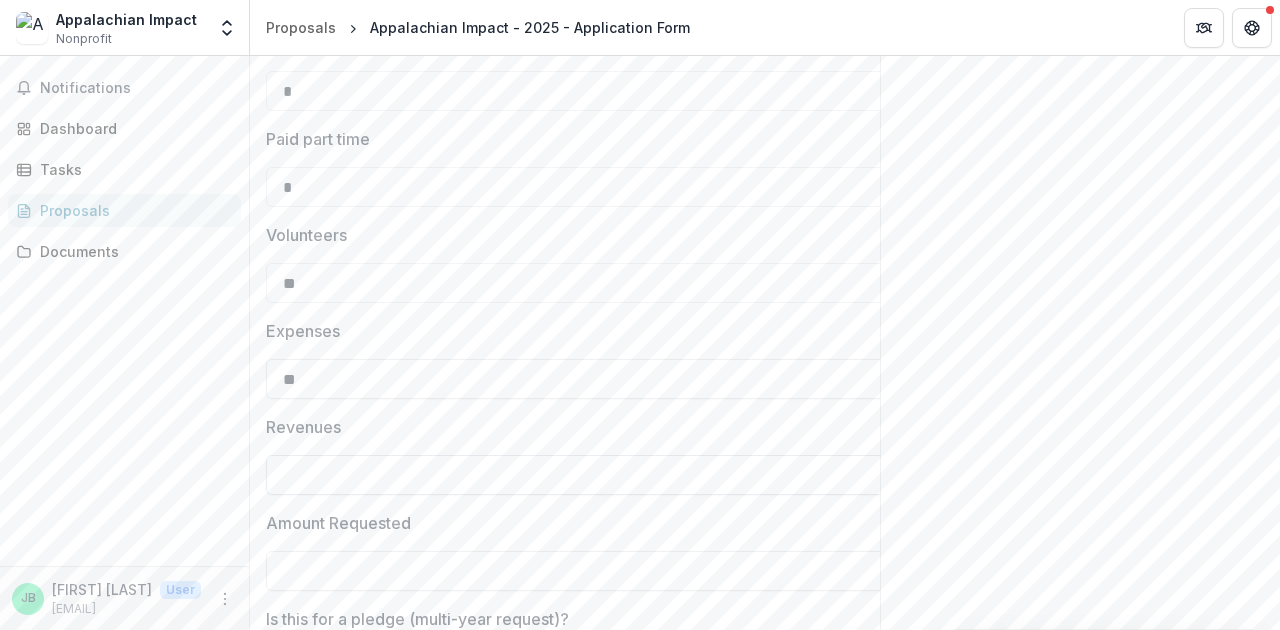 click on "Revenues" at bounding box center [586, 475] 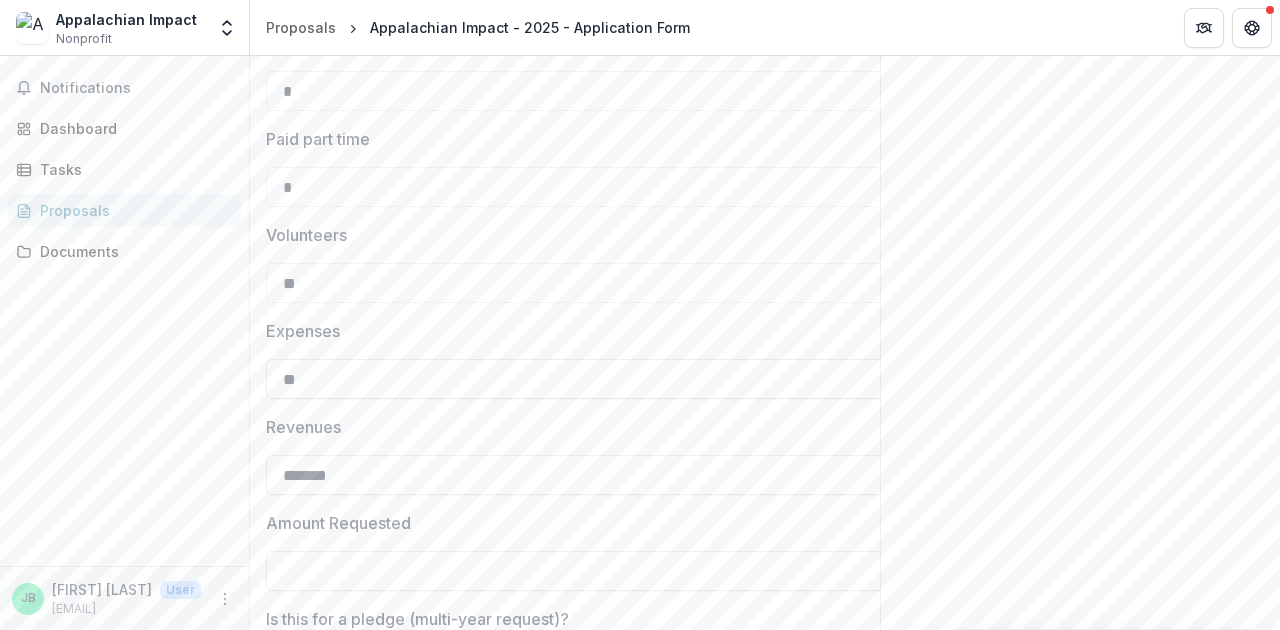 type on "*******" 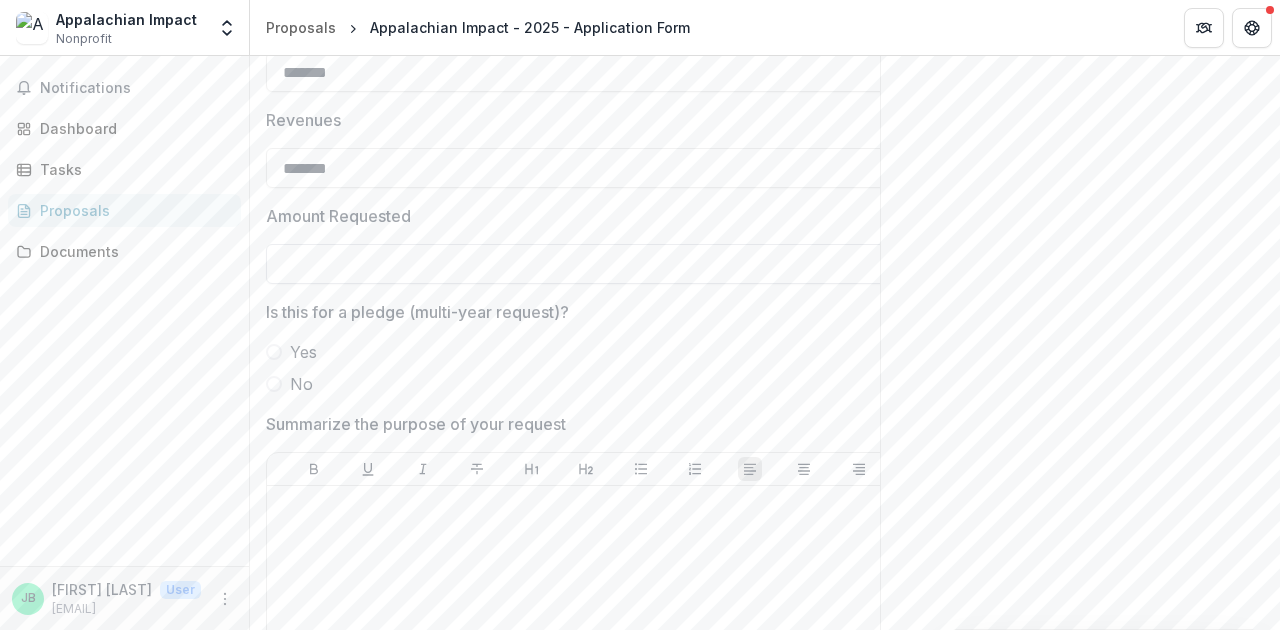 scroll, scrollTop: 3865, scrollLeft: 0, axis: vertical 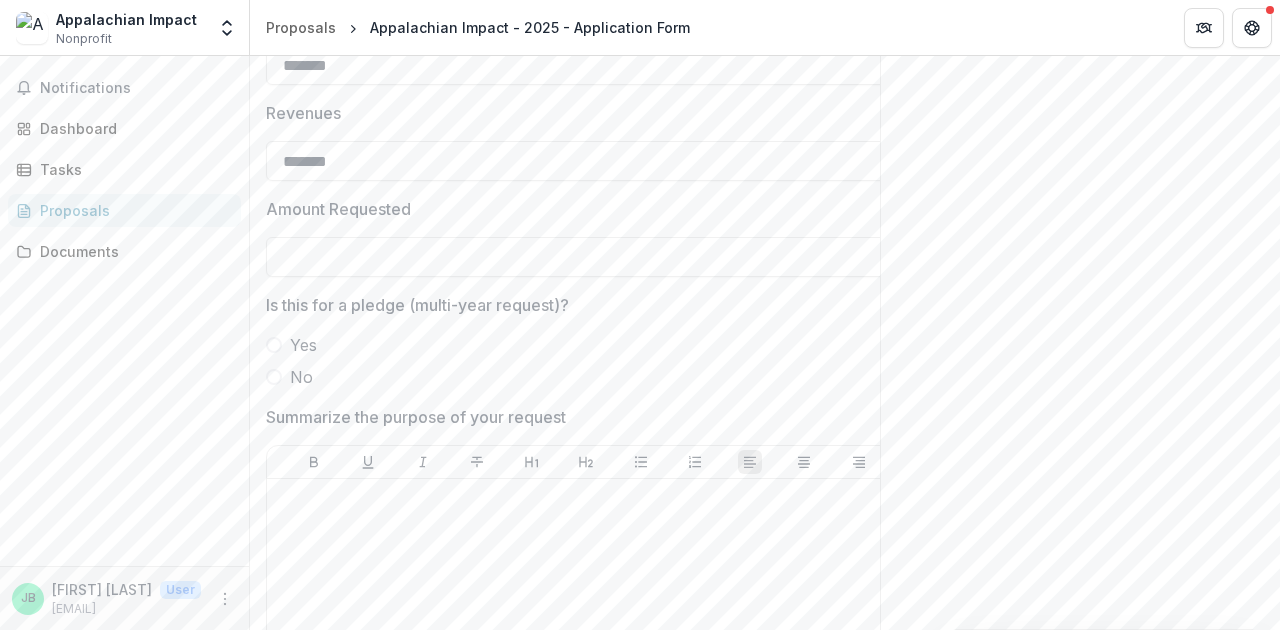 type on "*******" 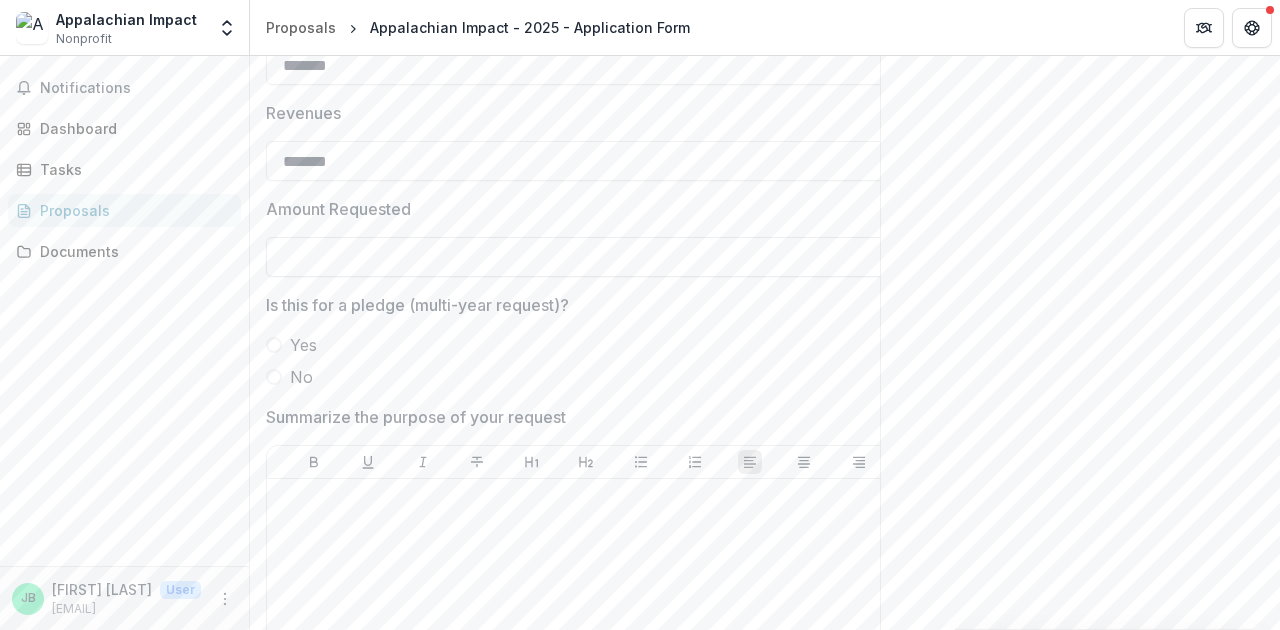 click on "Amount Requested" at bounding box center (586, 257) 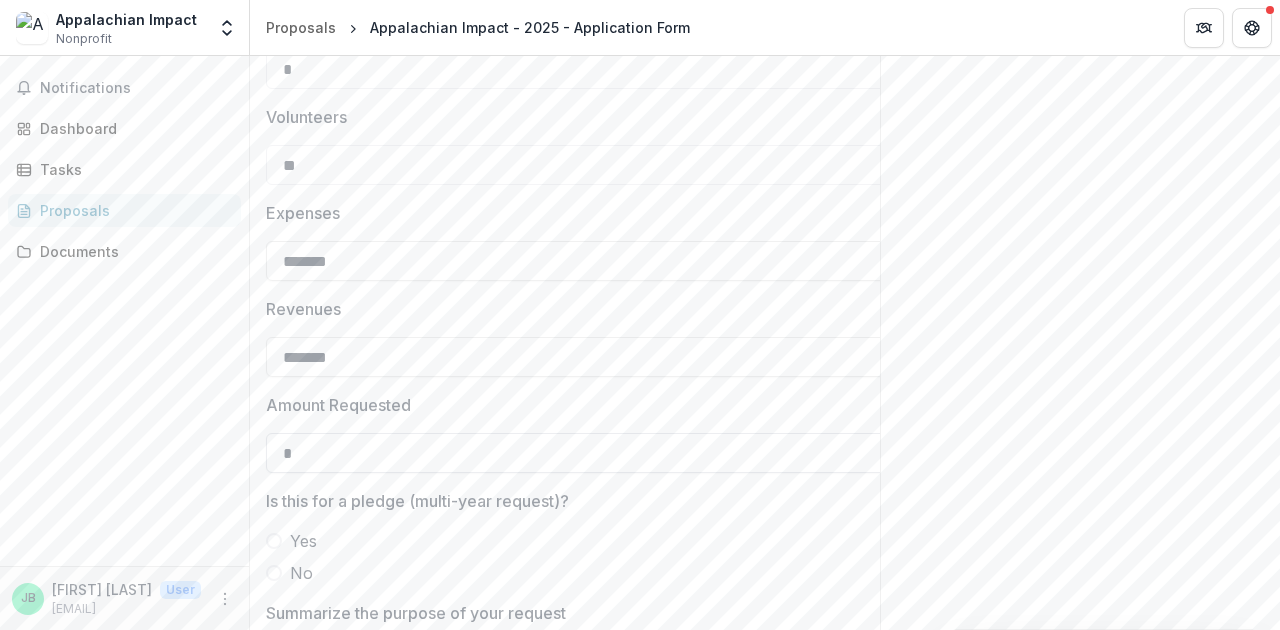 scroll, scrollTop: 3667, scrollLeft: 0, axis: vertical 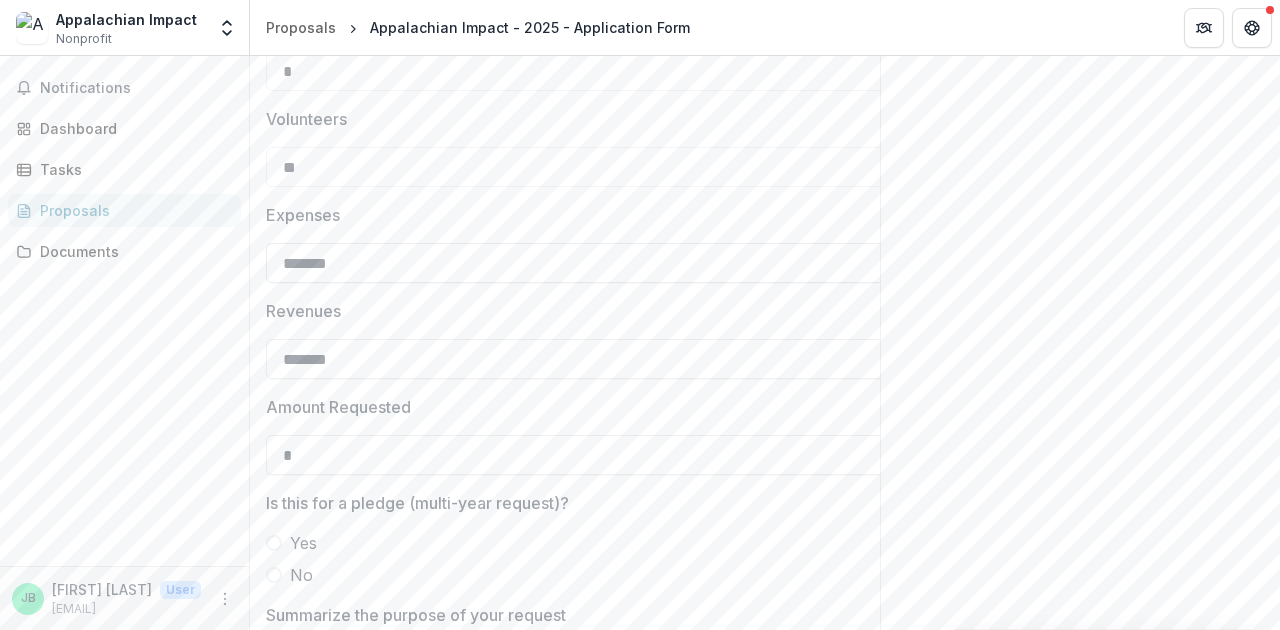 type on "**" 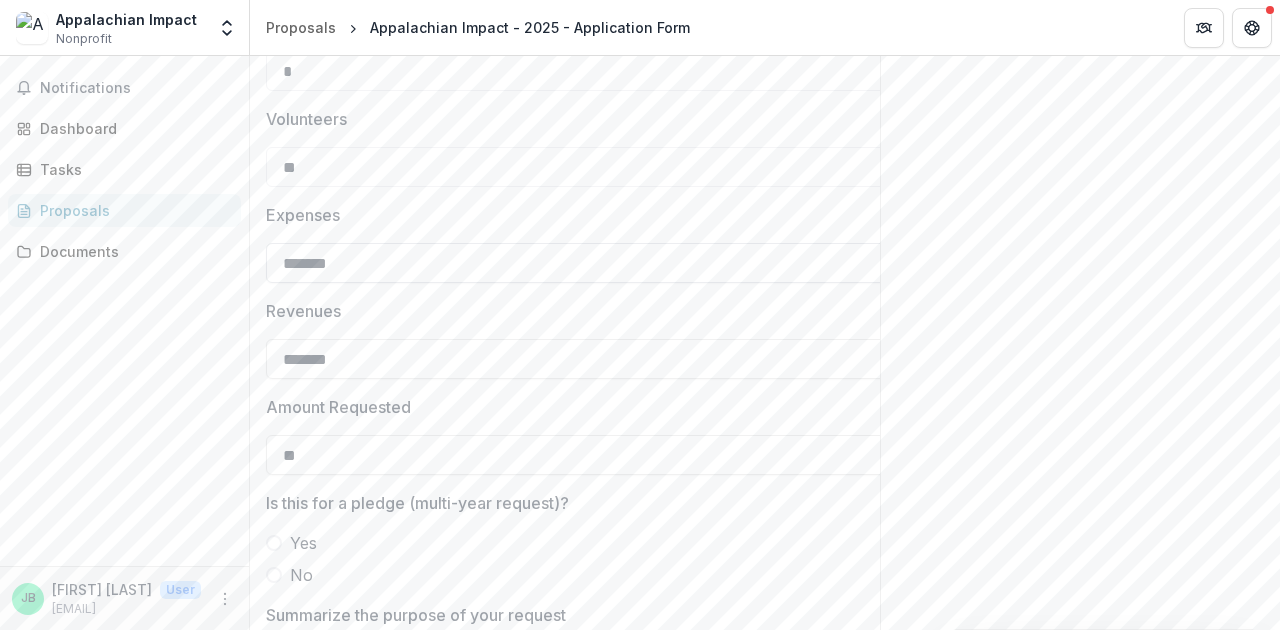 click on "*******" at bounding box center [586, 263] 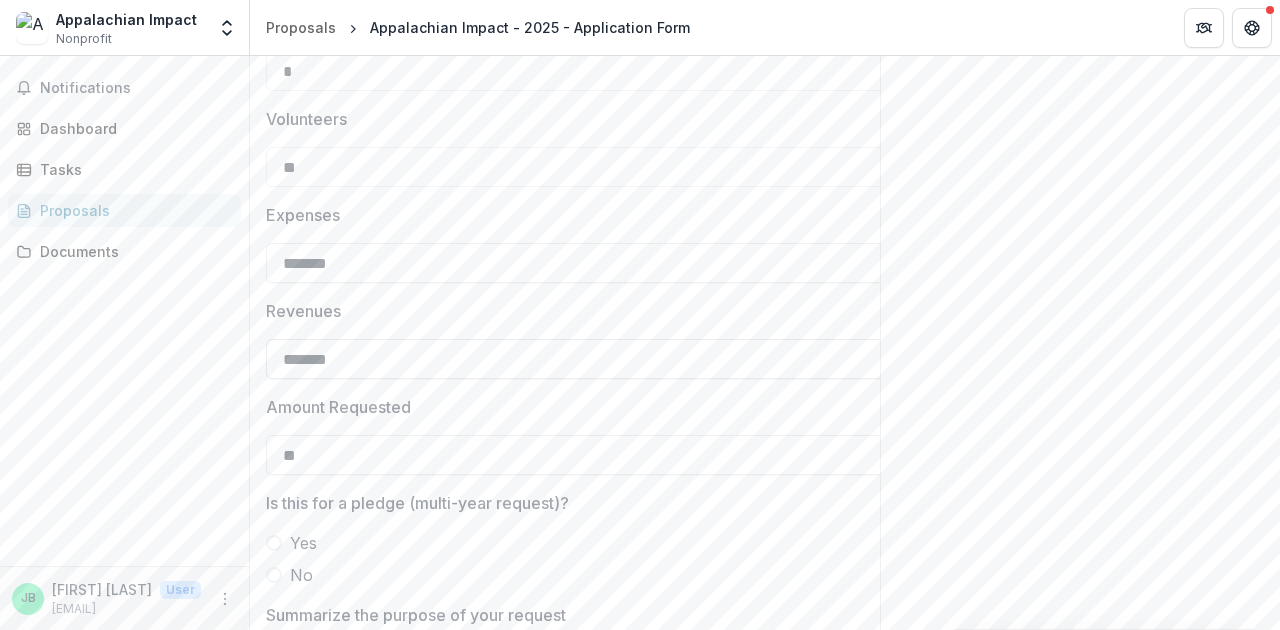 type on "*******" 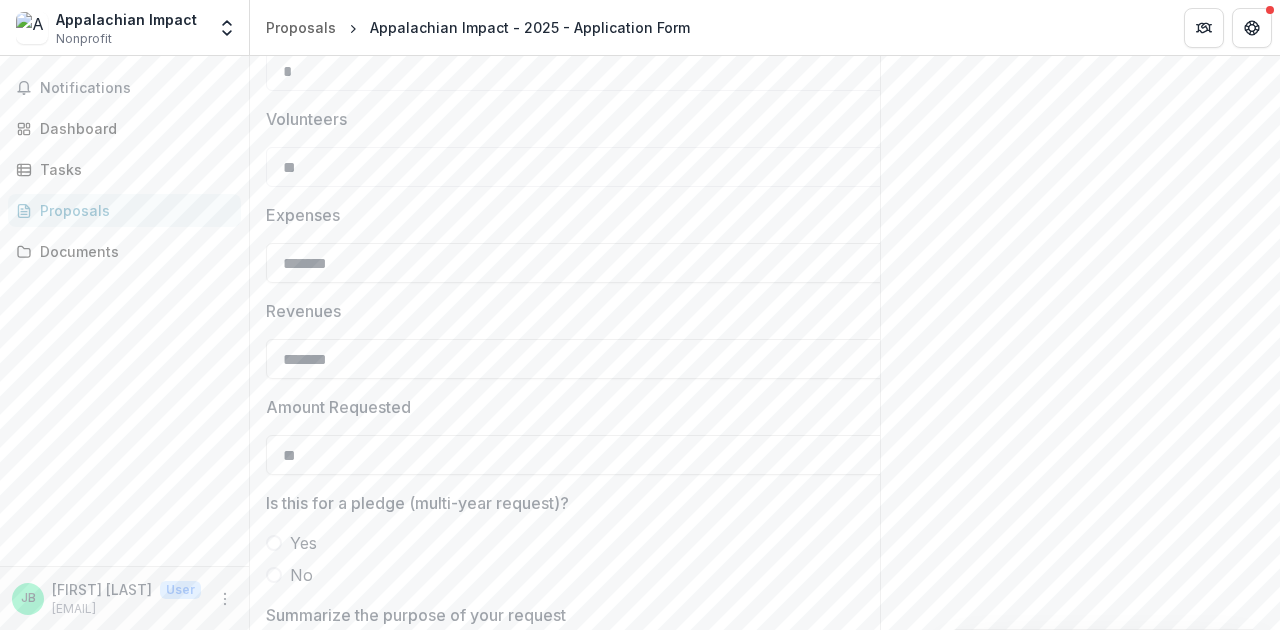 type on "*******" 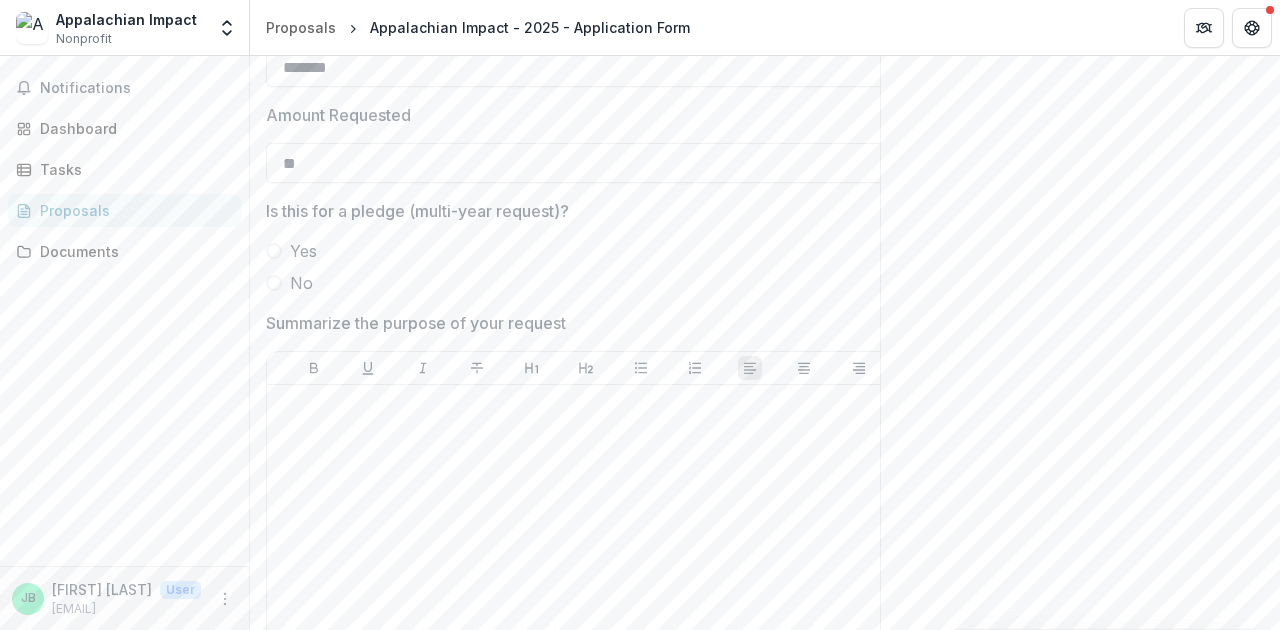 scroll, scrollTop: 3979, scrollLeft: 0, axis: vertical 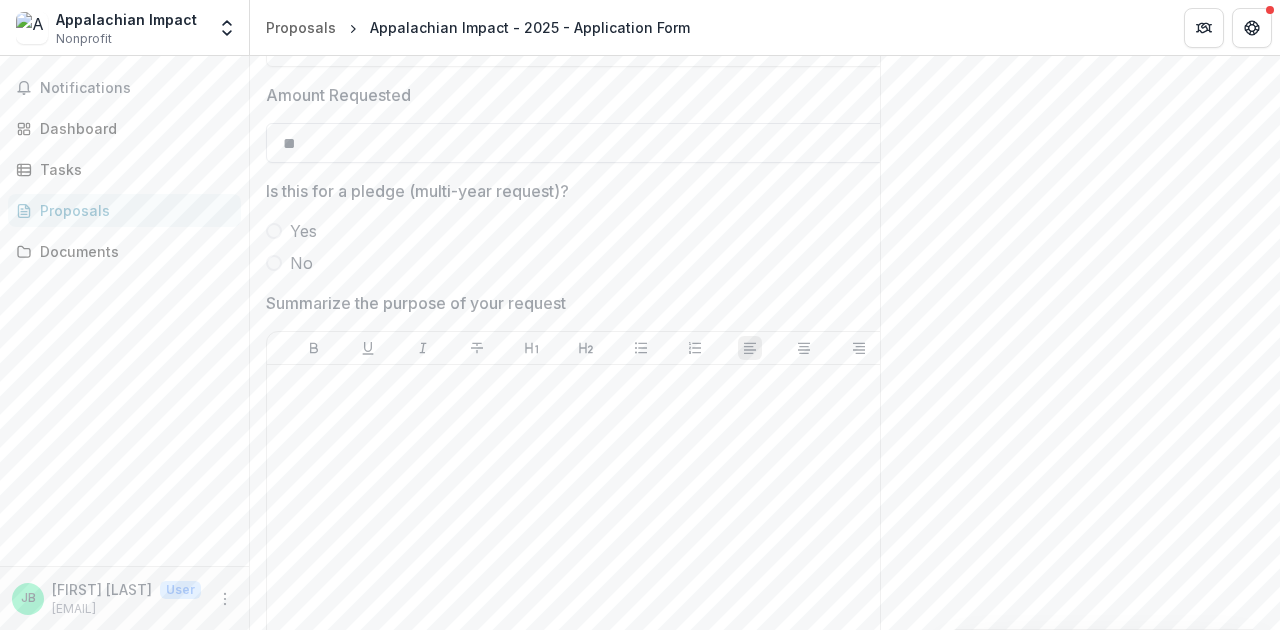 click on "**" at bounding box center [586, 143] 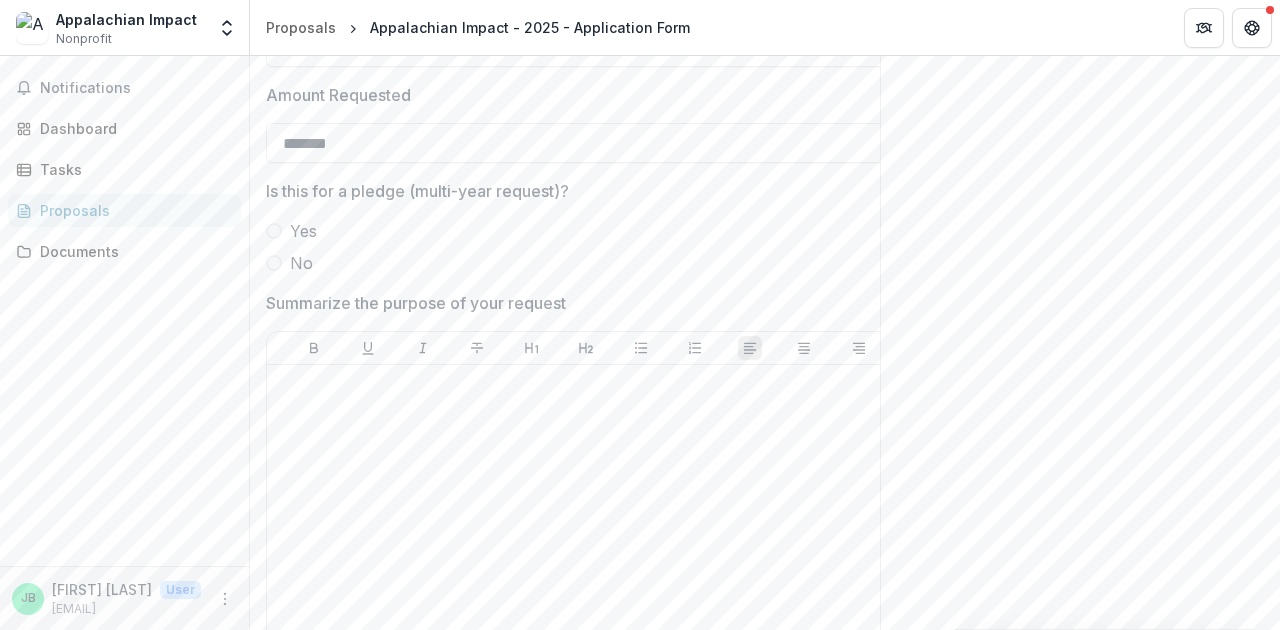 type on "*******" 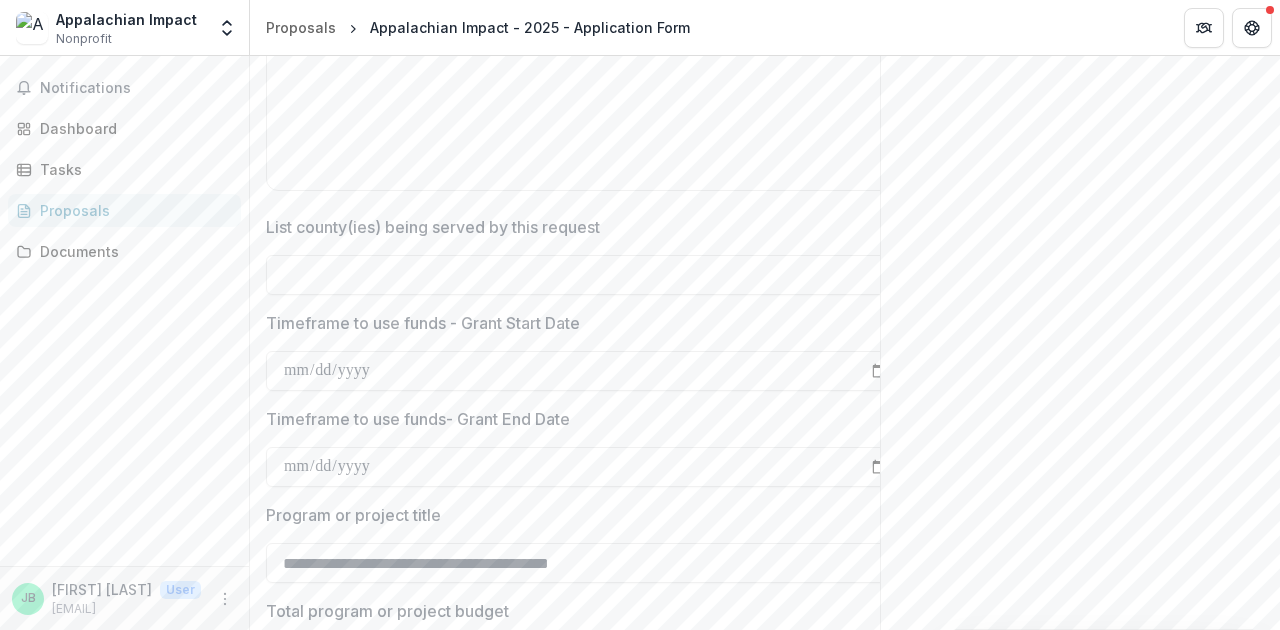 scroll, scrollTop: 4480, scrollLeft: 0, axis: vertical 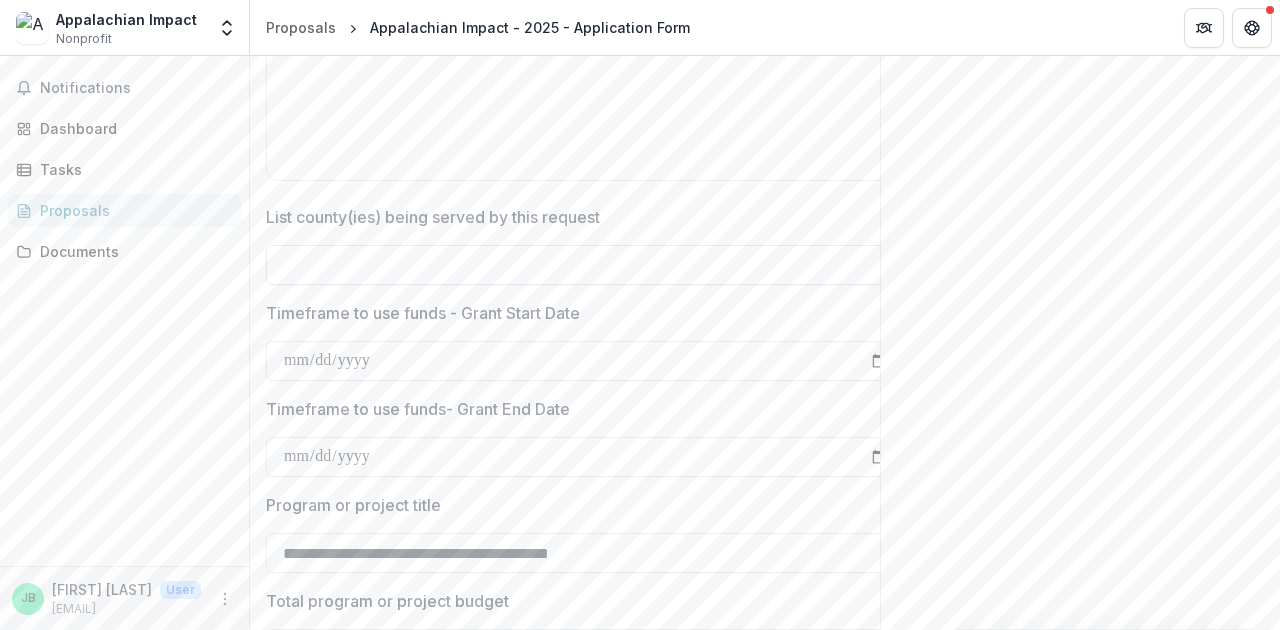 click on "List county(ies) being served by this request" at bounding box center (586, 265) 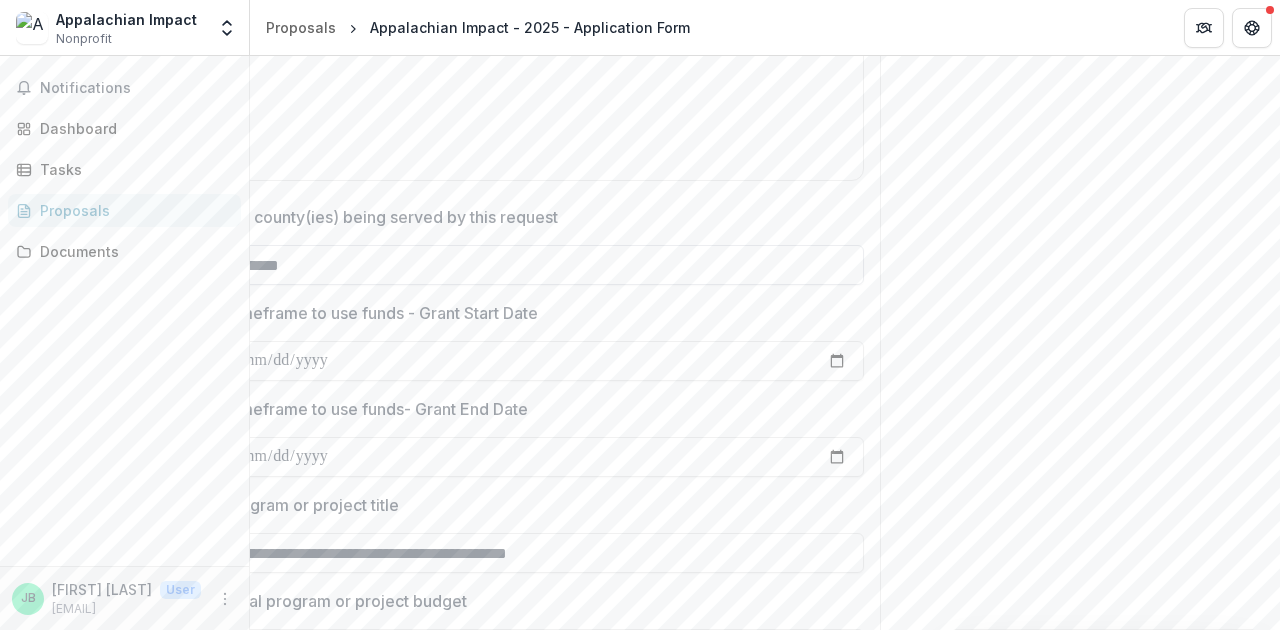 scroll, scrollTop: 0, scrollLeft: 48, axis: horizontal 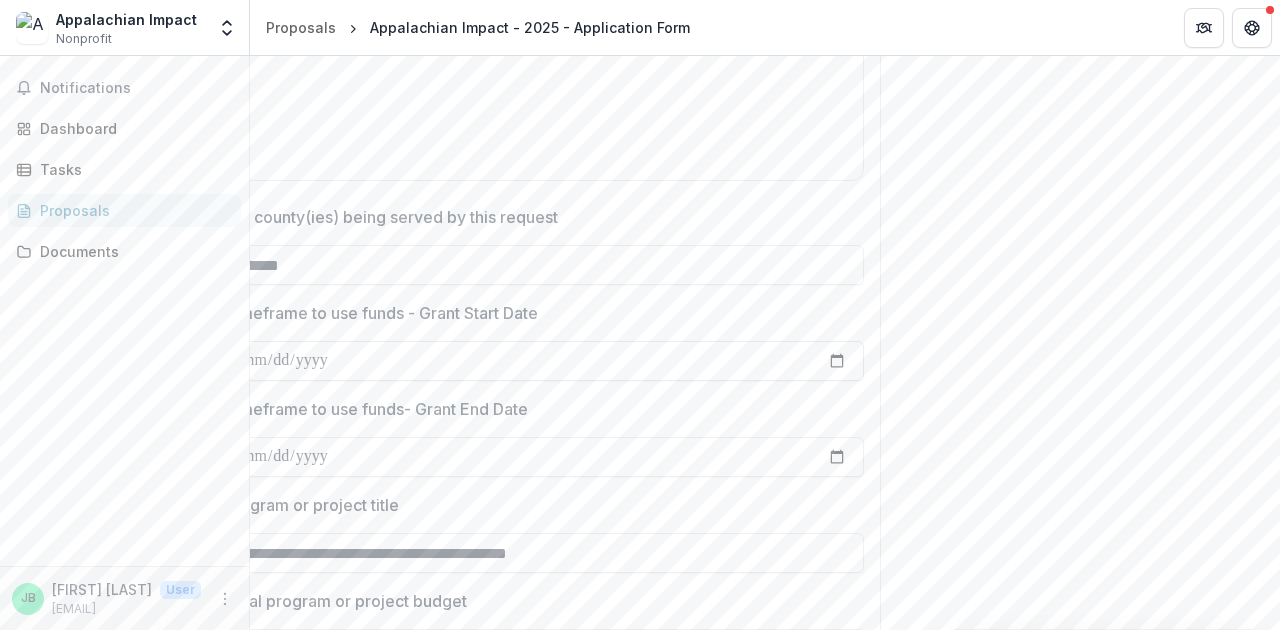 type on "******" 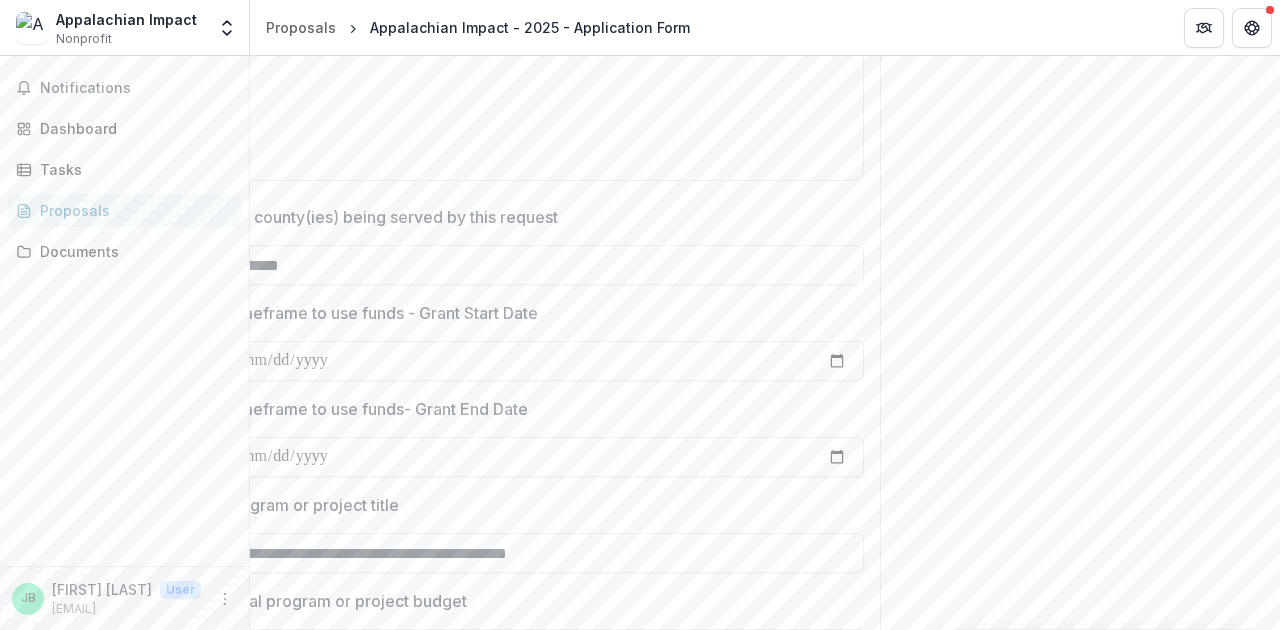 type on "**********" 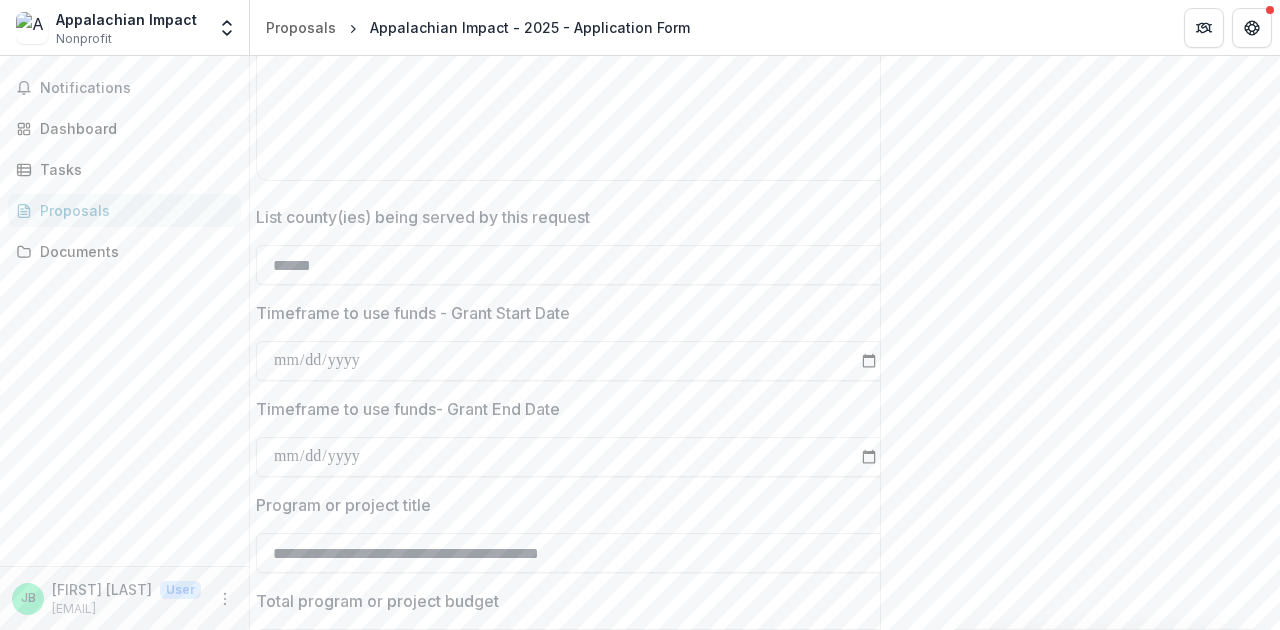 scroll, scrollTop: 0, scrollLeft: 0, axis: both 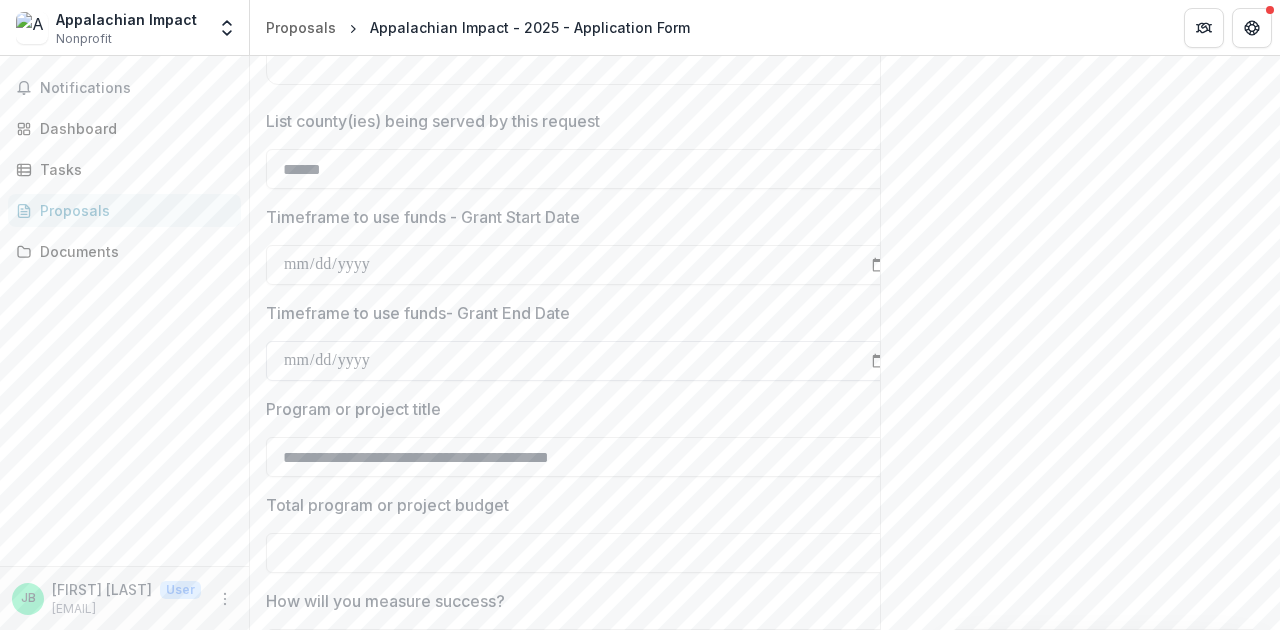click on "Timeframe to use funds- Grant End Date" at bounding box center [586, 361] 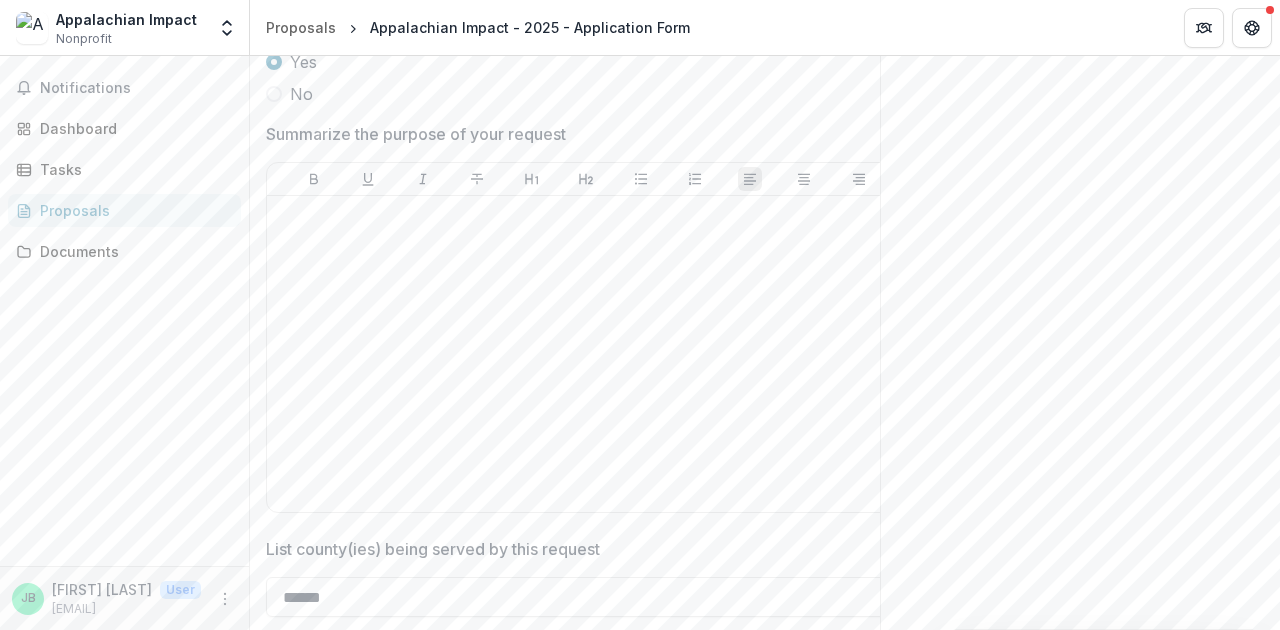scroll, scrollTop: 4102, scrollLeft: 0, axis: vertical 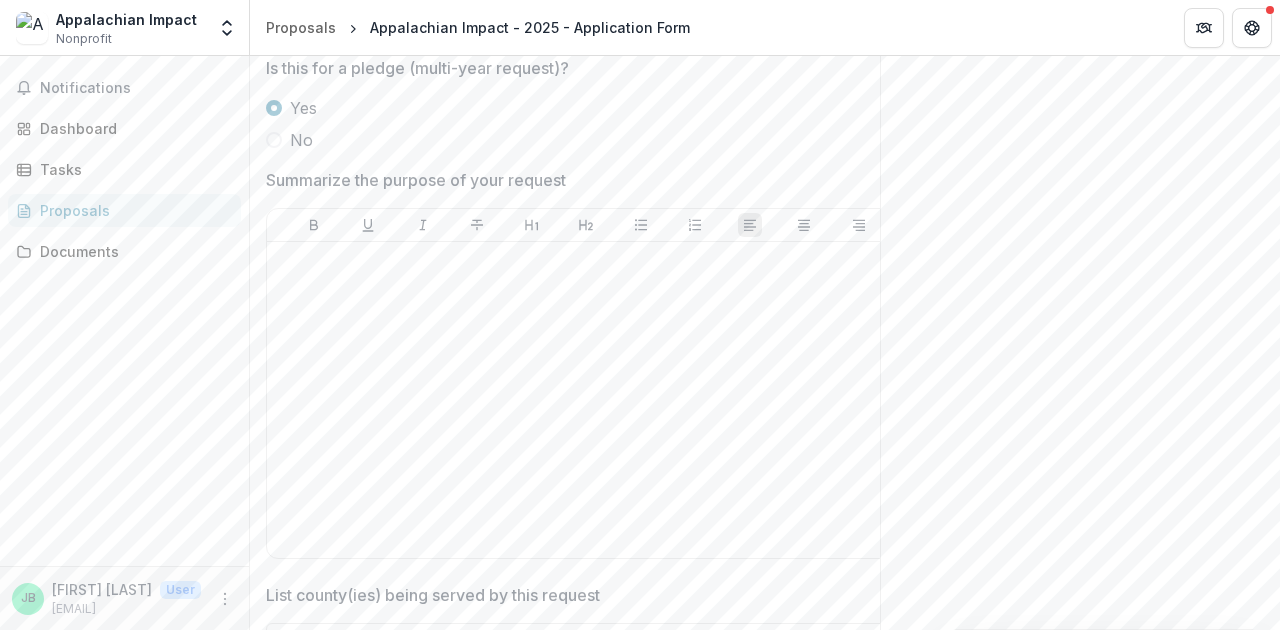 click at bounding box center [274, 140] 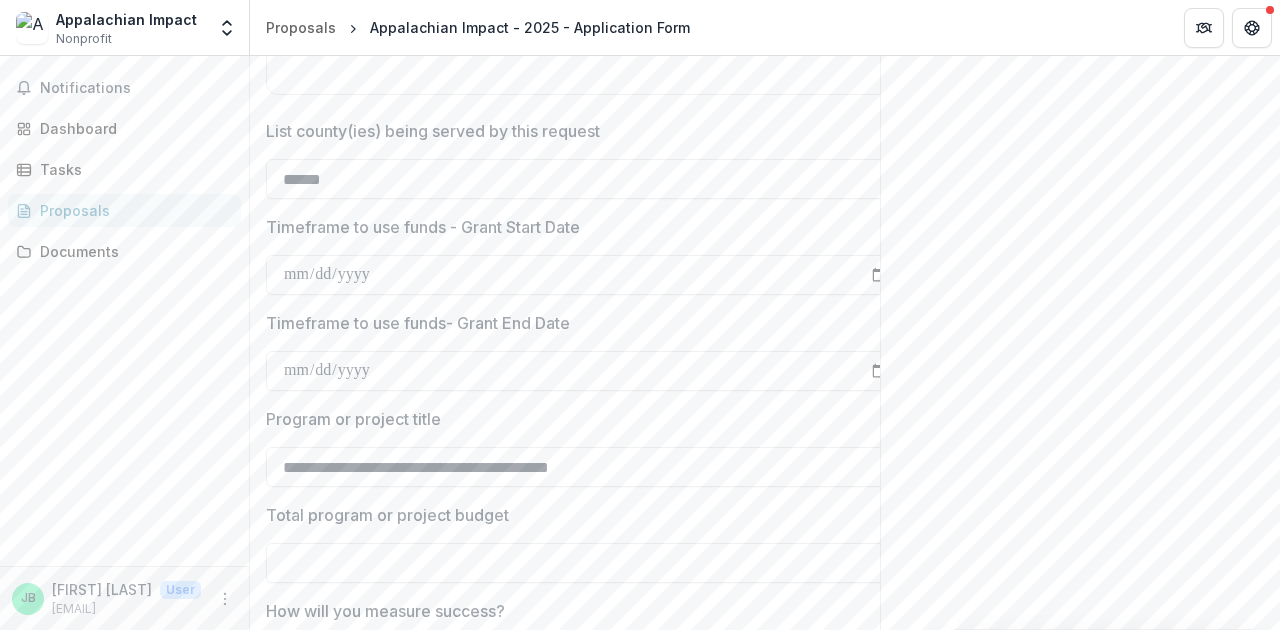 scroll, scrollTop: 4575, scrollLeft: 0, axis: vertical 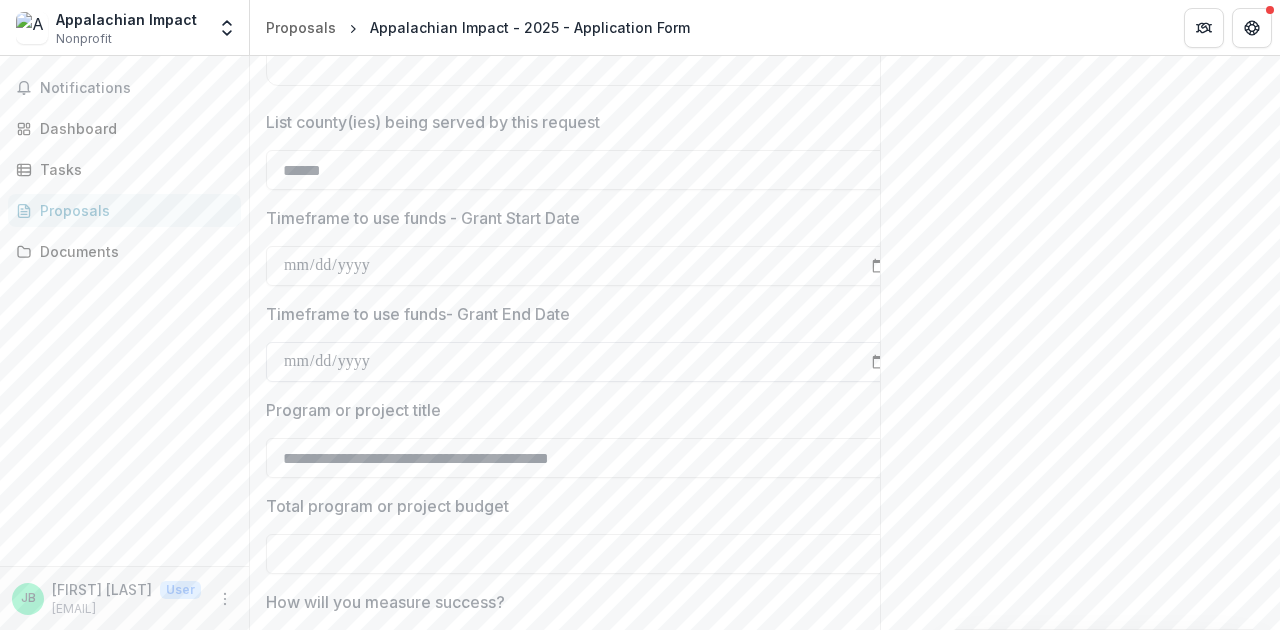 click on "**********" at bounding box center [586, 362] 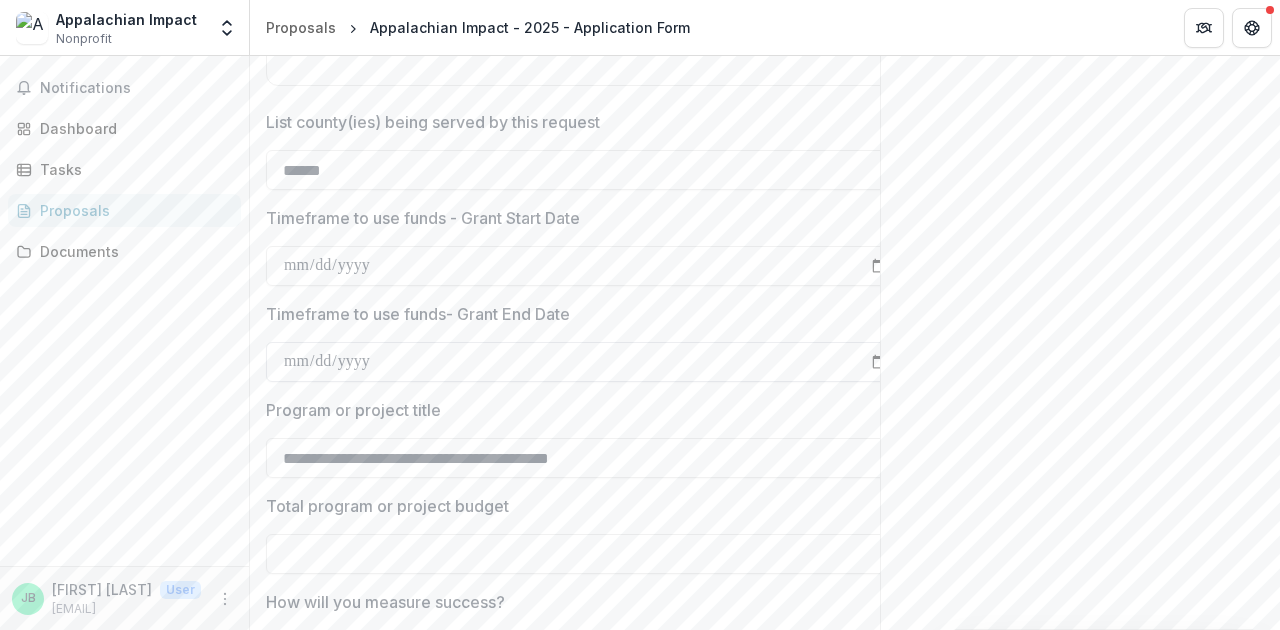 type on "**********" 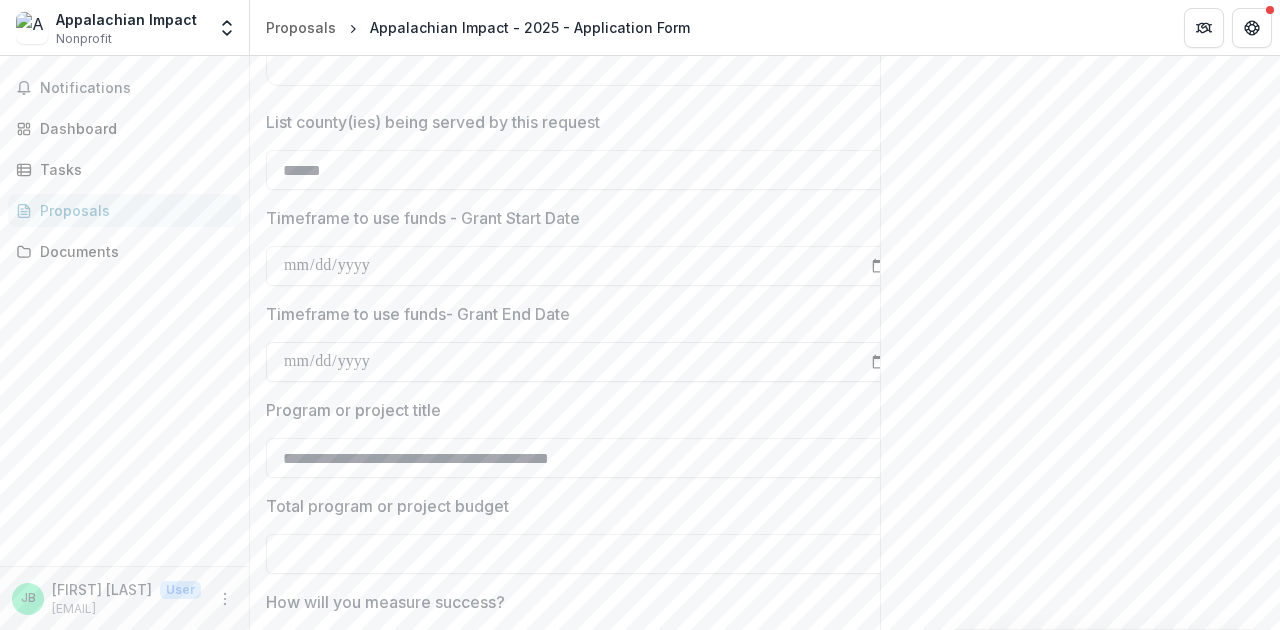 type on "**********" 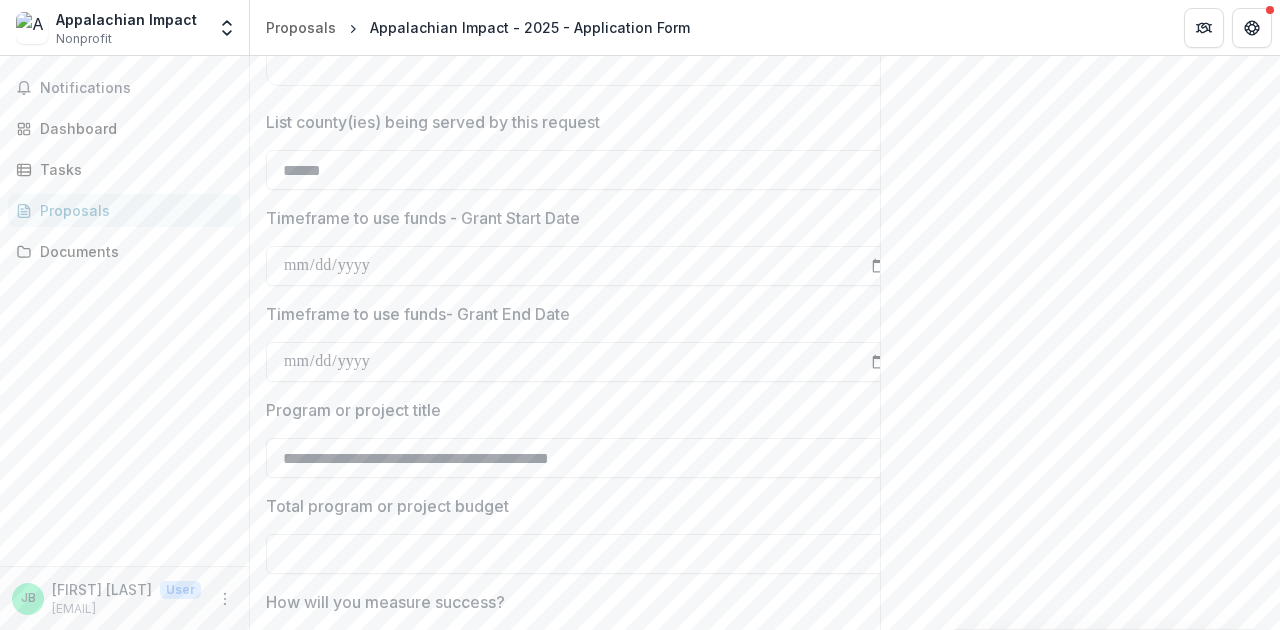 click on "Send comments or questions to   Milan Puskar Foundation   in the box below.   Milan Puskar Foundation   will be notified via email of your comment. JB [FIRST] Add Comment Comments 0 No comments yet No comments for this proposal" at bounding box center (1080, -1006) 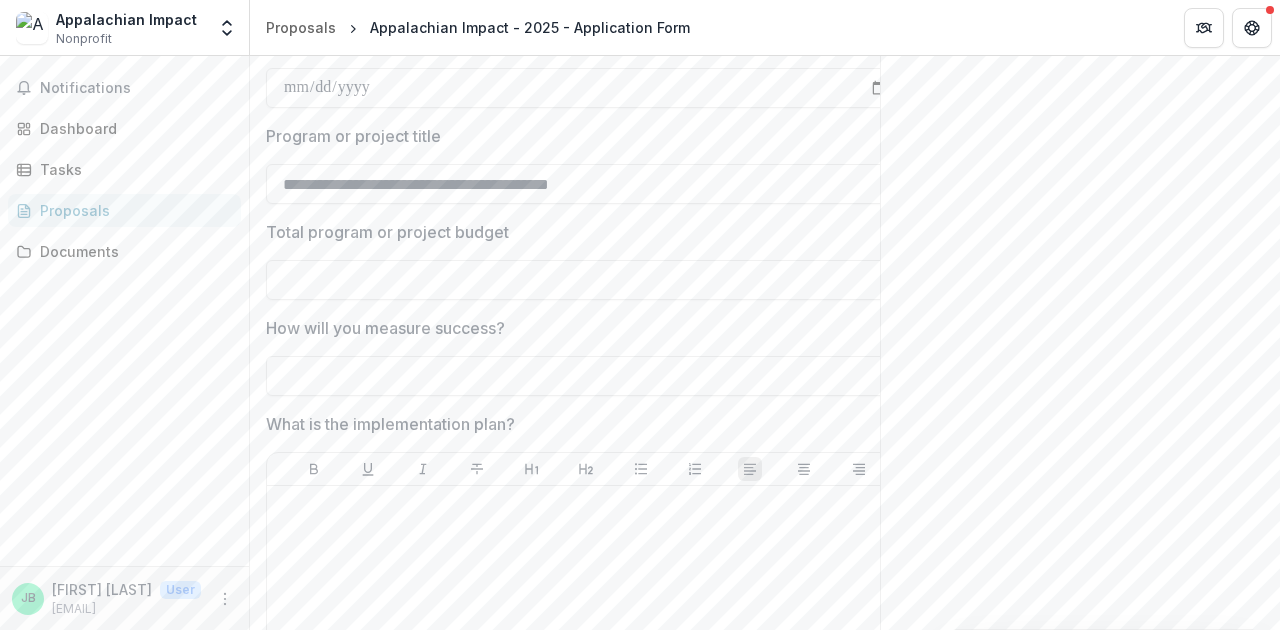 scroll, scrollTop: 4850, scrollLeft: 0, axis: vertical 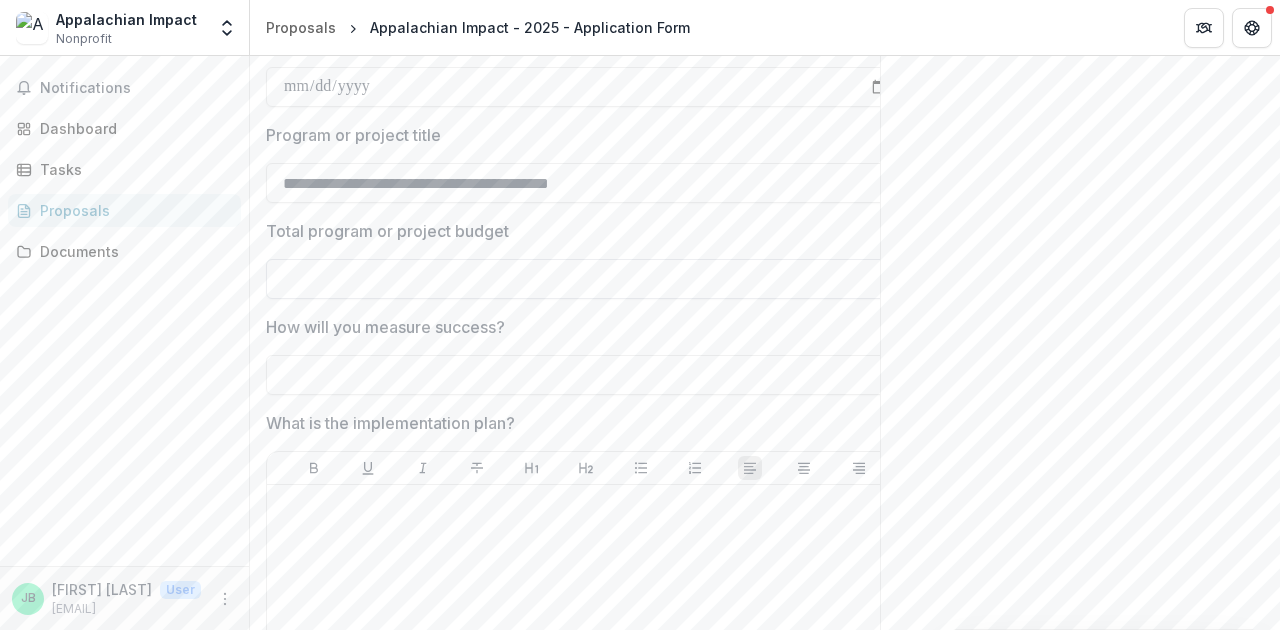 click on "Total program or project budget" at bounding box center [586, 279] 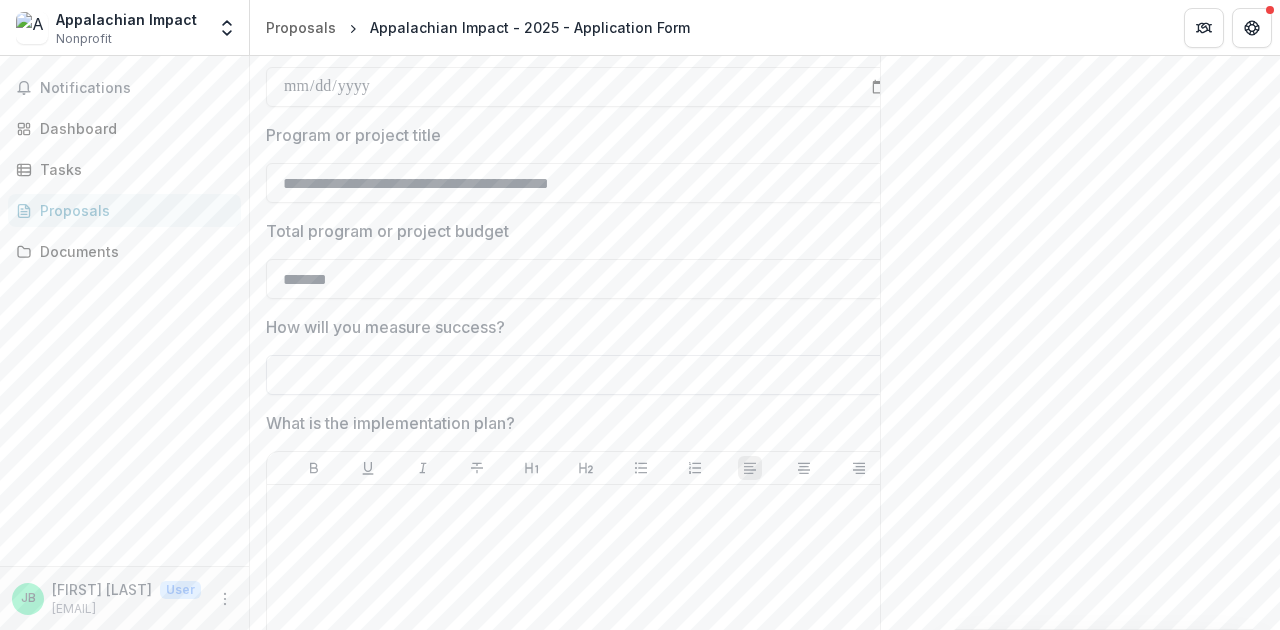 type on "*******" 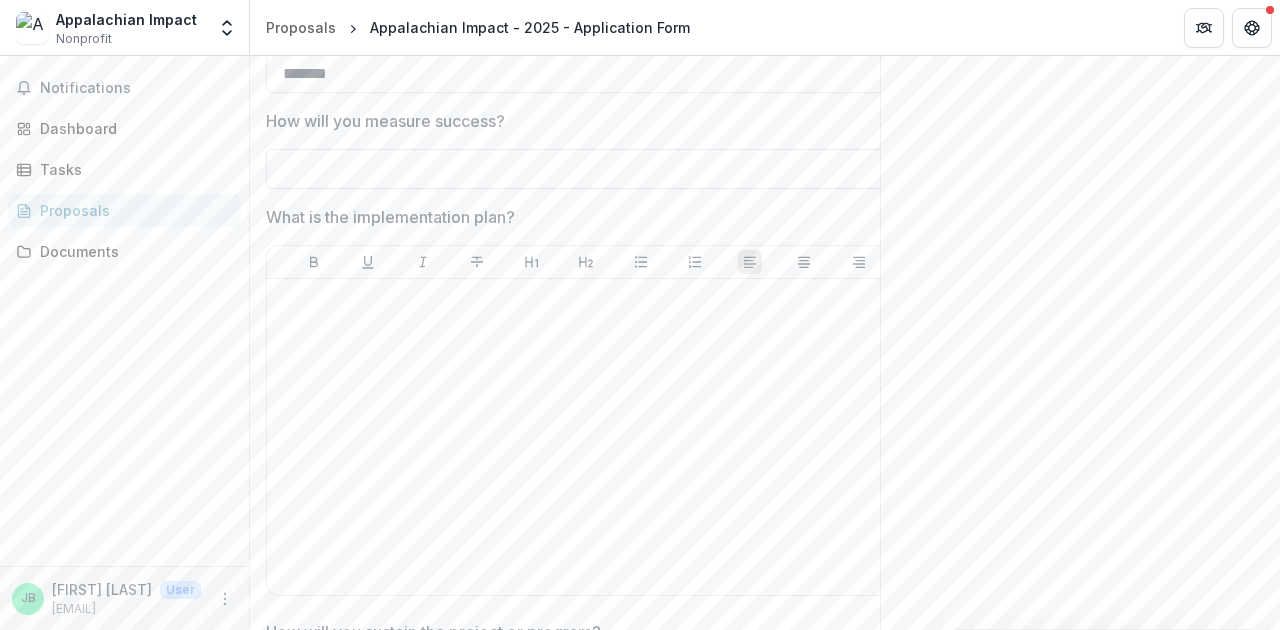 scroll, scrollTop: 5041, scrollLeft: 0, axis: vertical 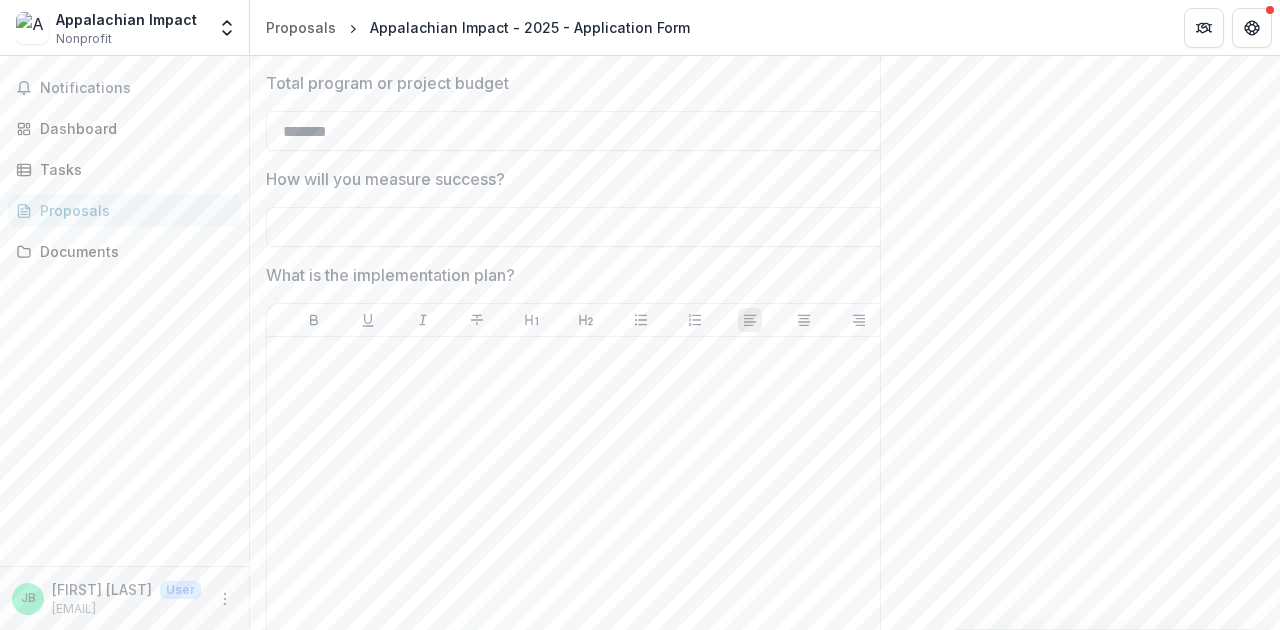 paste on "**********" 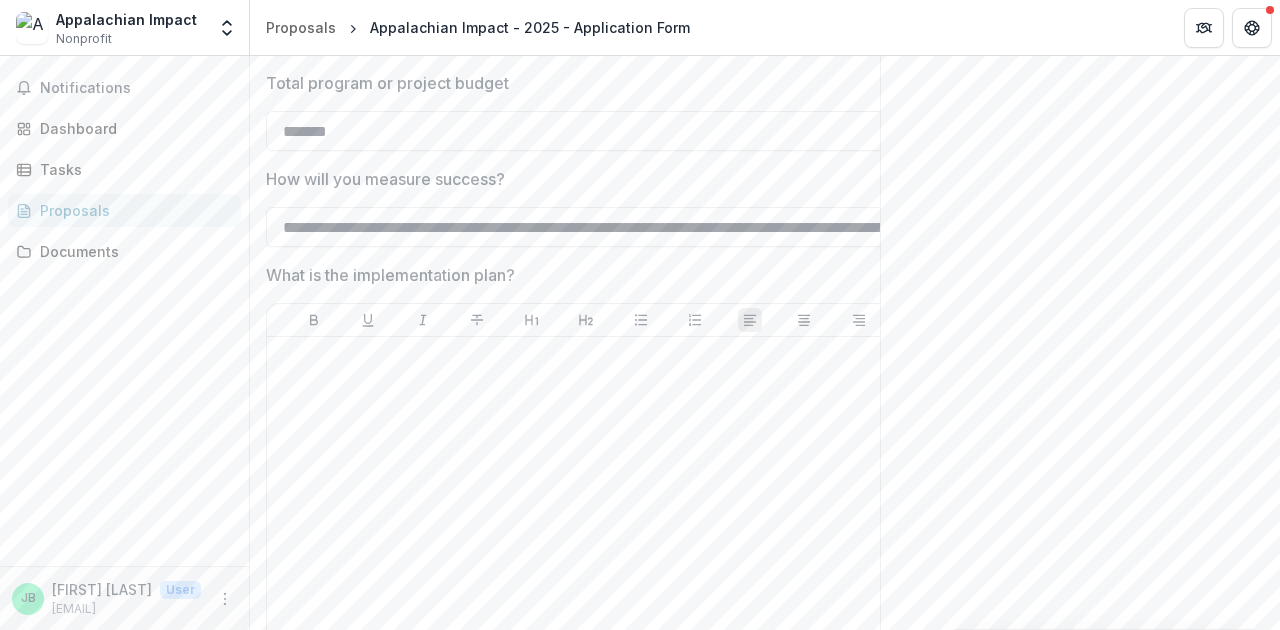 scroll, scrollTop: 0, scrollLeft: 1467, axis: horizontal 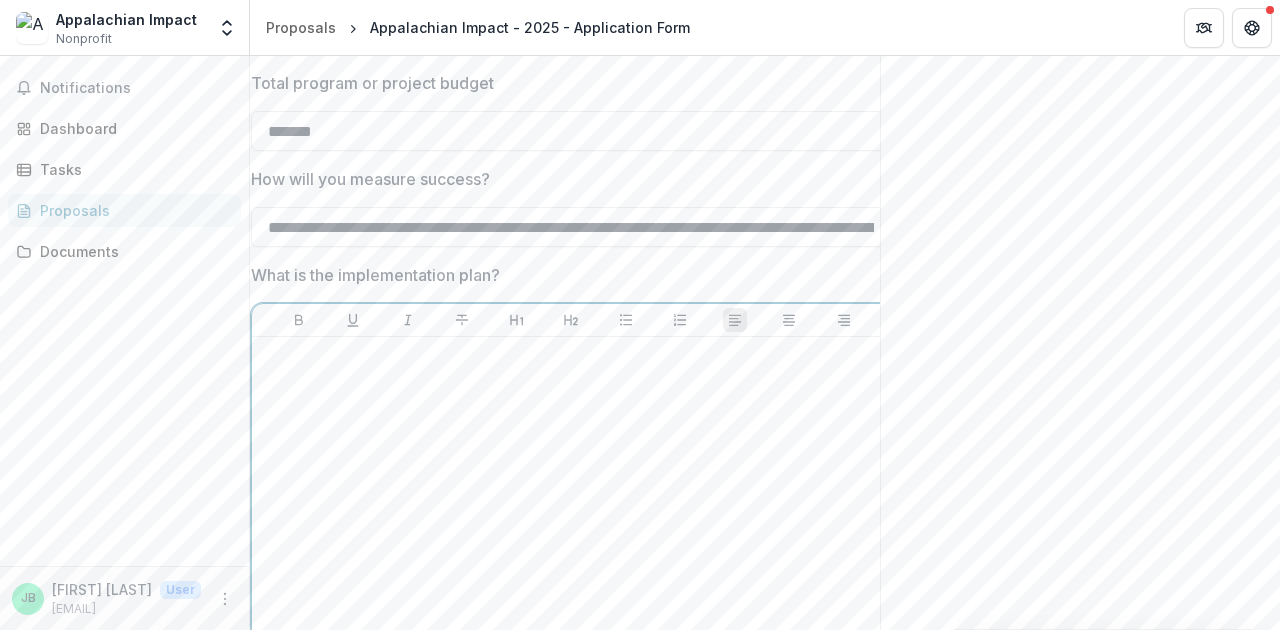 click at bounding box center (571, 495) 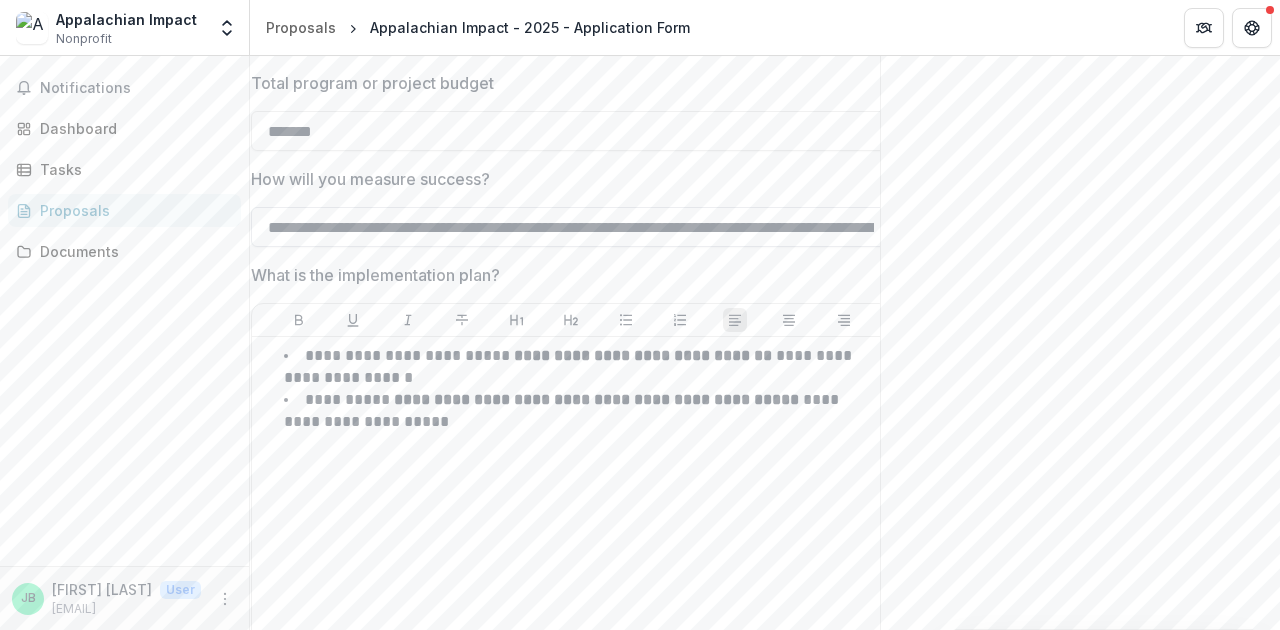click on "**********" at bounding box center [571, 227] 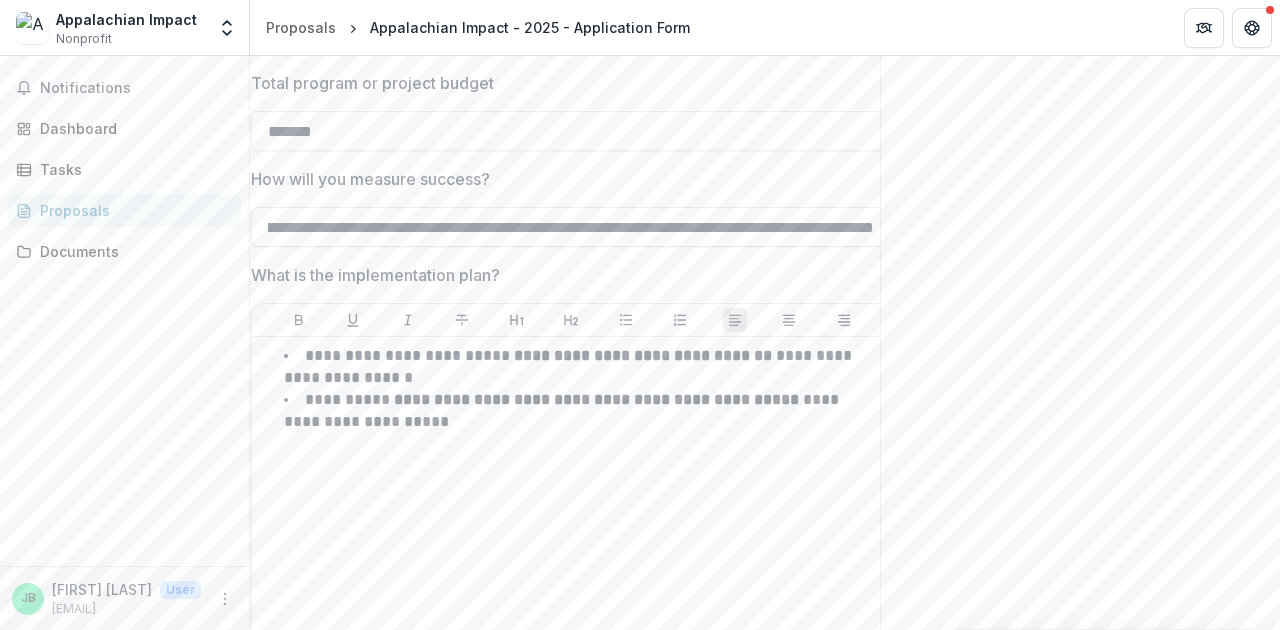 scroll, scrollTop: 0, scrollLeft: 2928, axis: horizontal 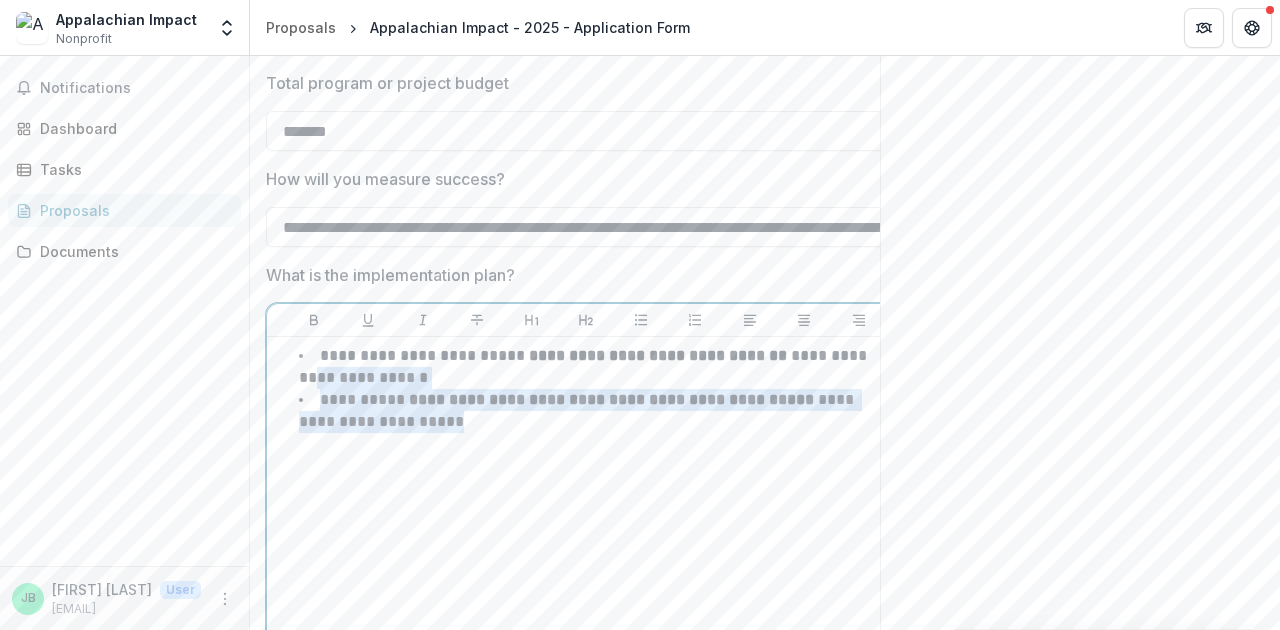 drag, startPoint x: 402, startPoint y: 428, endPoint x: 256, endPoint y: 369, distance: 157.47063 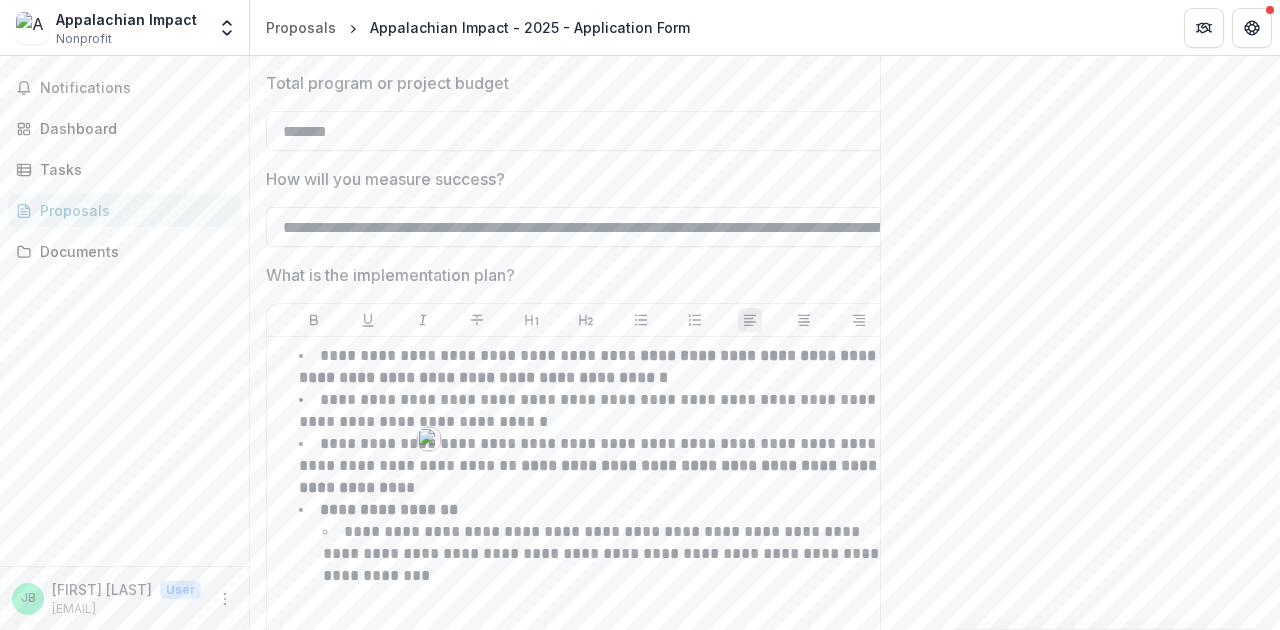 click on "**********" at bounding box center (586, 227) 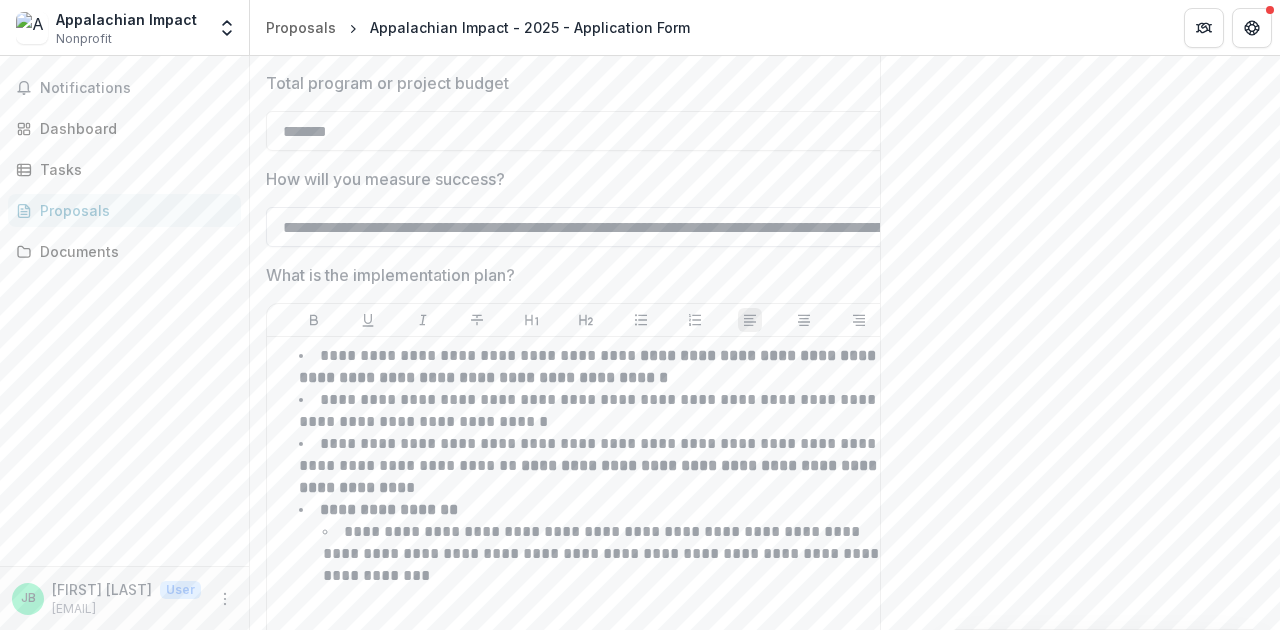 click on "**********" at bounding box center [586, 227] 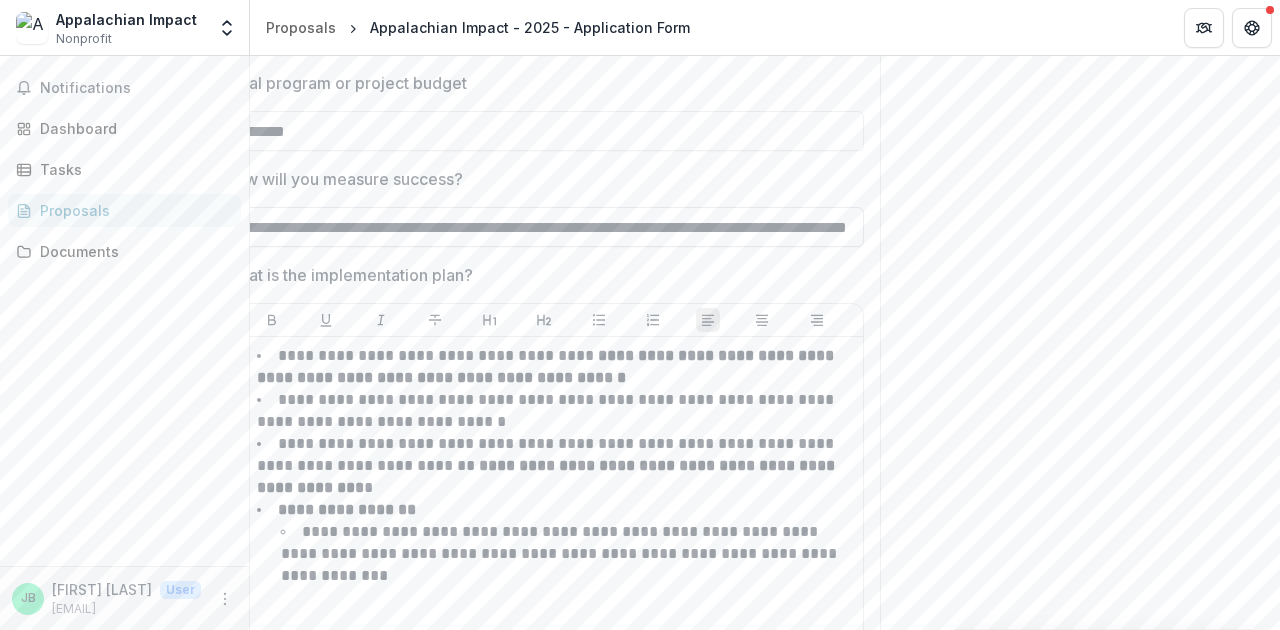 scroll, scrollTop: 0, scrollLeft: 4217, axis: horizontal 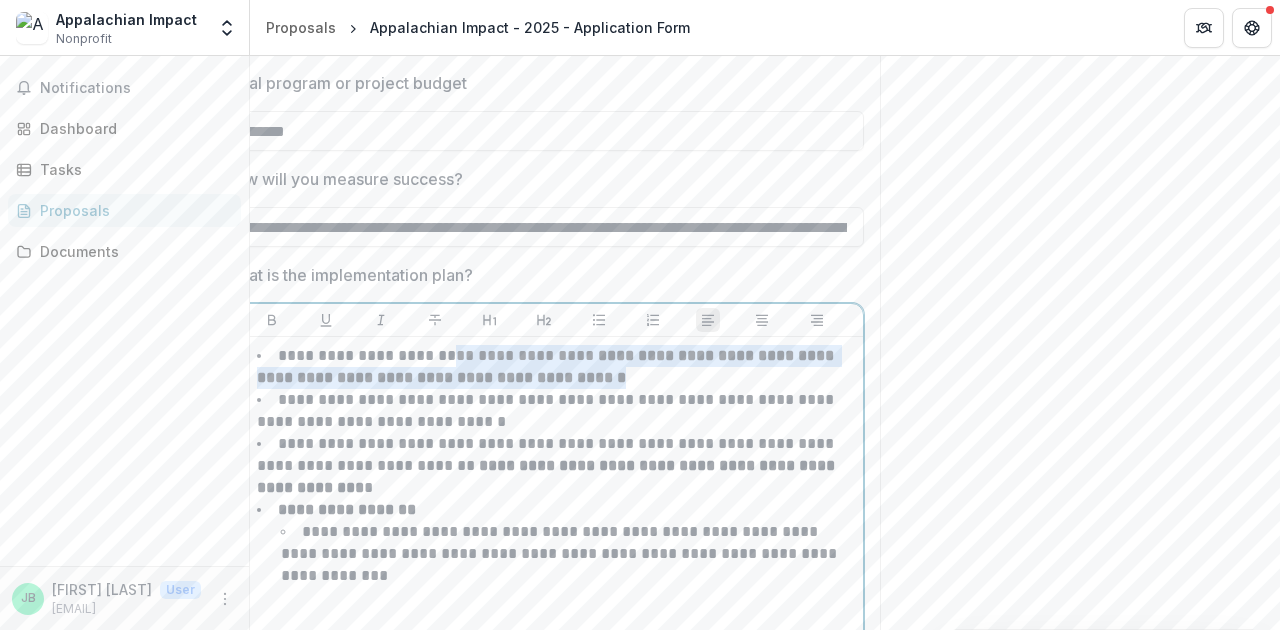 drag, startPoint x: 451, startPoint y: 358, endPoint x: 608, endPoint y: 374, distance: 157.81319 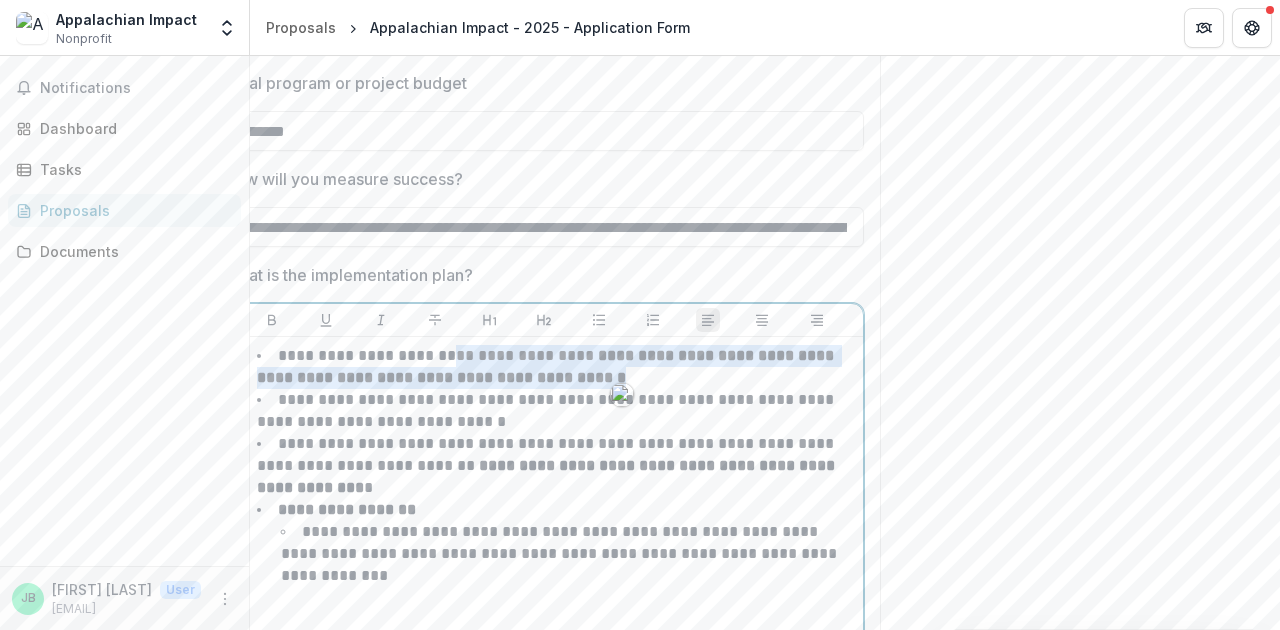 copy on "**********" 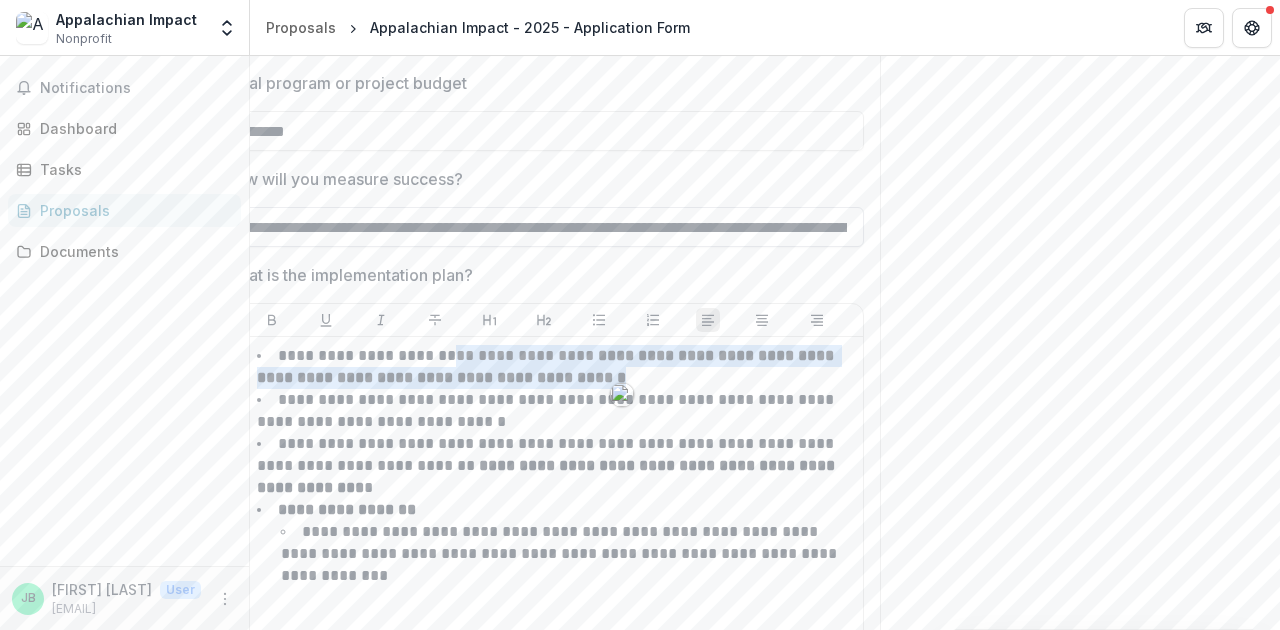 click on "**********" at bounding box center (544, 227) 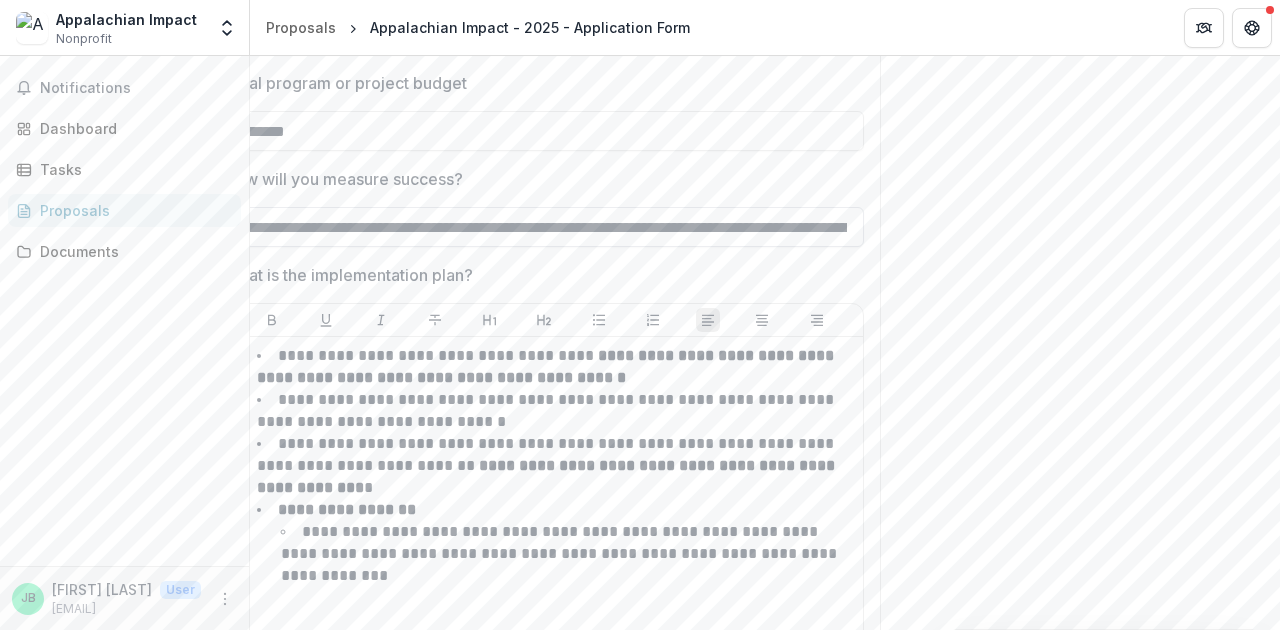 scroll, scrollTop: 0, scrollLeft: 4217, axis: horizontal 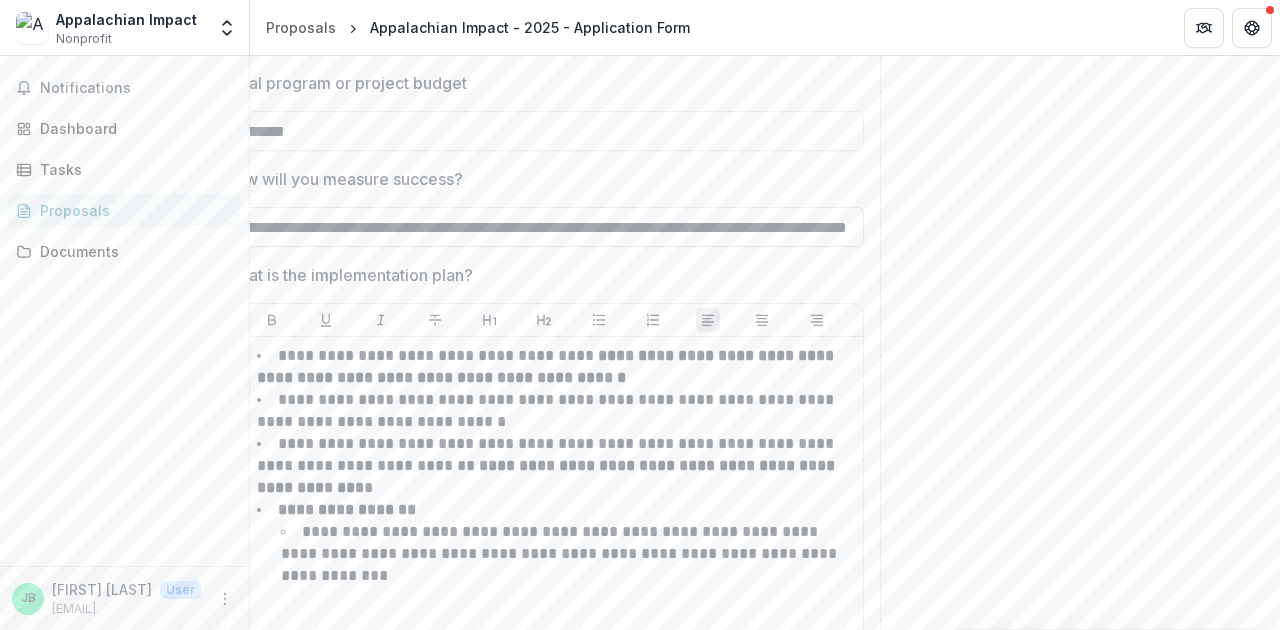 paste on "**********" 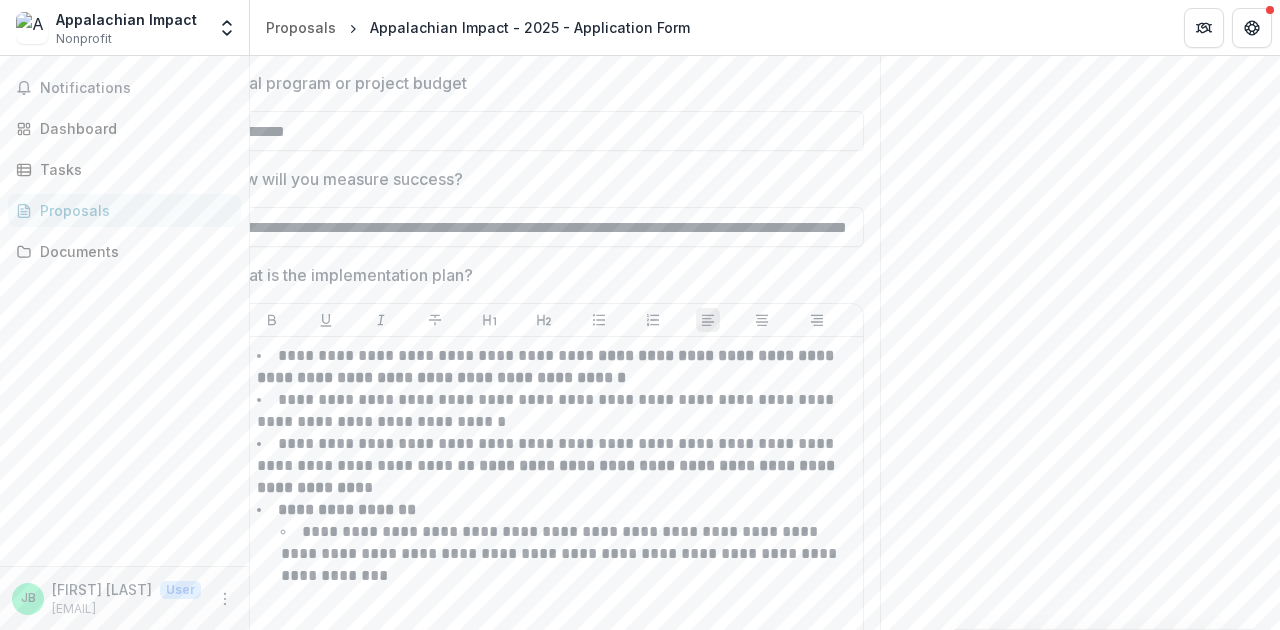 scroll, scrollTop: 0, scrollLeft: 5056, axis: horizontal 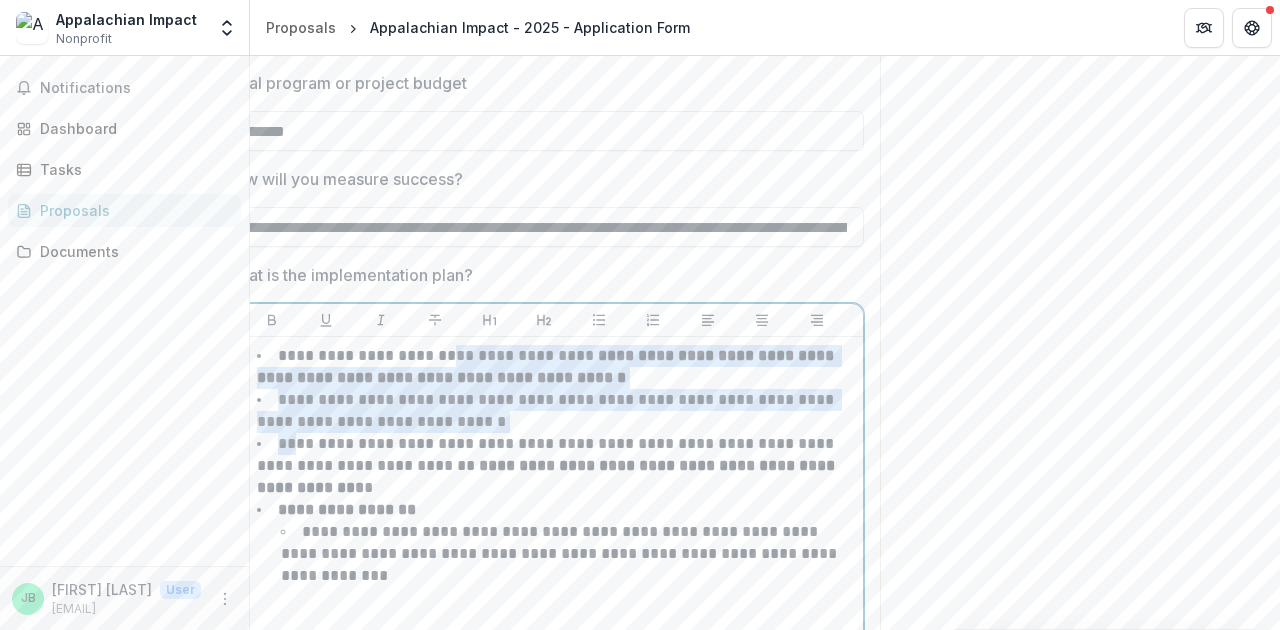 drag, startPoint x: 278, startPoint y: 446, endPoint x: 296, endPoint y: 449, distance: 18.248287 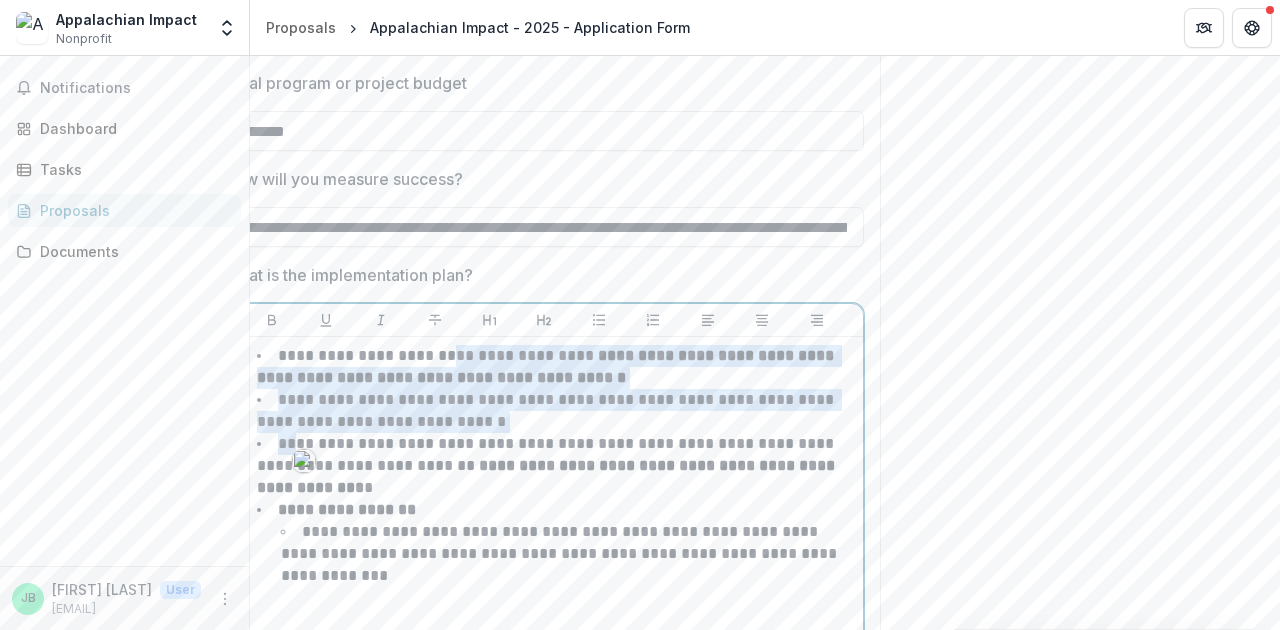 click on "**********" at bounding box center [548, 465] 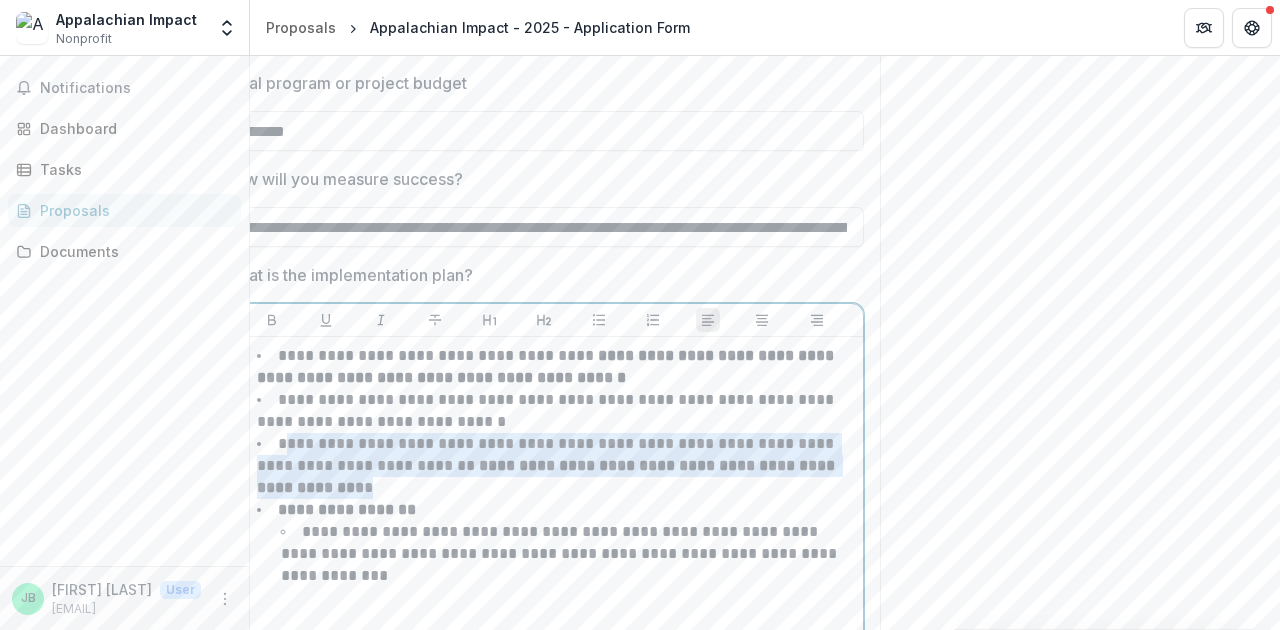 drag, startPoint x: 284, startPoint y: 448, endPoint x: 425, endPoint y: 487, distance: 146.29422 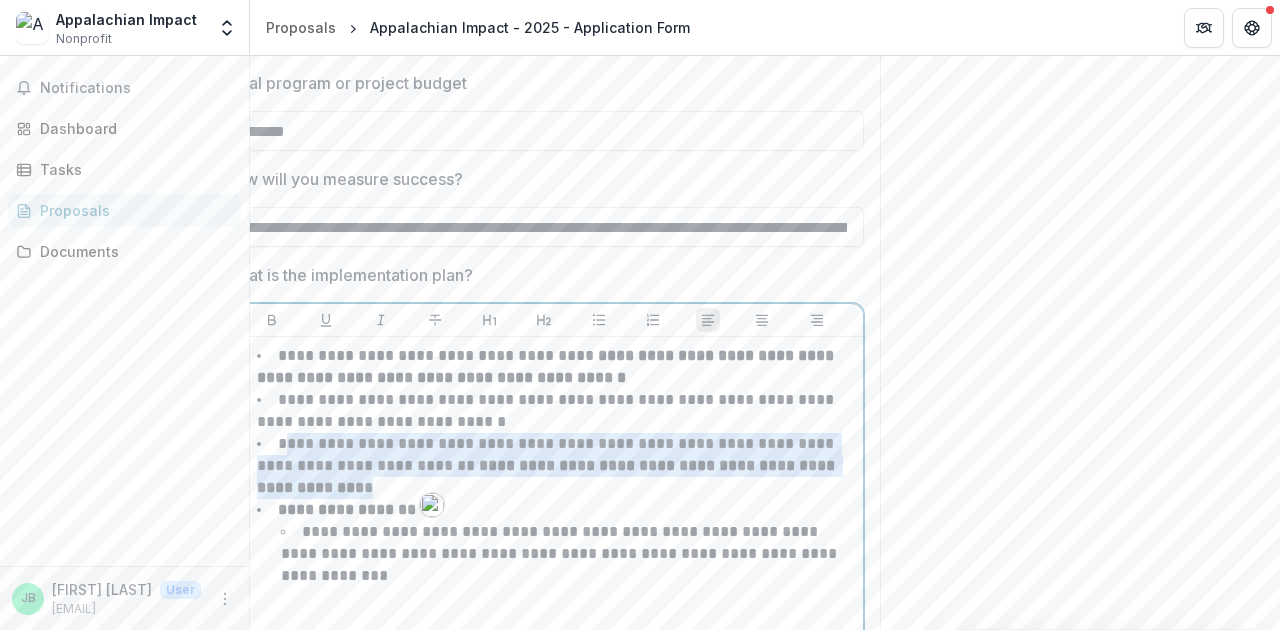 copy on "**********" 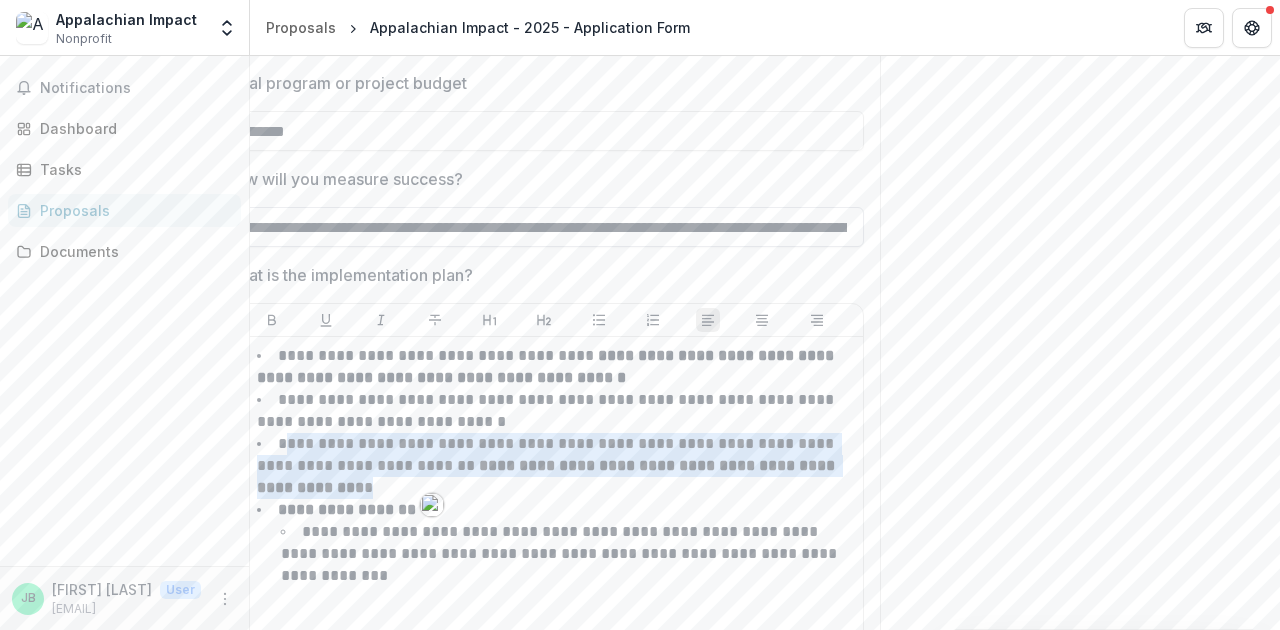 click on "**********" at bounding box center (544, 227) 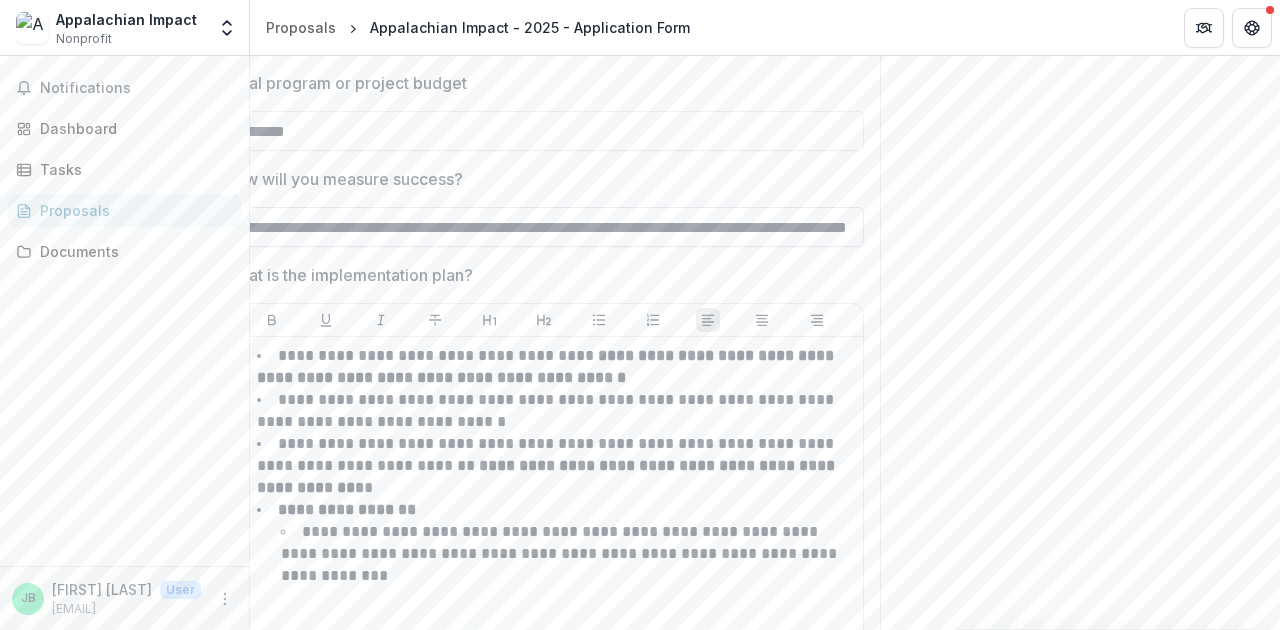 paste on "**********" 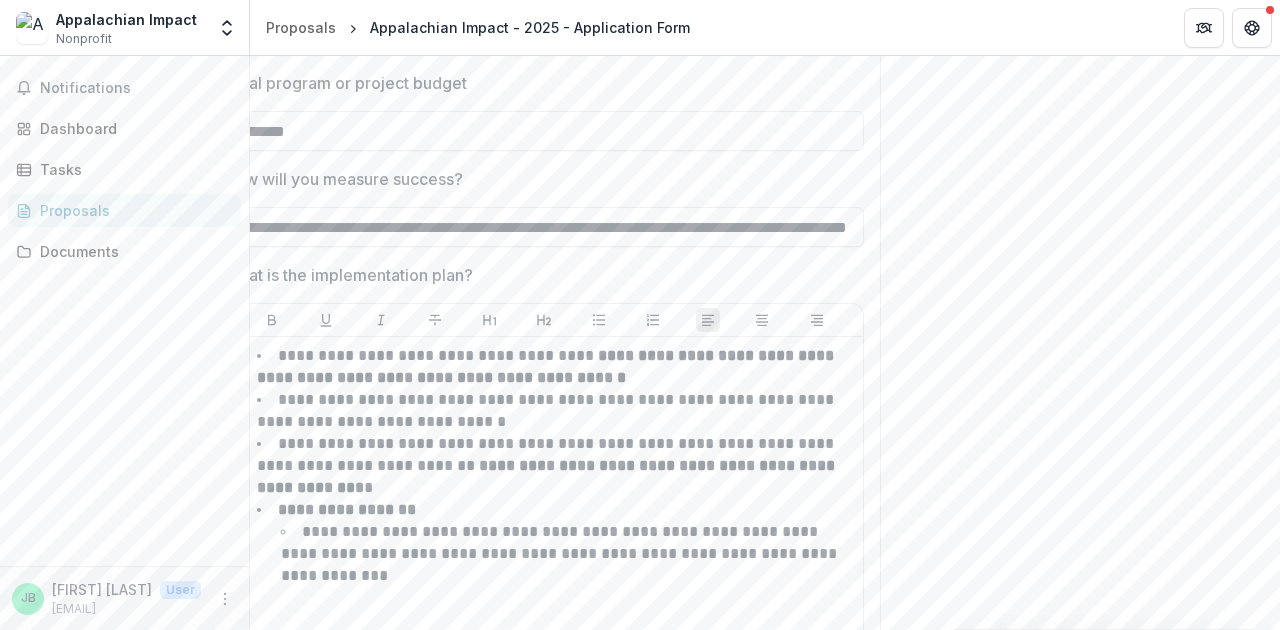 scroll, scrollTop: 0, scrollLeft: 7502, axis: horizontal 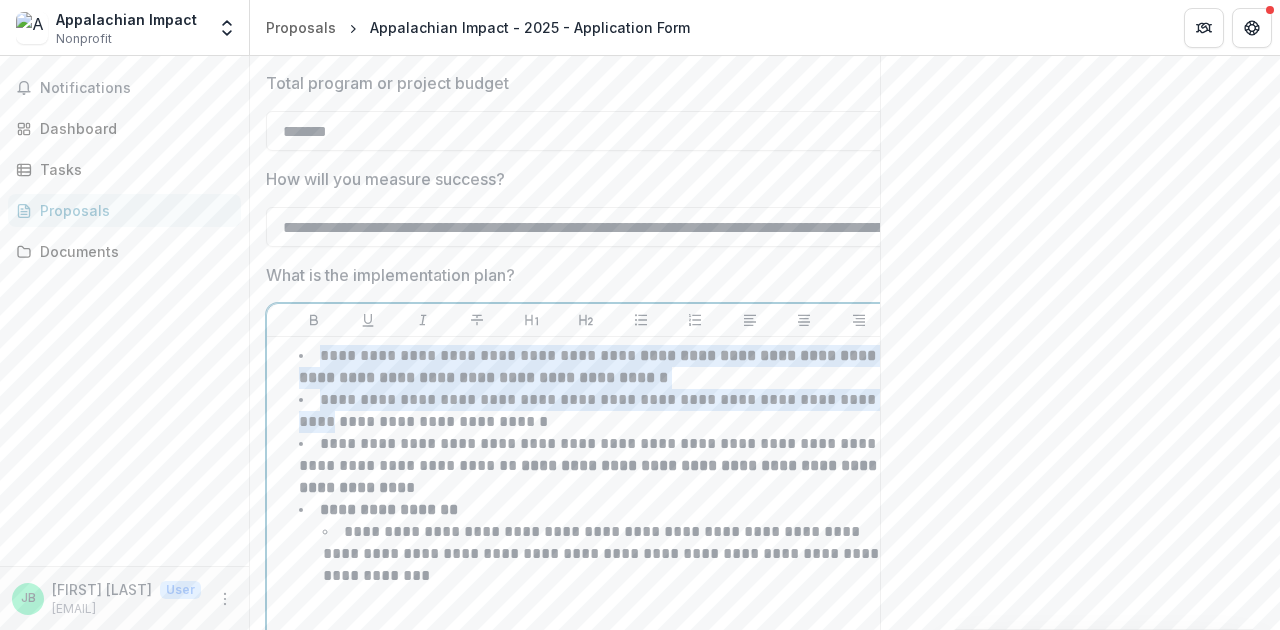 drag, startPoint x: 362, startPoint y: 579, endPoint x: 244, endPoint y: 351, distance: 256.72552 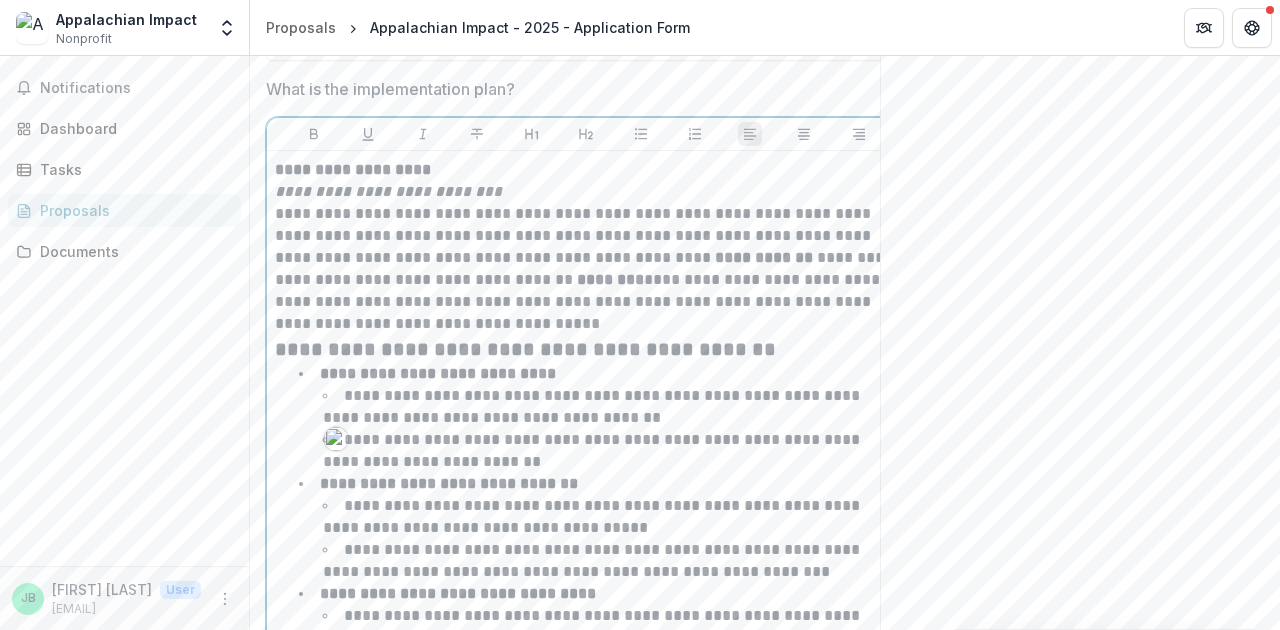 scroll, scrollTop: 5182, scrollLeft: 0, axis: vertical 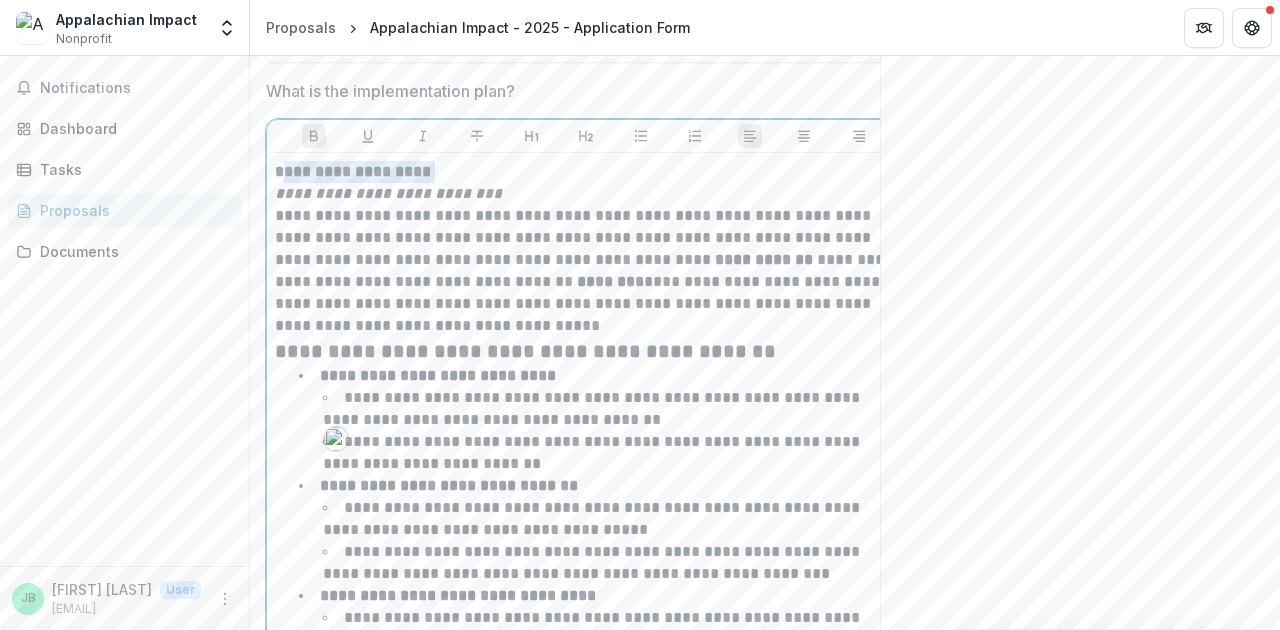 drag, startPoint x: 279, startPoint y: 197, endPoint x: 279, endPoint y: 172, distance: 25 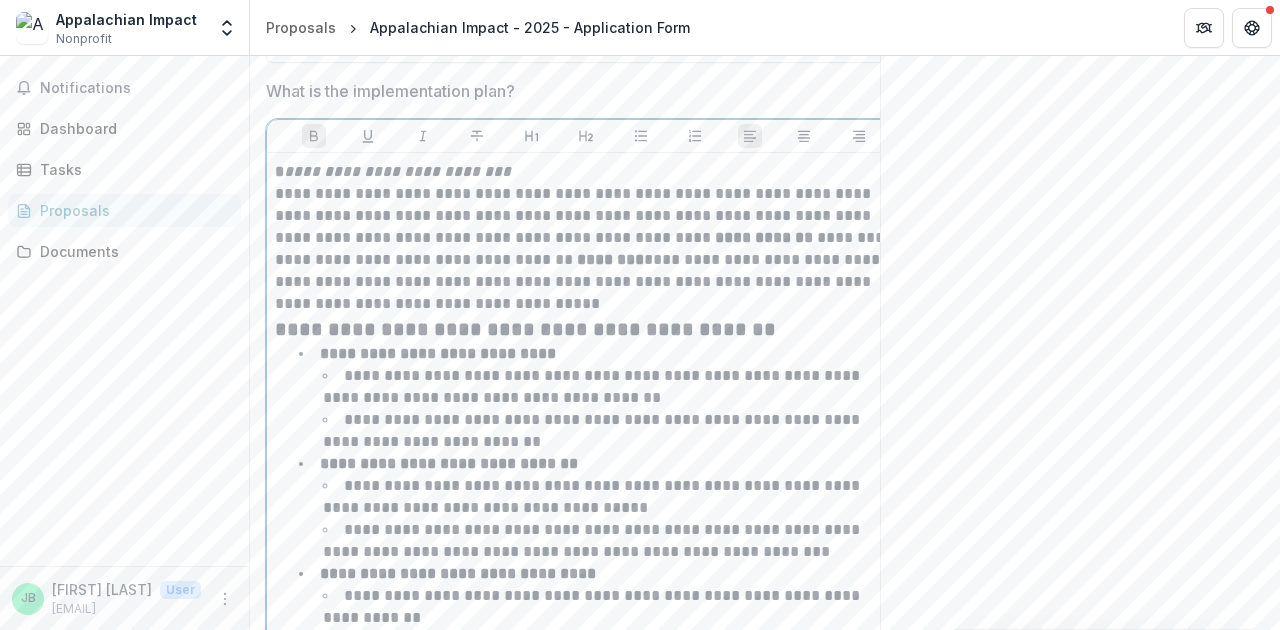 type 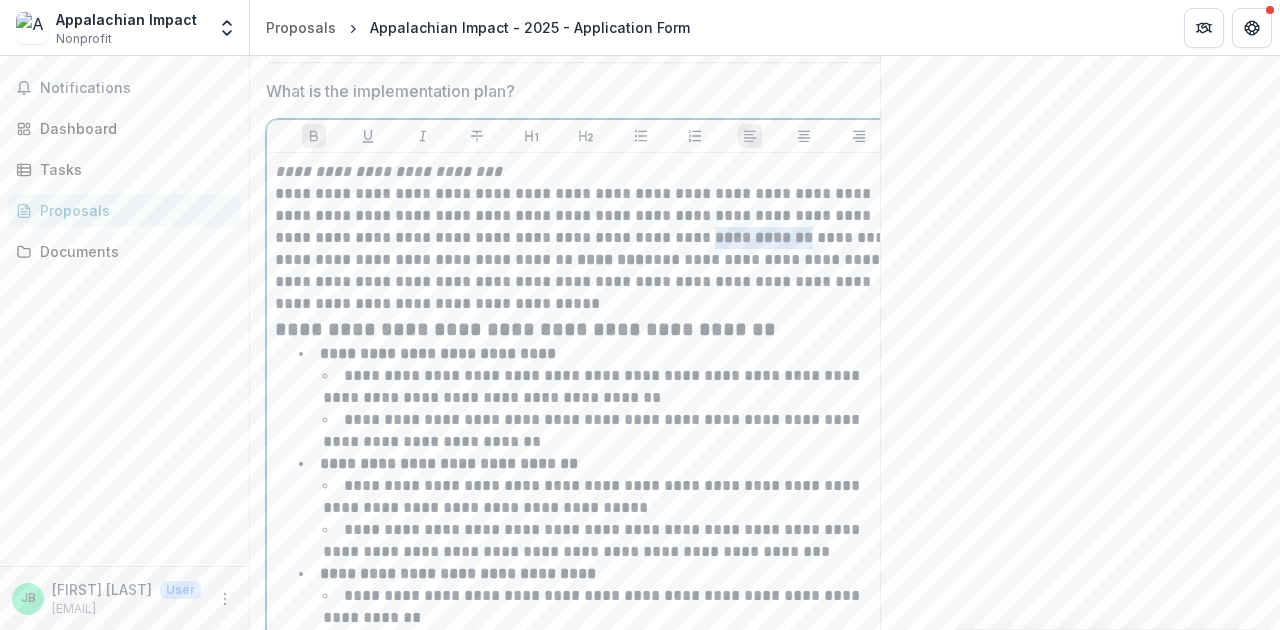 drag, startPoint x: 710, startPoint y: 242, endPoint x: 818, endPoint y: 244, distance: 108.01852 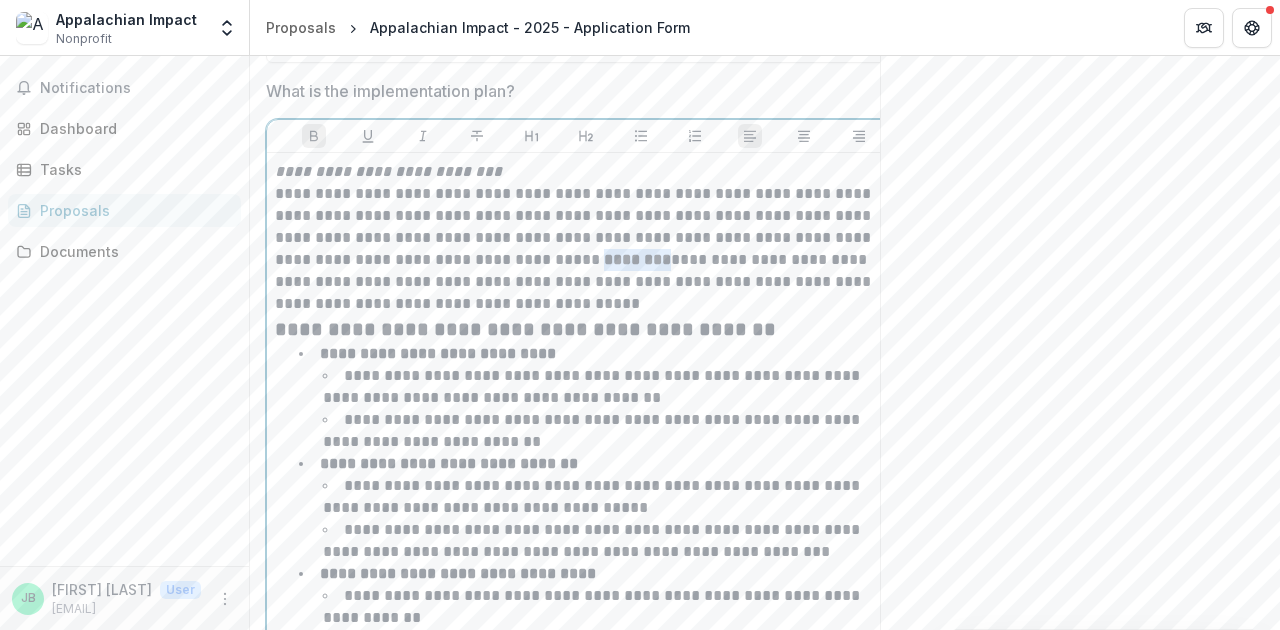 drag, startPoint x: 588, startPoint y: 262, endPoint x: 657, endPoint y: 263, distance: 69.00725 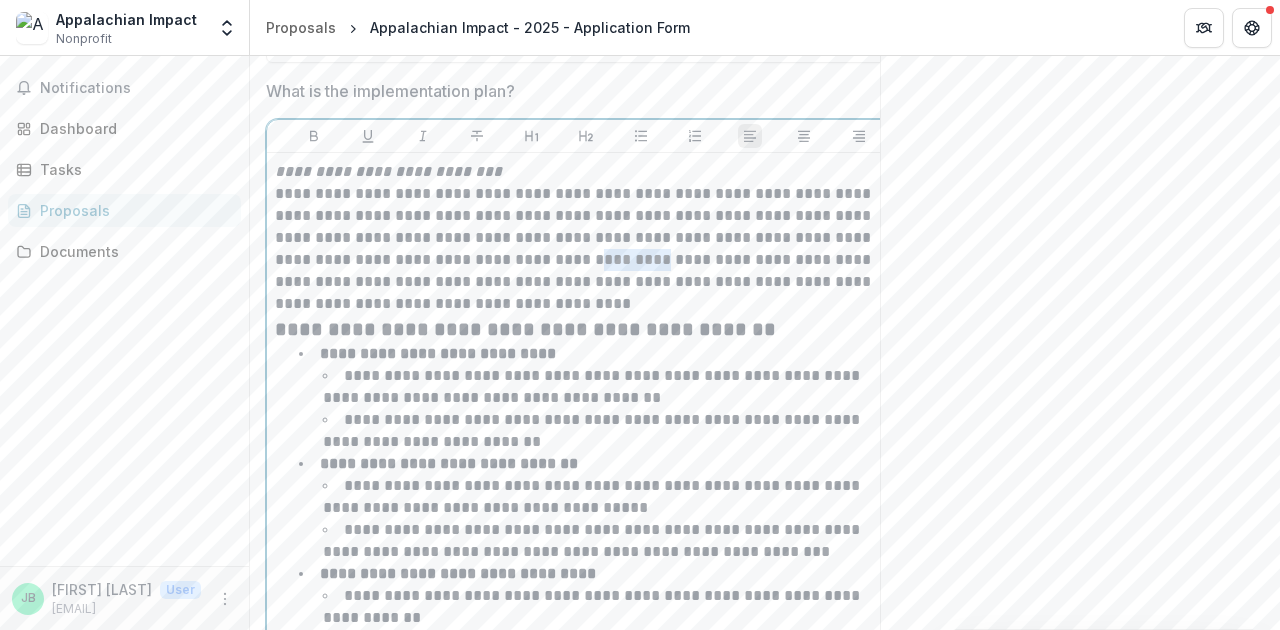 scroll, scrollTop: 5217, scrollLeft: 0, axis: vertical 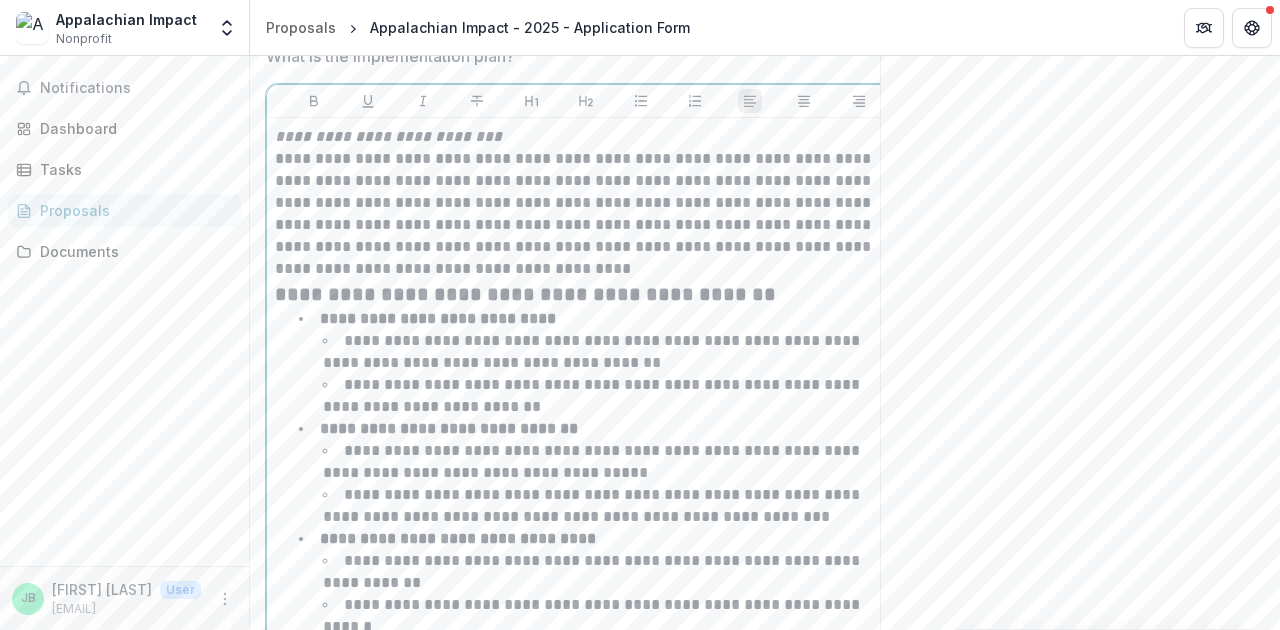 click on "**********" at bounding box center (586, 294) 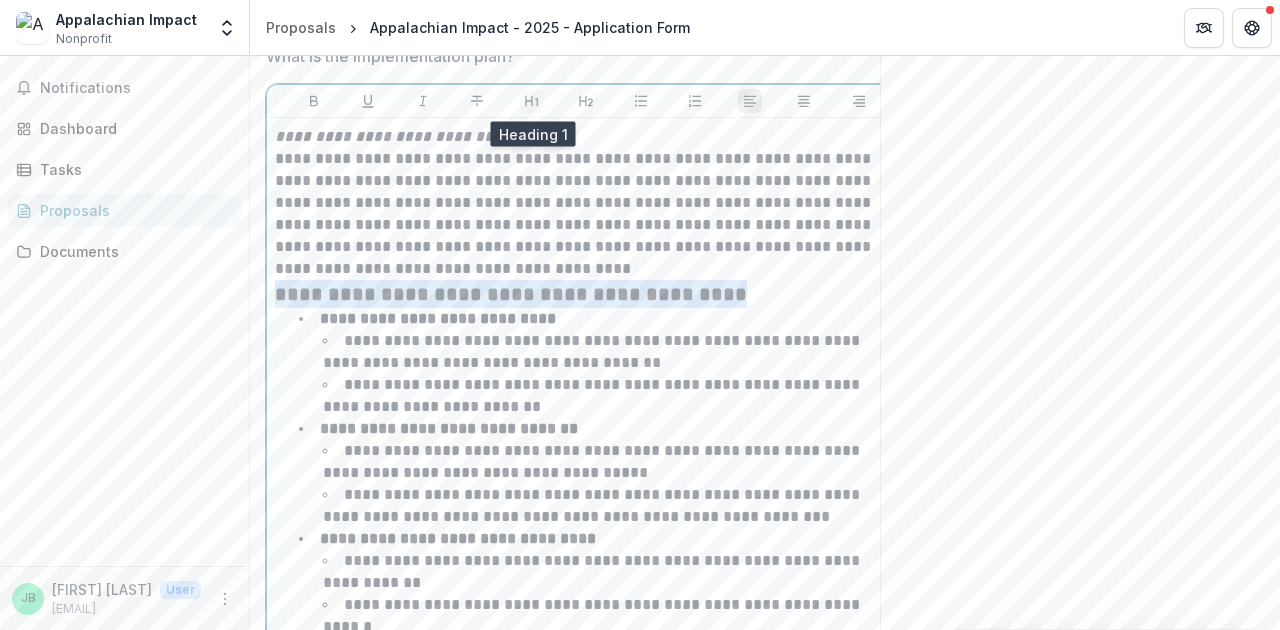 click 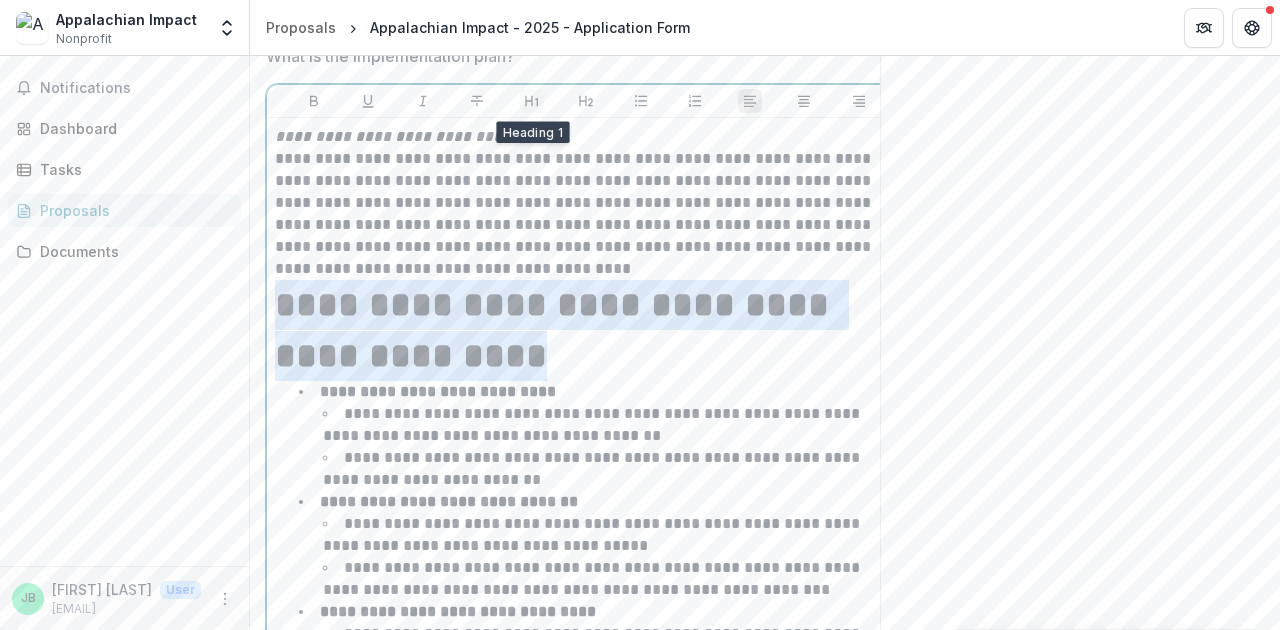 click 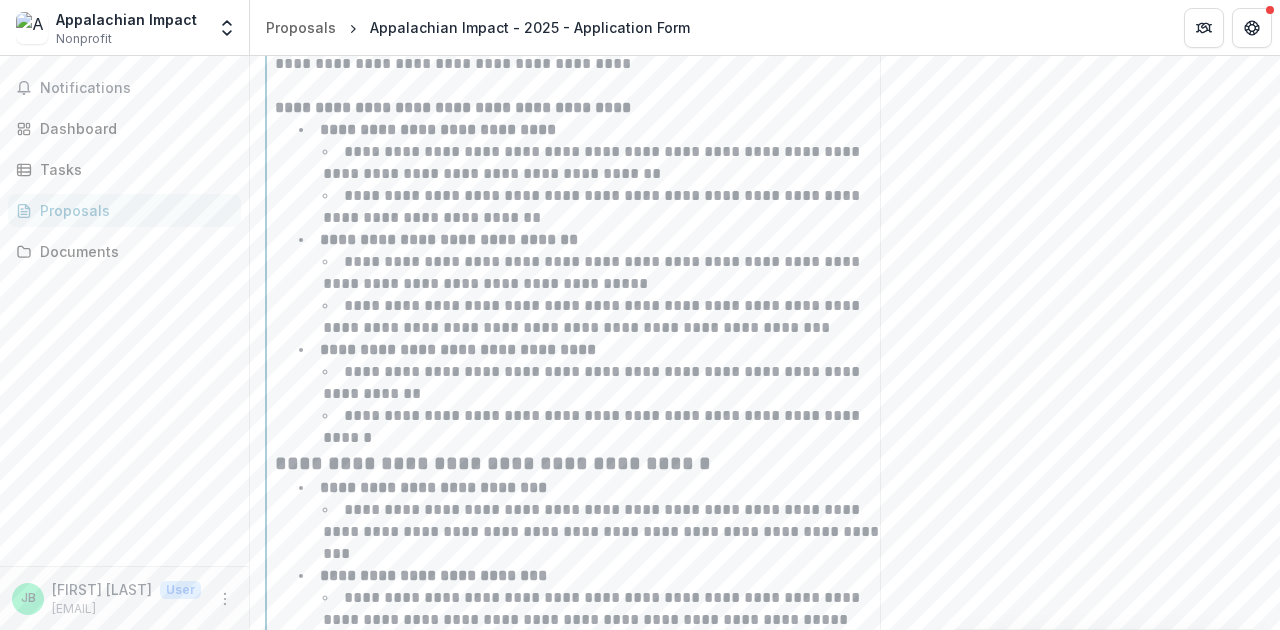 scroll, scrollTop: 5426, scrollLeft: 0, axis: vertical 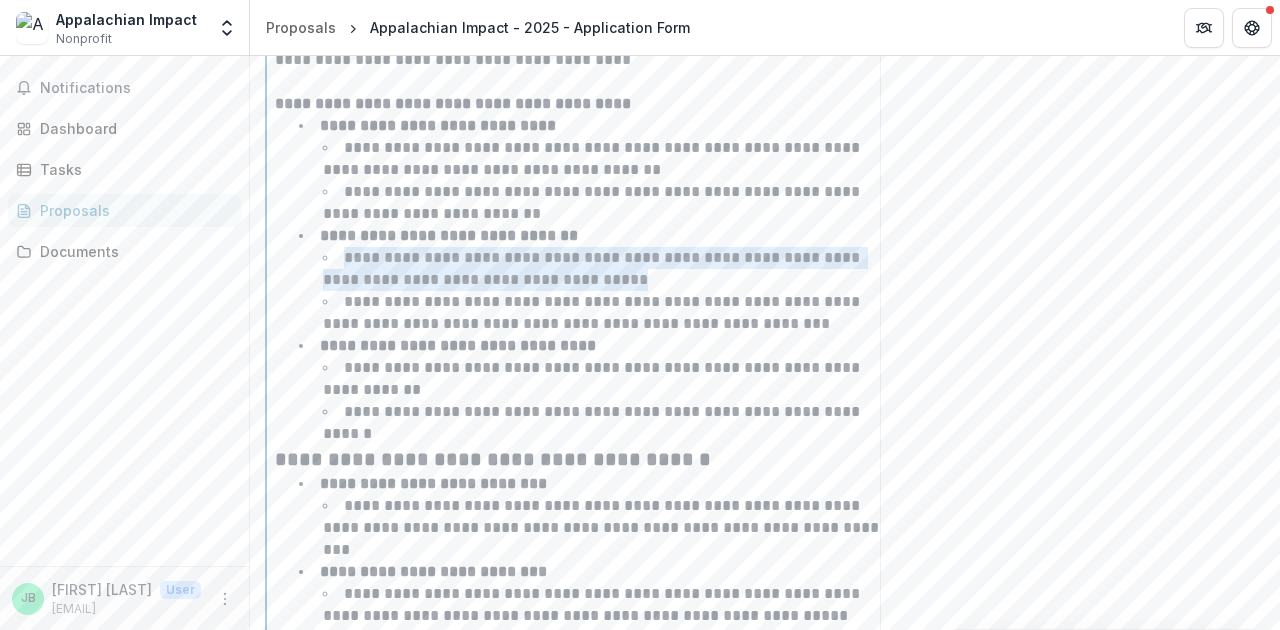 drag, startPoint x: 345, startPoint y: 264, endPoint x: 643, endPoint y: 279, distance: 298.3773 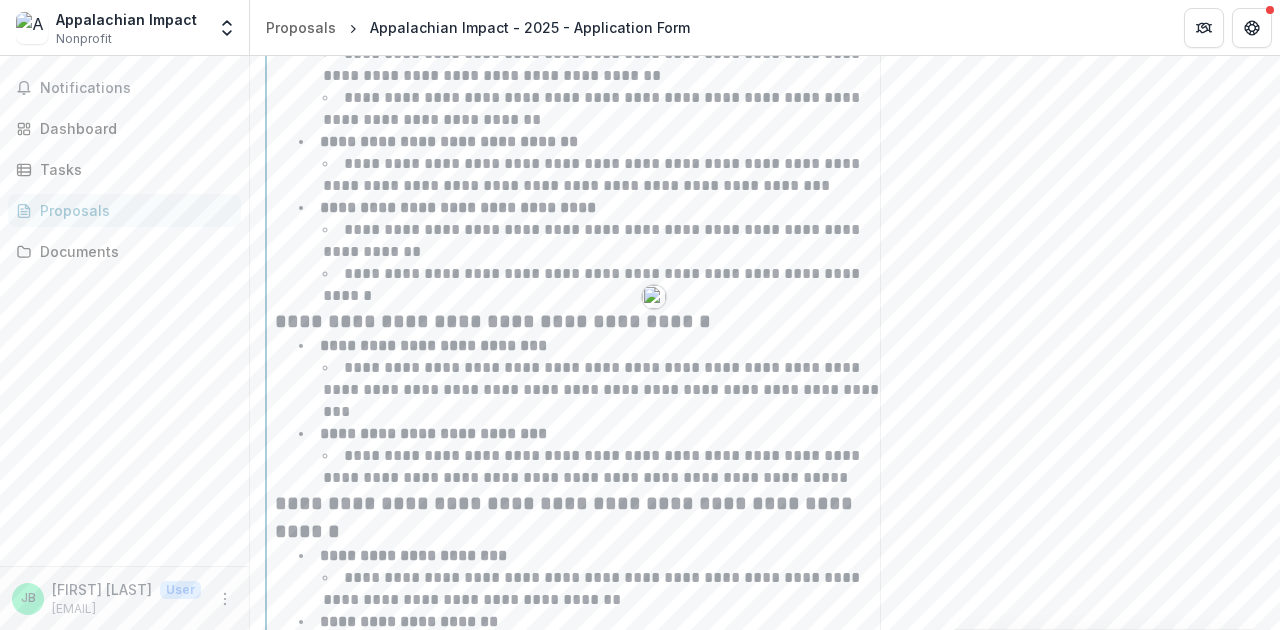 scroll, scrollTop: 5522, scrollLeft: 0, axis: vertical 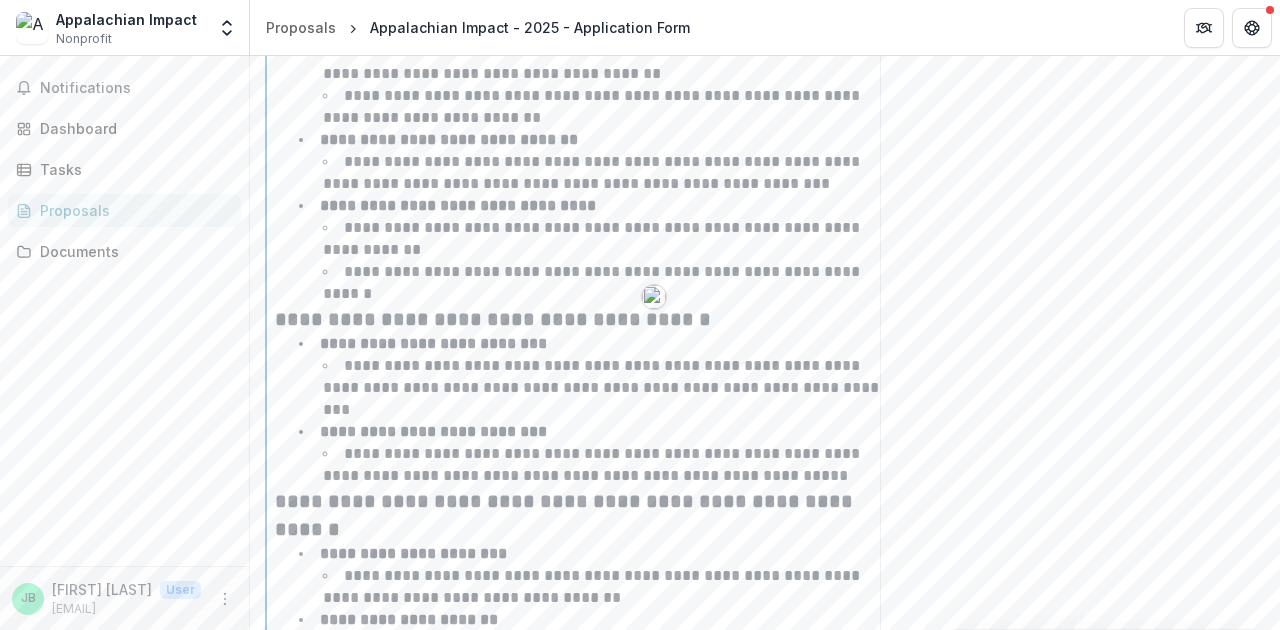 click on "**********" at bounding box center [586, 319] 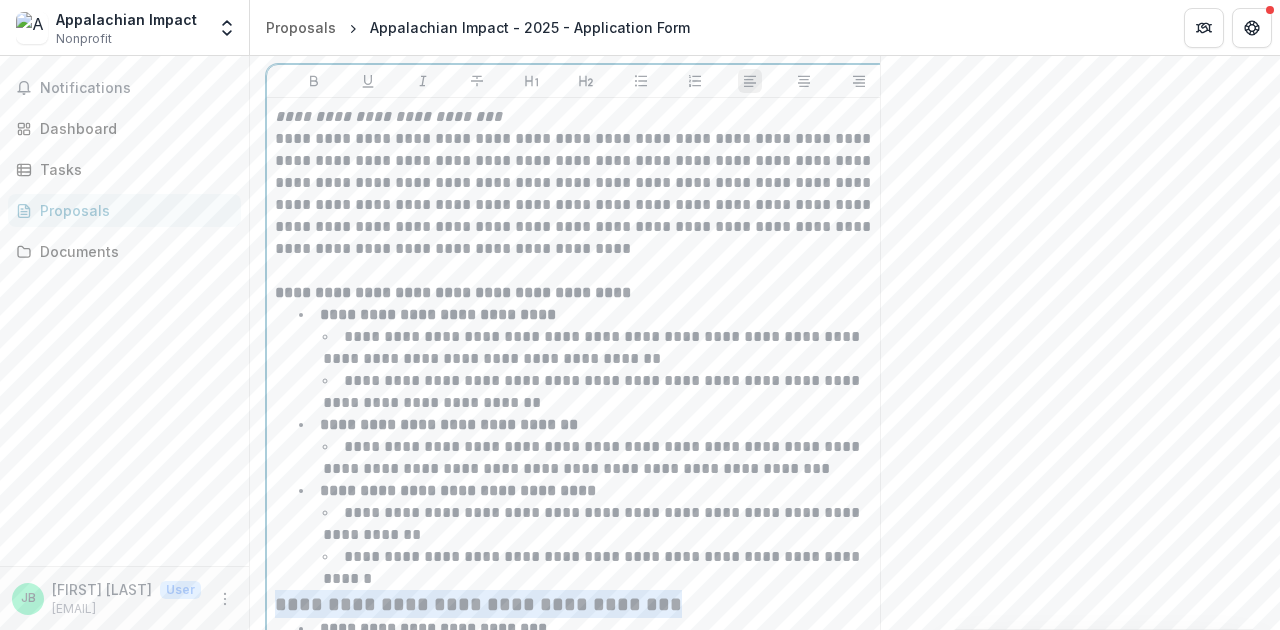 scroll, scrollTop: 5231, scrollLeft: 0, axis: vertical 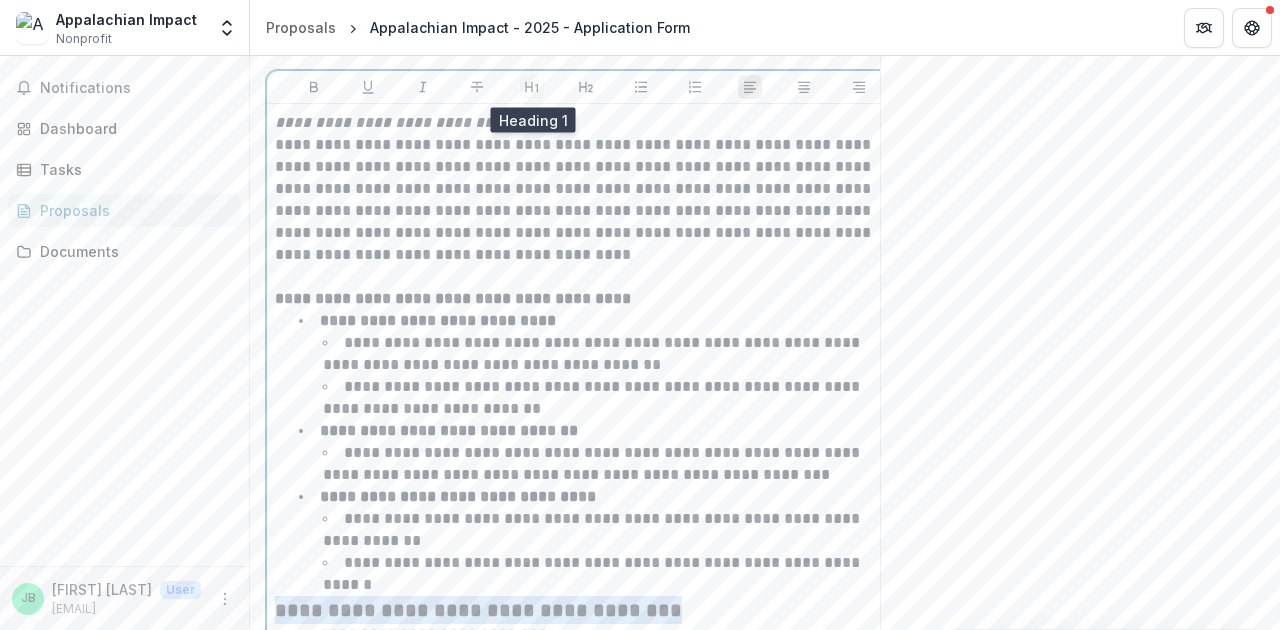 click 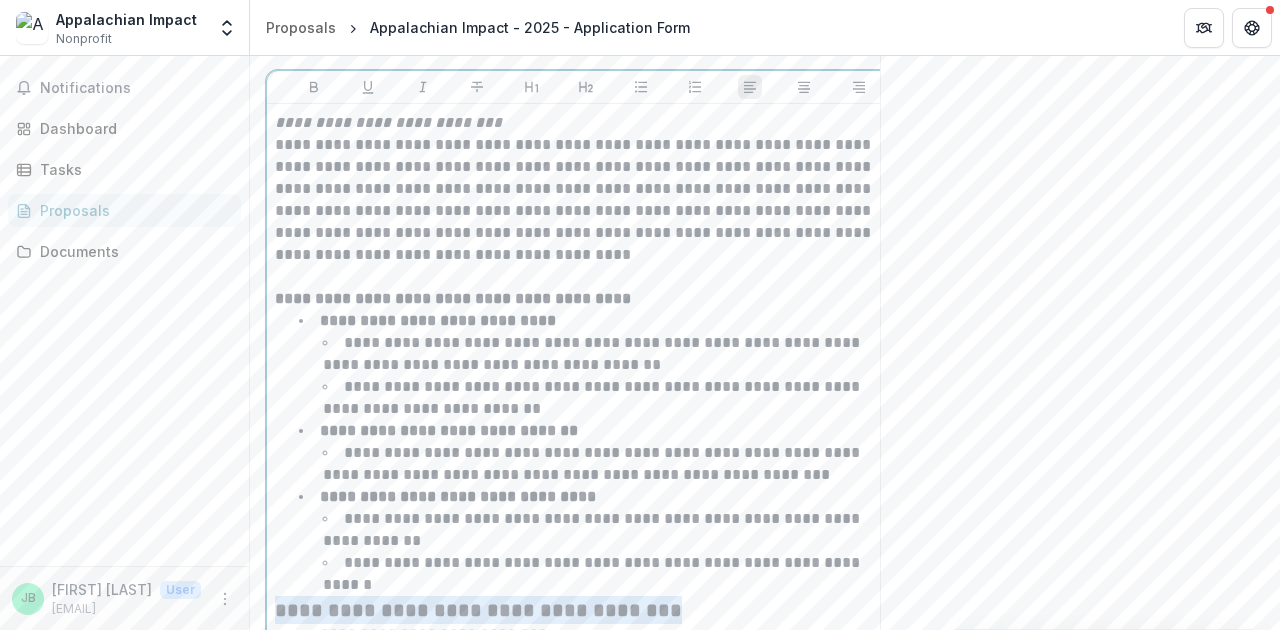 scroll, scrollTop: 5299, scrollLeft: 0, axis: vertical 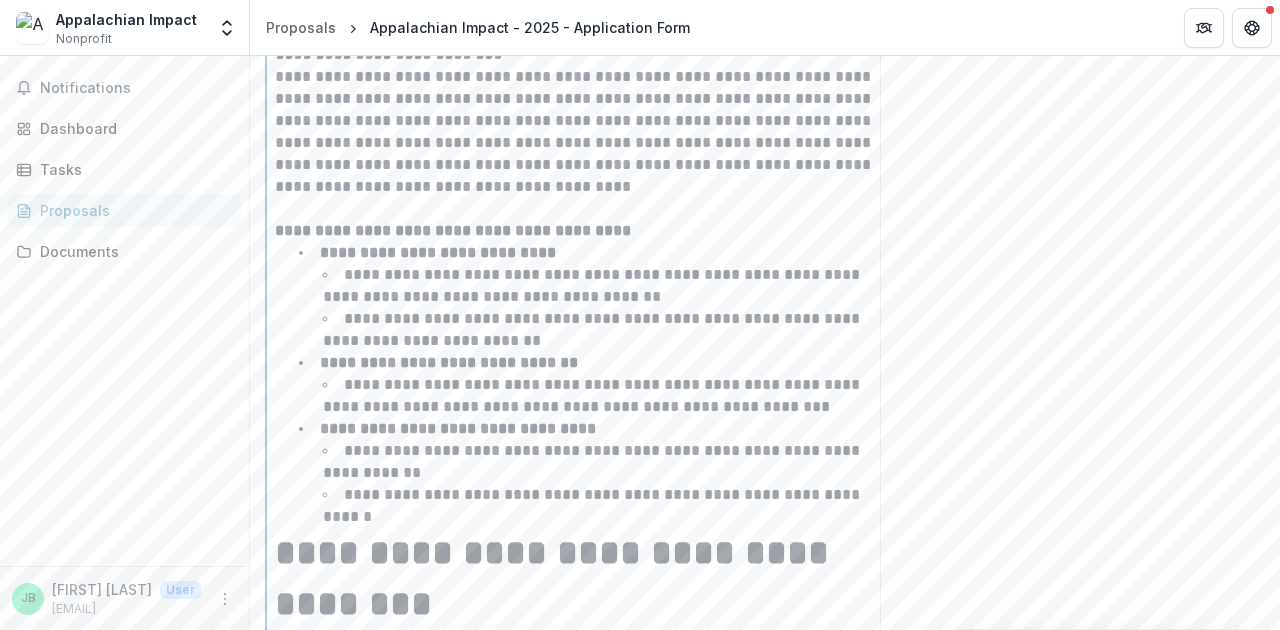 click on "**********" at bounding box center (586, 132) 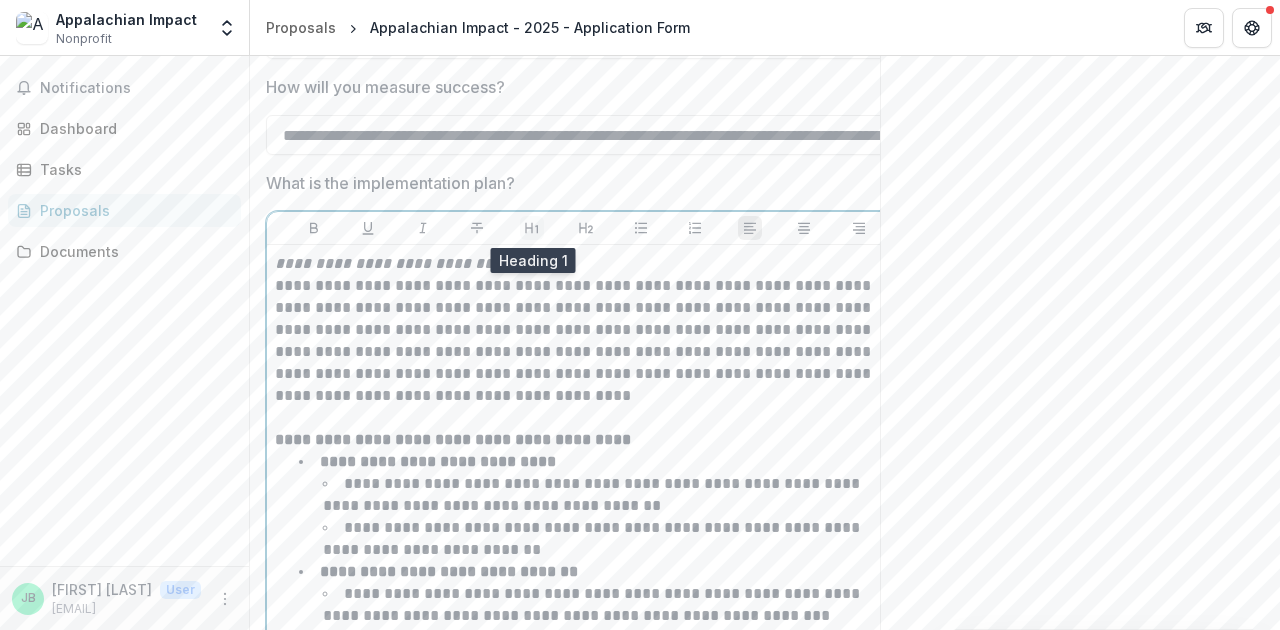 click 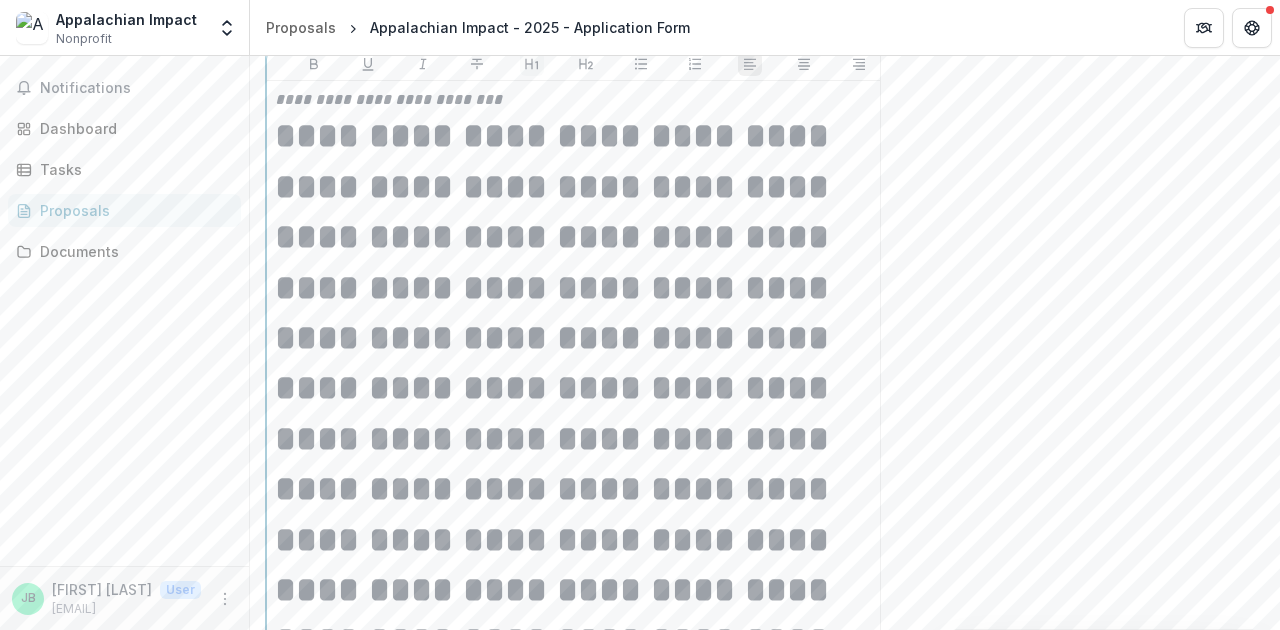 scroll, scrollTop: 5275, scrollLeft: 0, axis: vertical 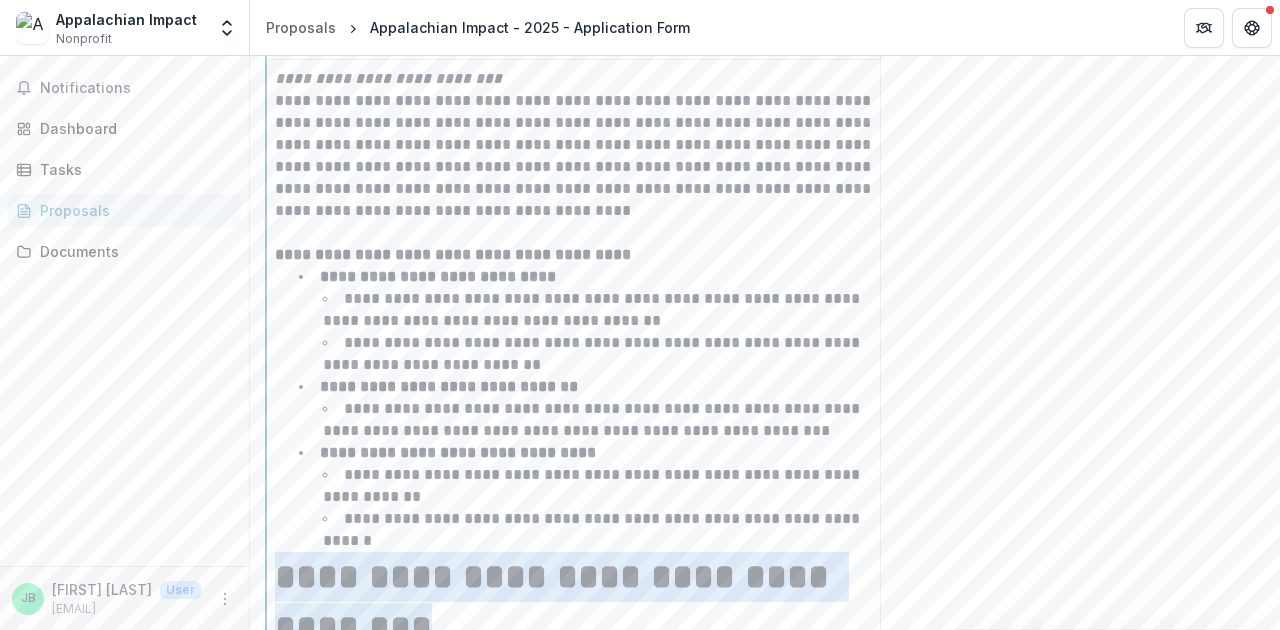 drag, startPoint x: 399, startPoint y: 618, endPoint x: 277, endPoint y: 572, distance: 130.38405 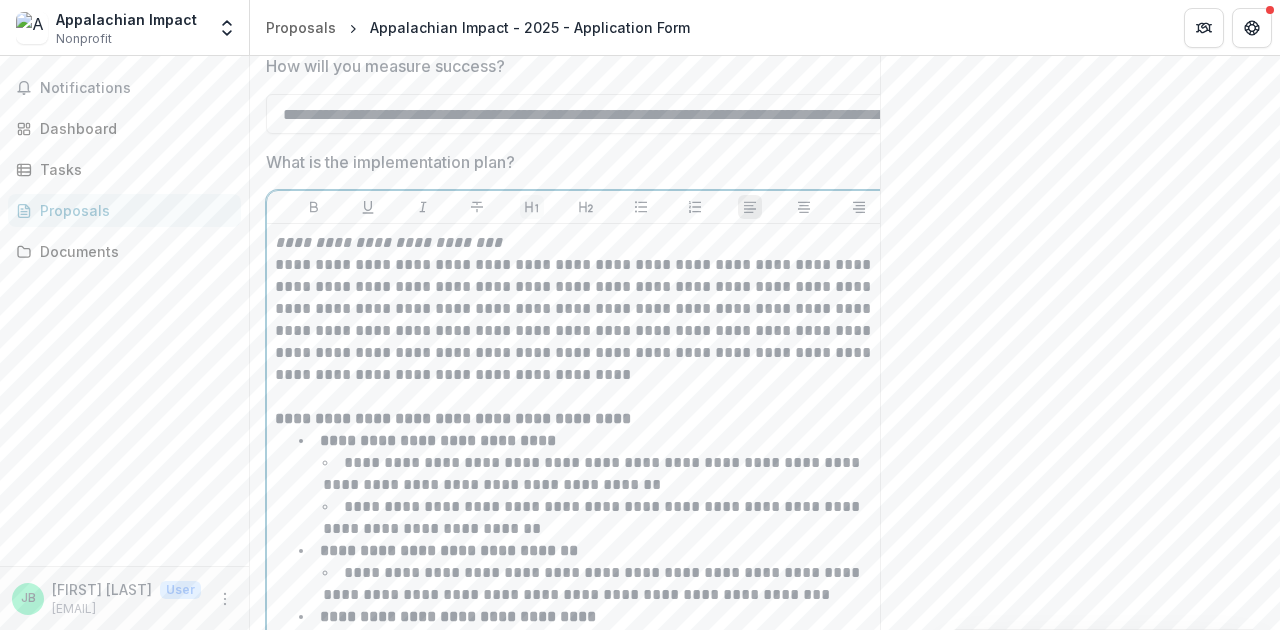click 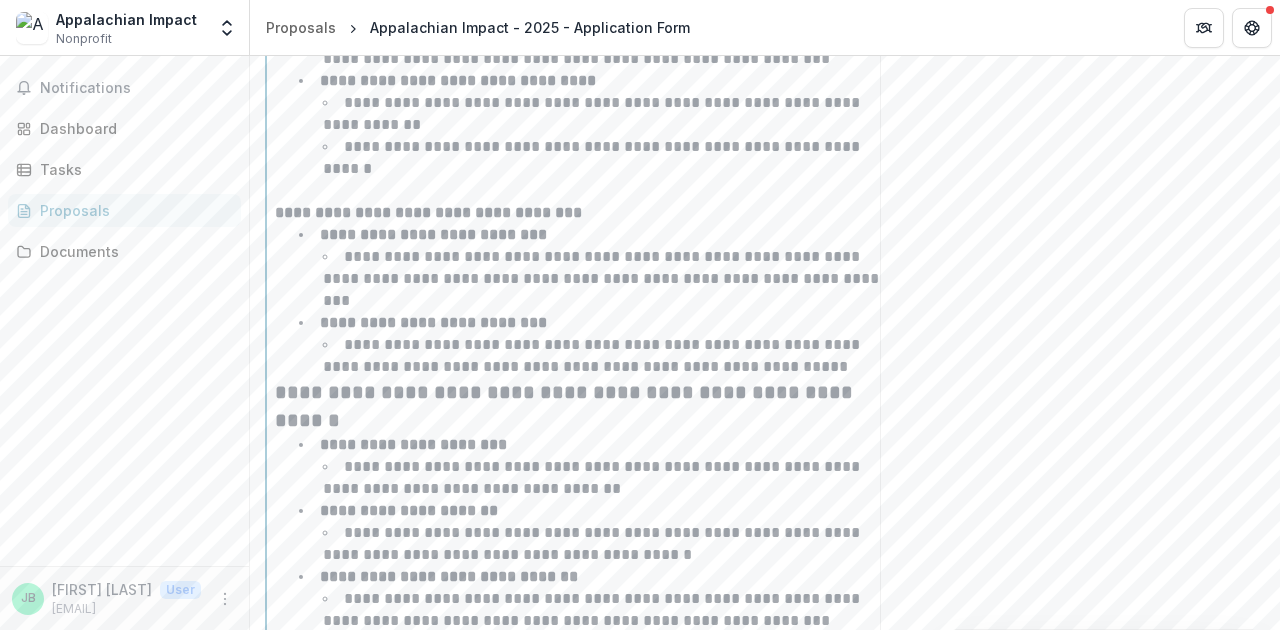 scroll, scrollTop: 5669, scrollLeft: 0, axis: vertical 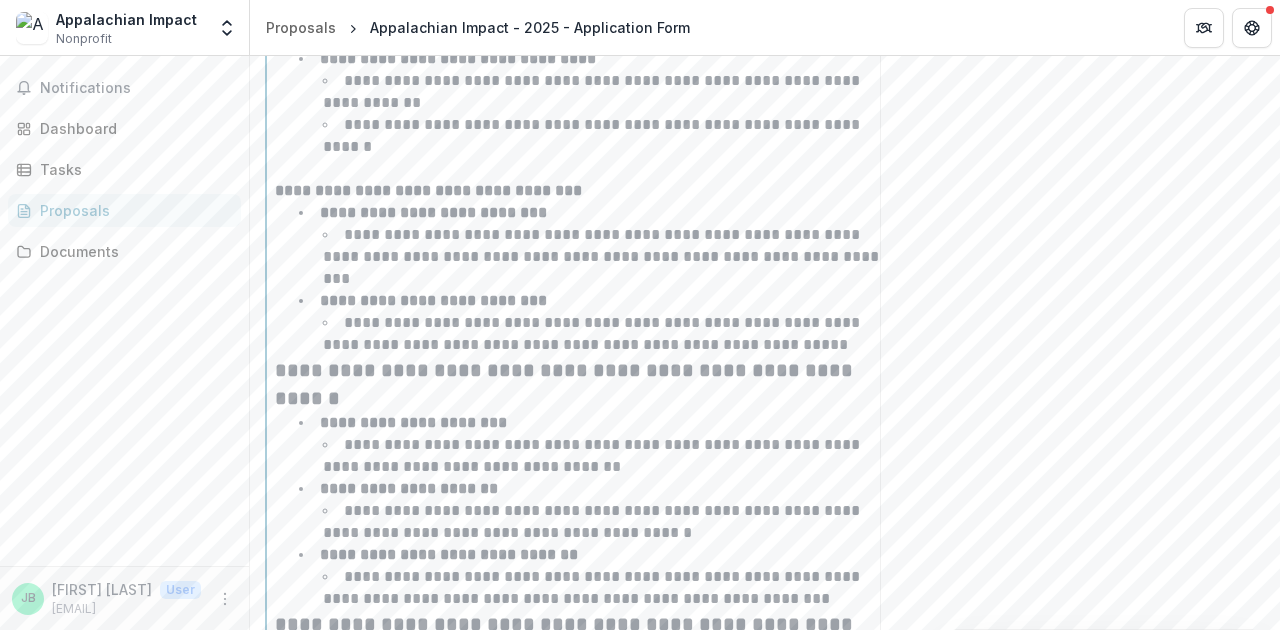 click on "**********" at bounding box center [586, 384] 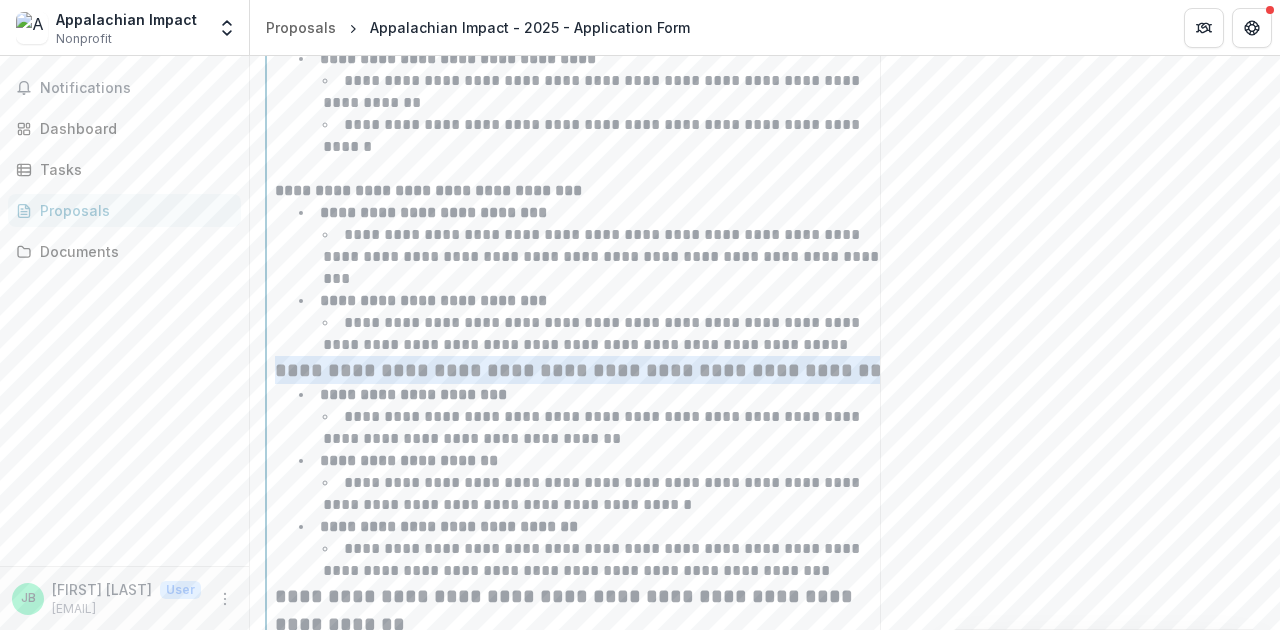 scroll, scrollTop: 0, scrollLeft: 48, axis: horizontal 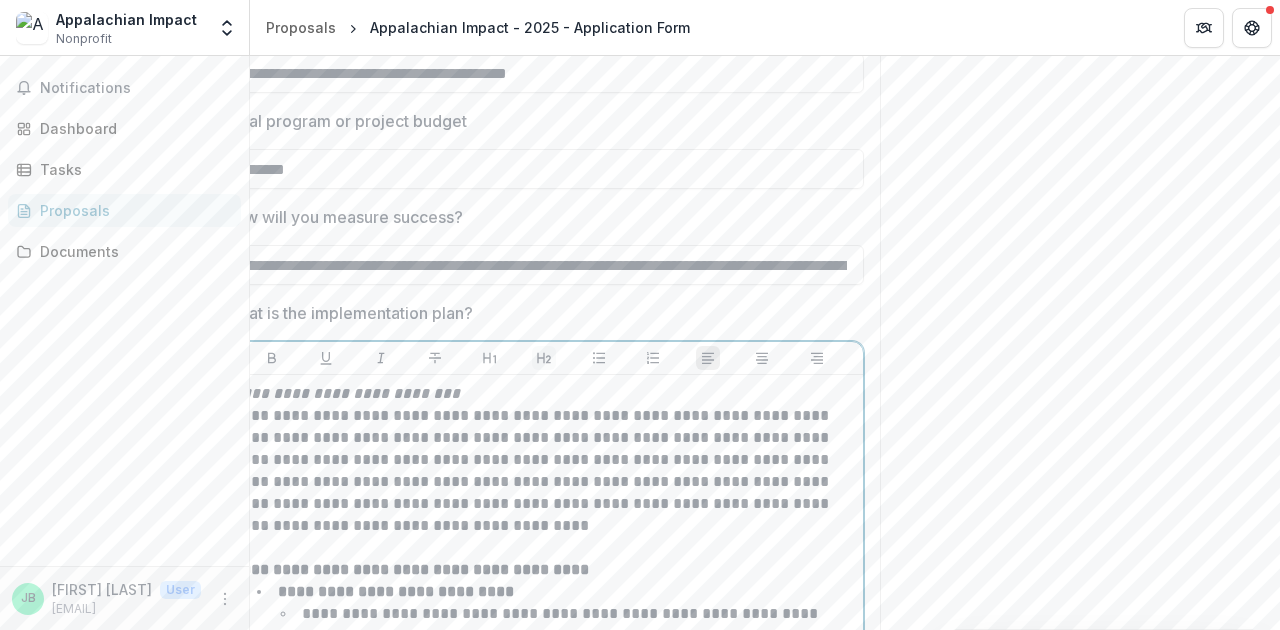 click 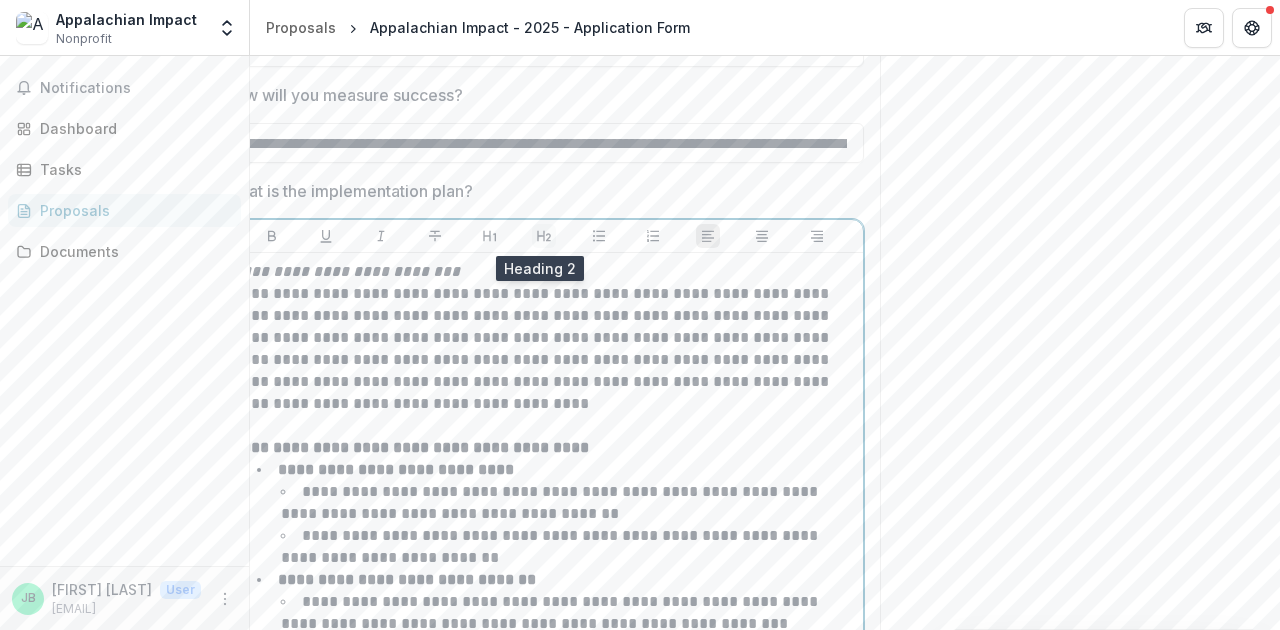 click 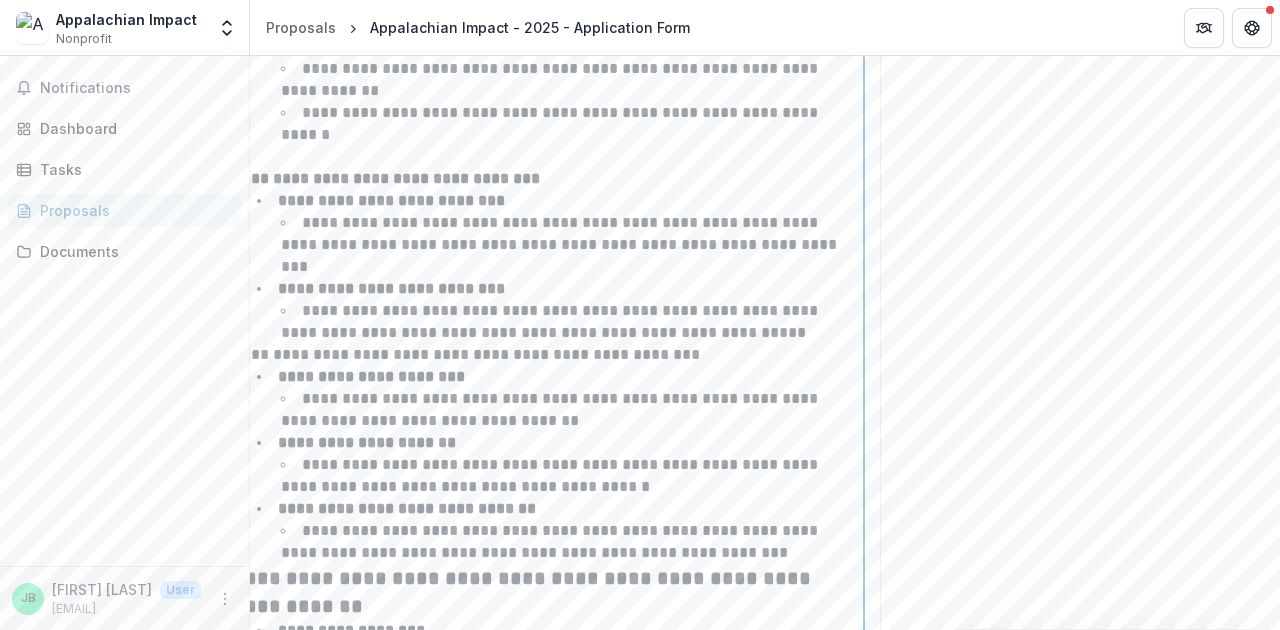 scroll, scrollTop: 5688, scrollLeft: 0, axis: vertical 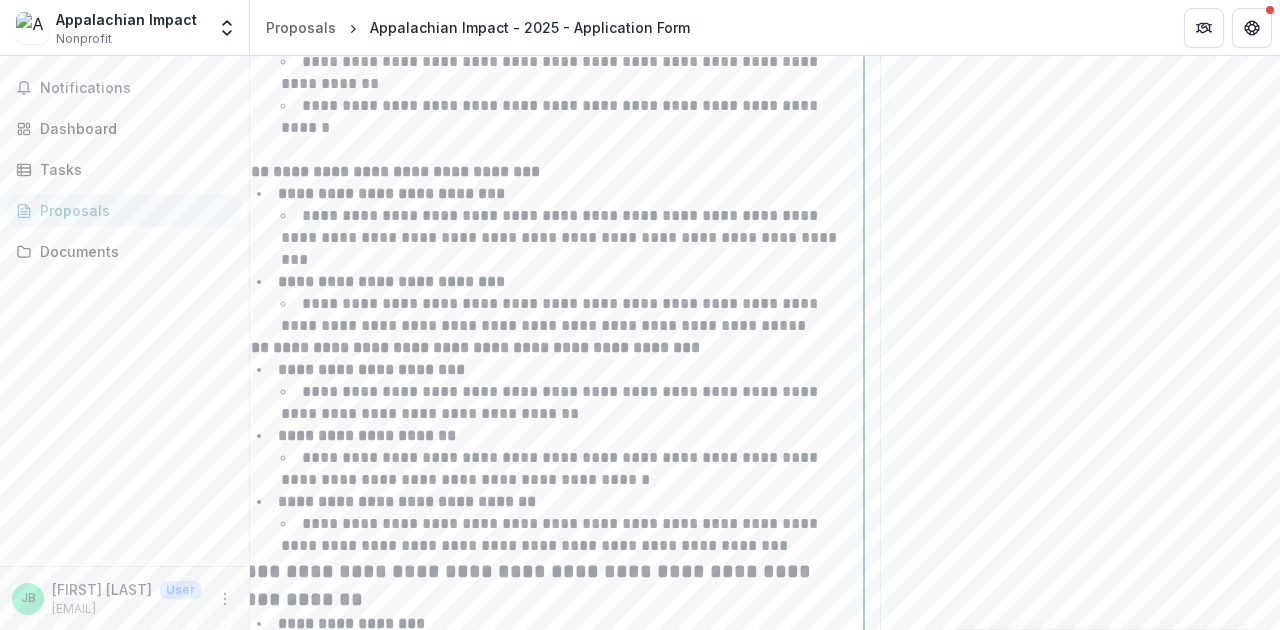 click on "**********" at bounding box center (568, 315) 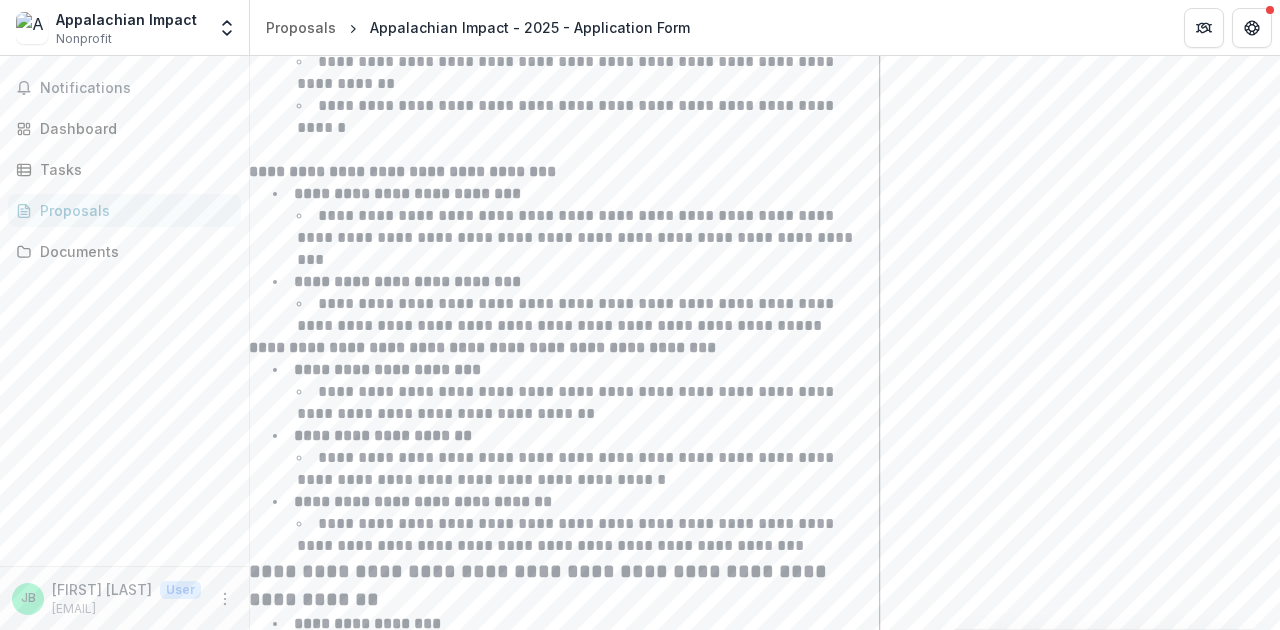 scroll, scrollTop: 0, scrollLeft: 0, axis: both 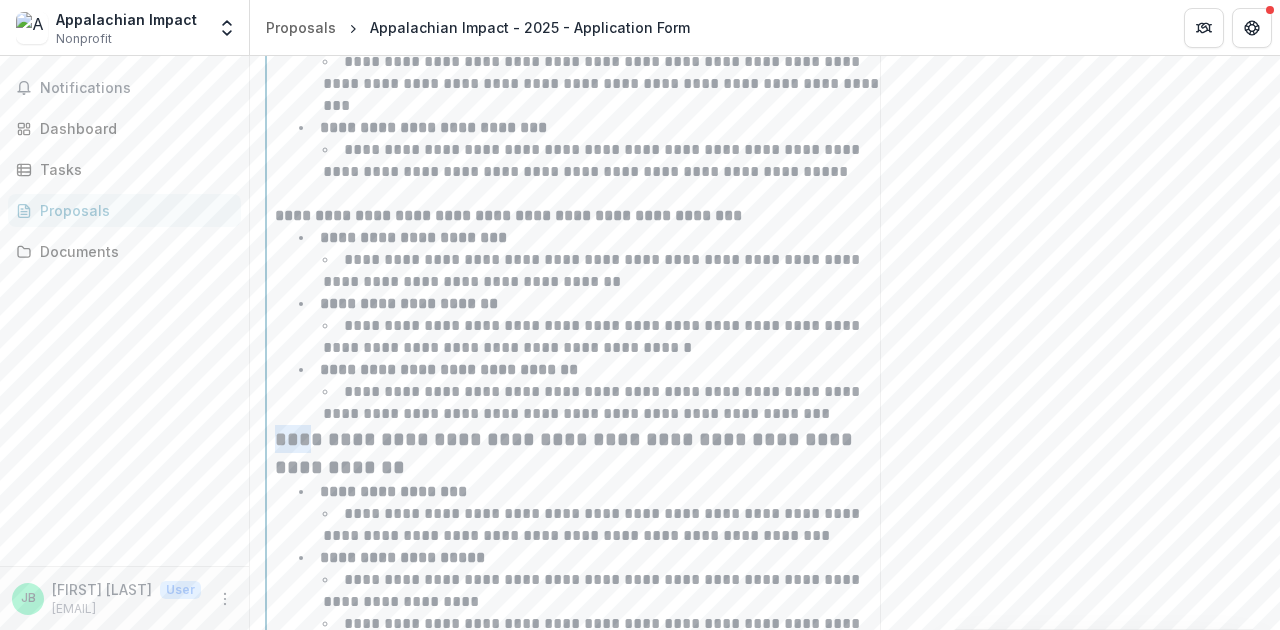 drag, startPoint x: 302, startPoint y: 421, endPoint x: 264, endPoint y: 419, distance: 38.052597 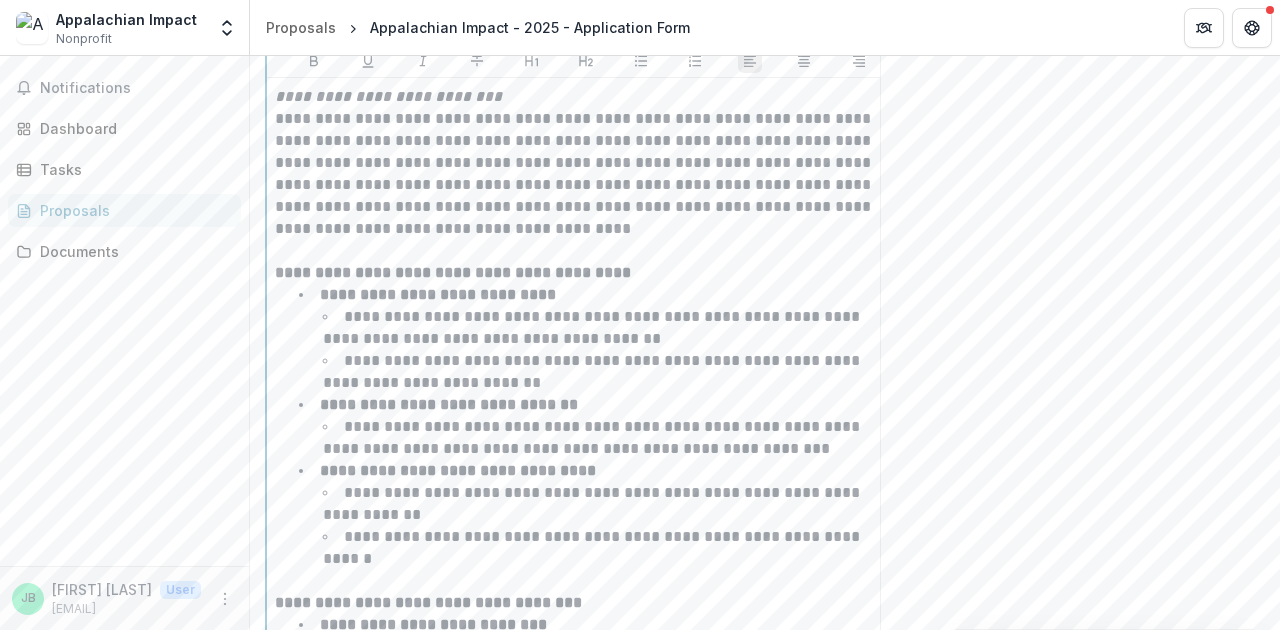 scroll, scrollTop: 5130, scrollLeft: 0, axis: vertical 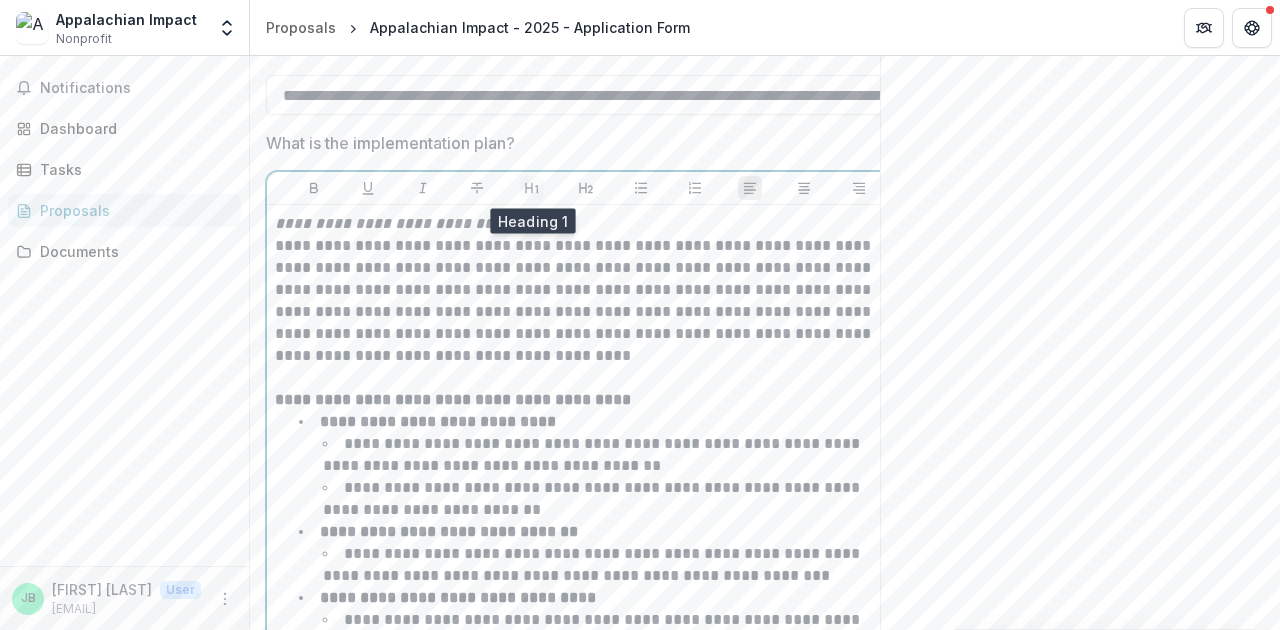 click 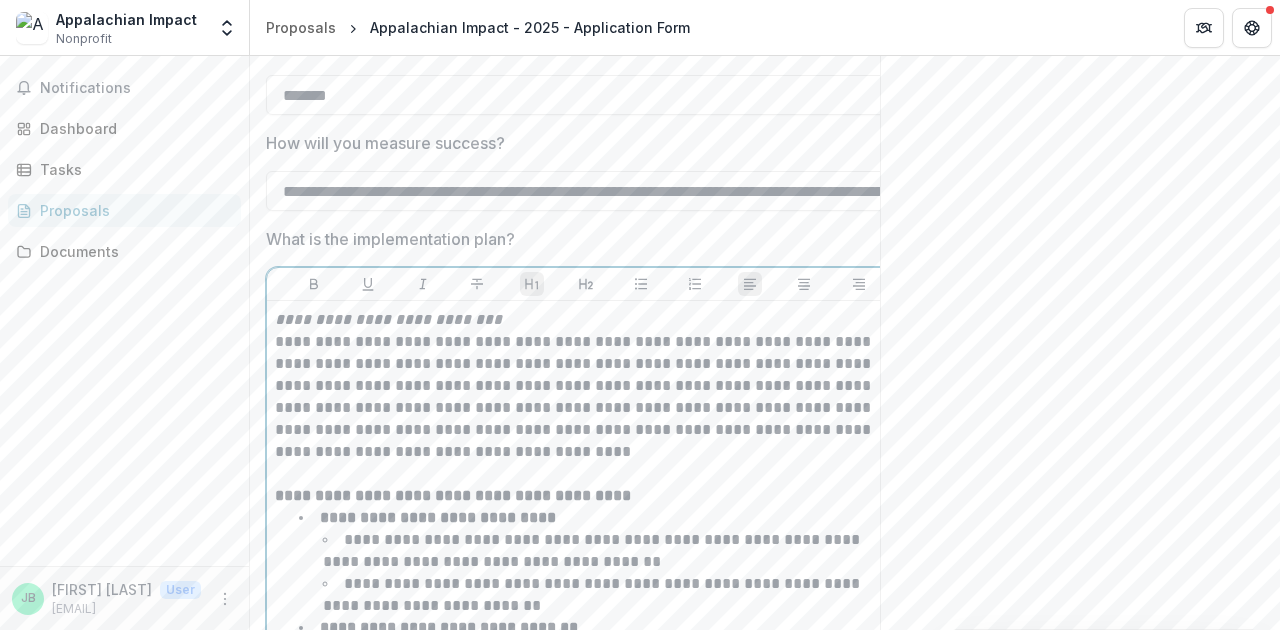 scroll, scrollTop: 4907, scrollLeft: 0, axis: vertical 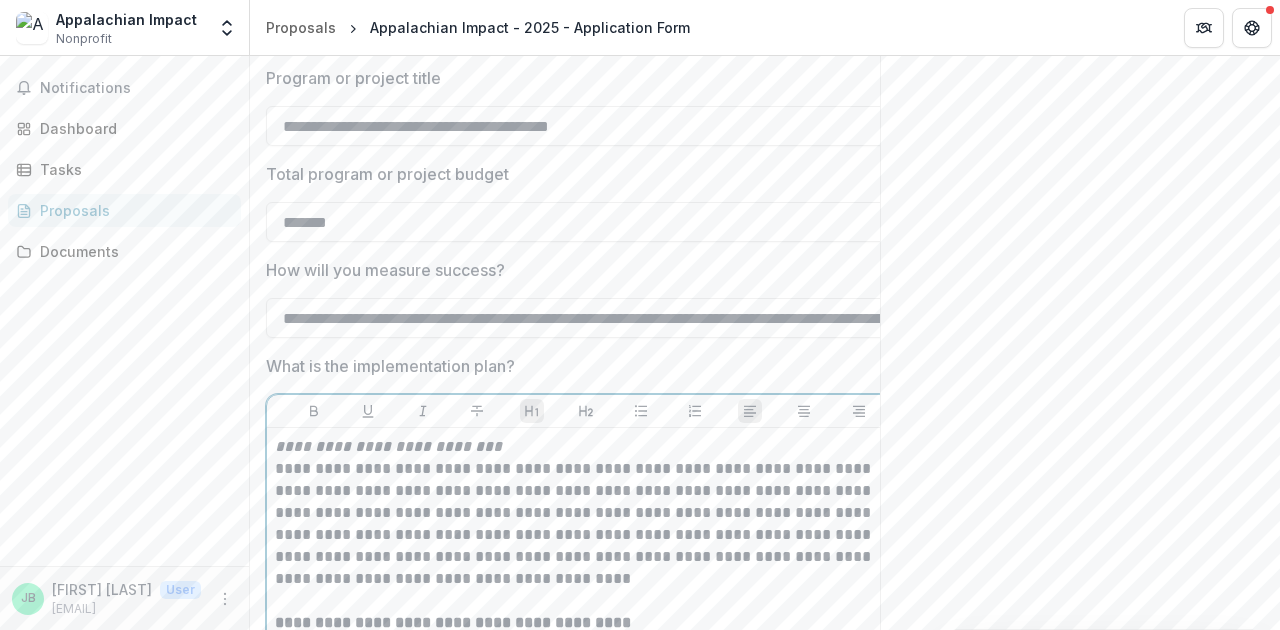 click 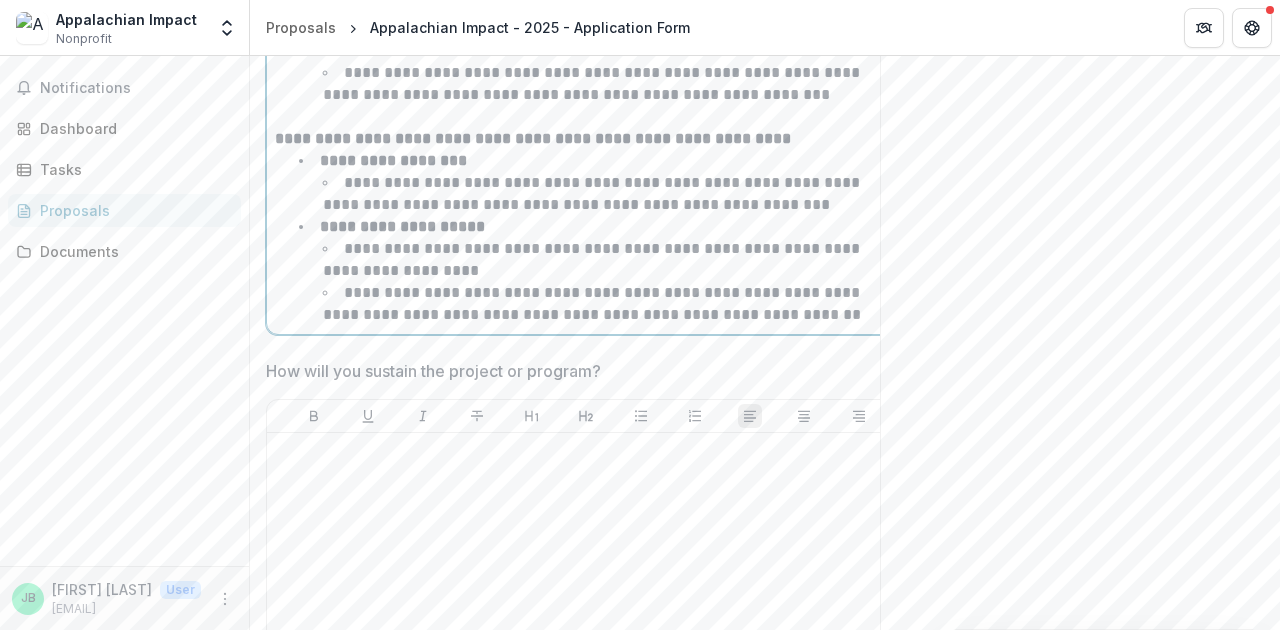 scroll, scrollTop: 6191, scrollLeft: 0, axis: vertical 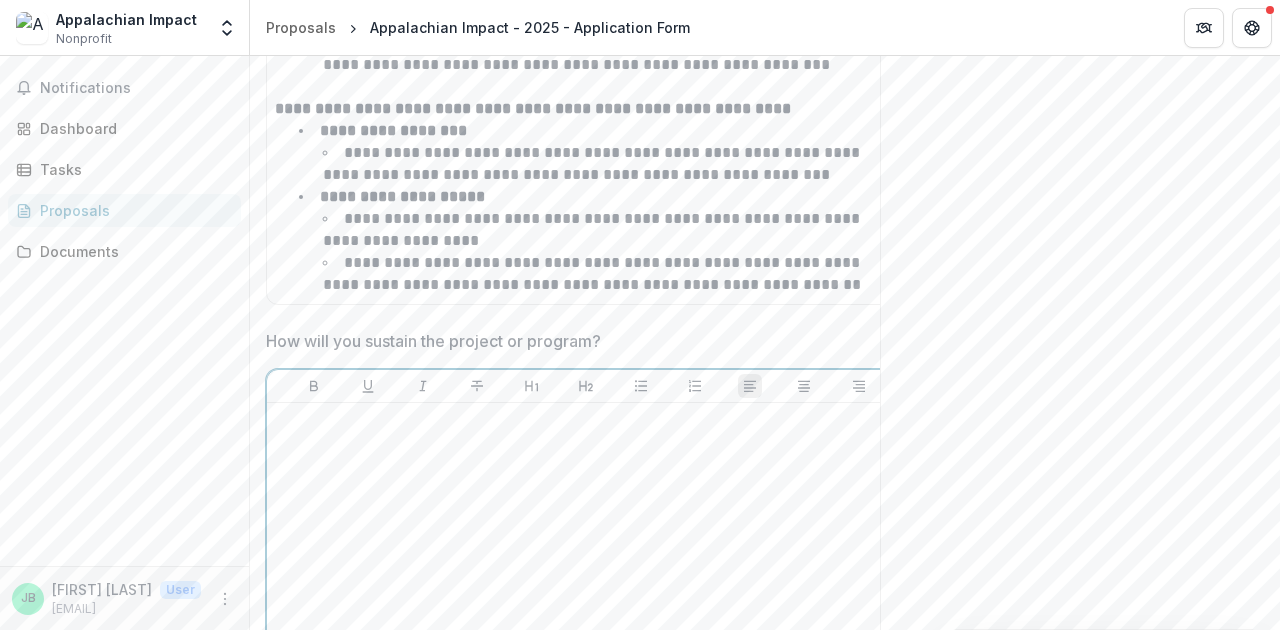 click at bounding box center (586, 422) 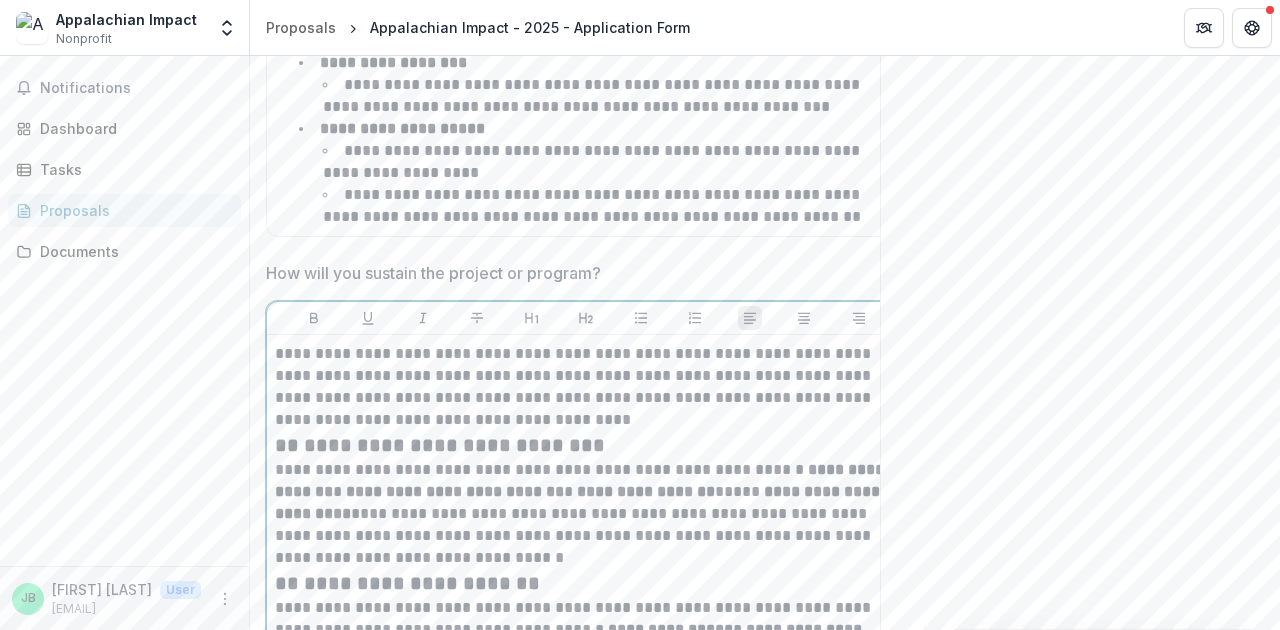 scroll, scrollTop: 6277, scrollLeft: 0, axis: vertical 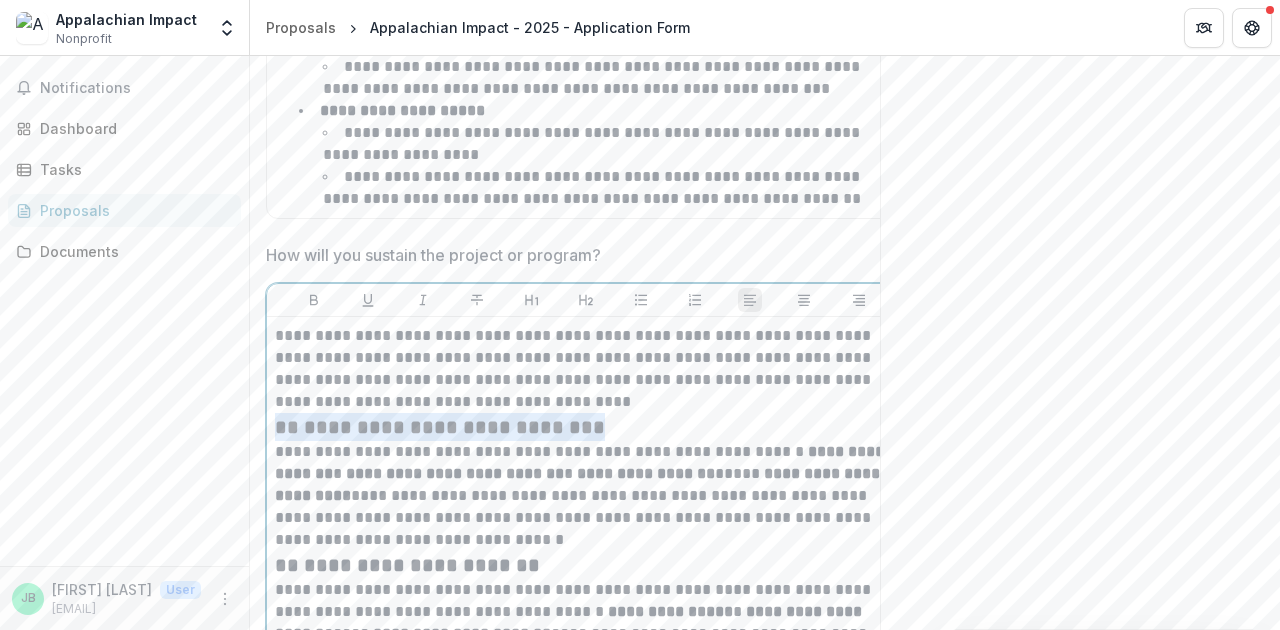 drag, startPoint x: 316, startPoint y: 411, endPoint x: 274, endPoint y: 413, distance: 42.047592 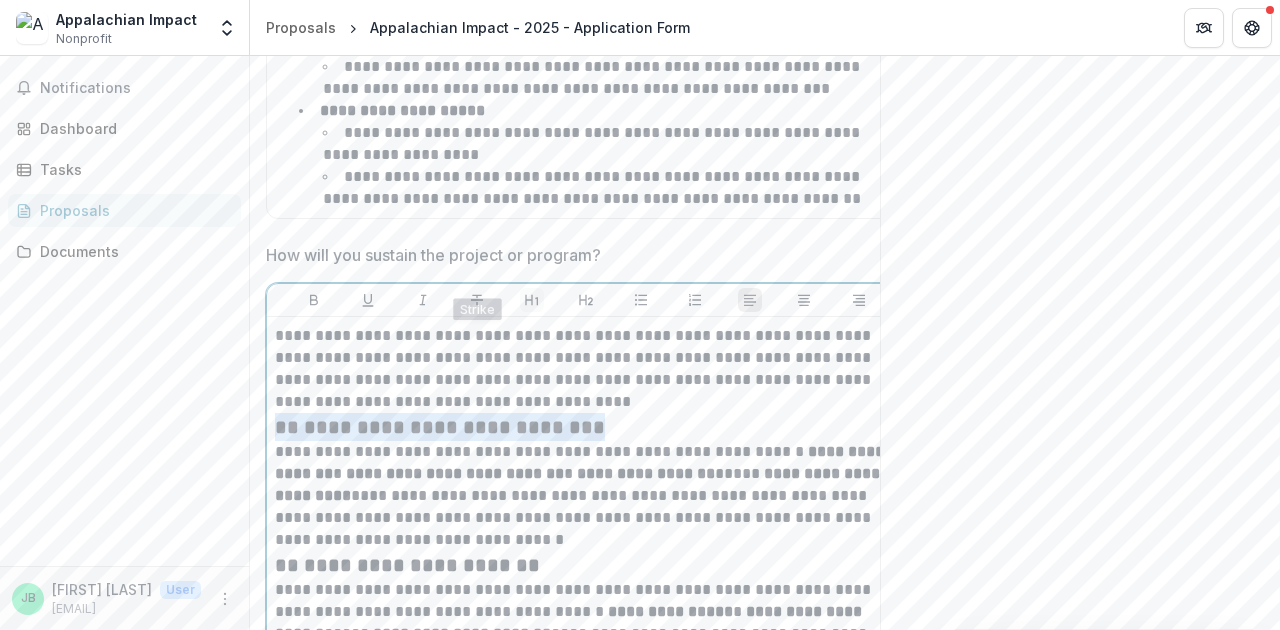 click 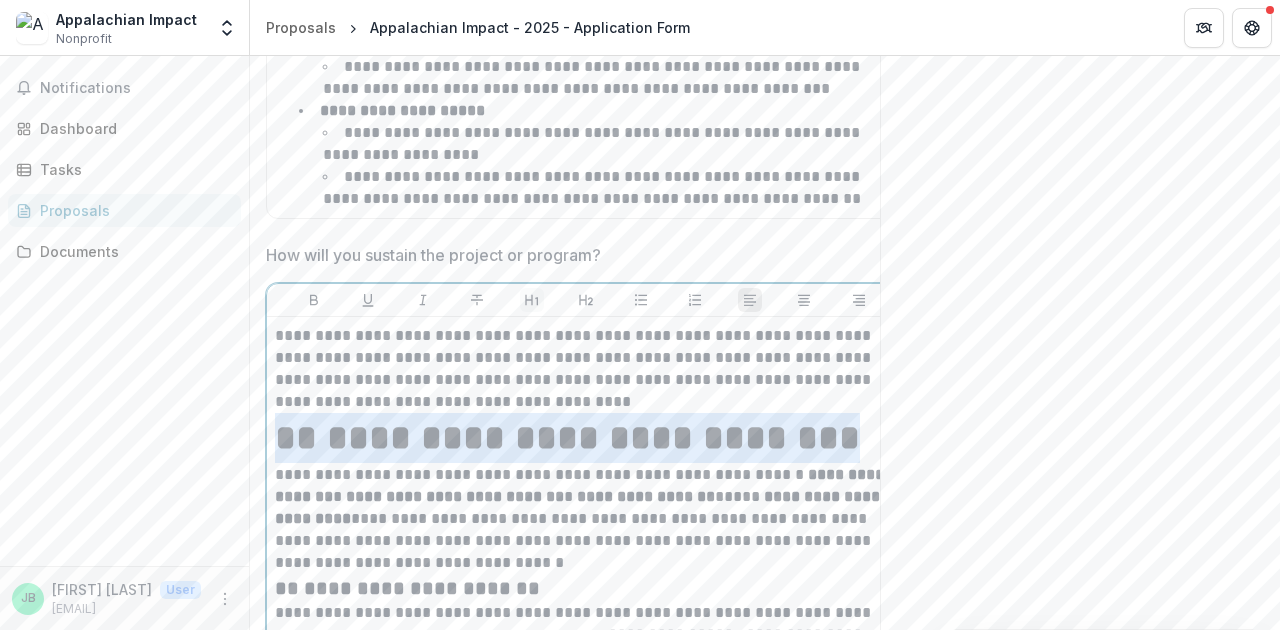 click 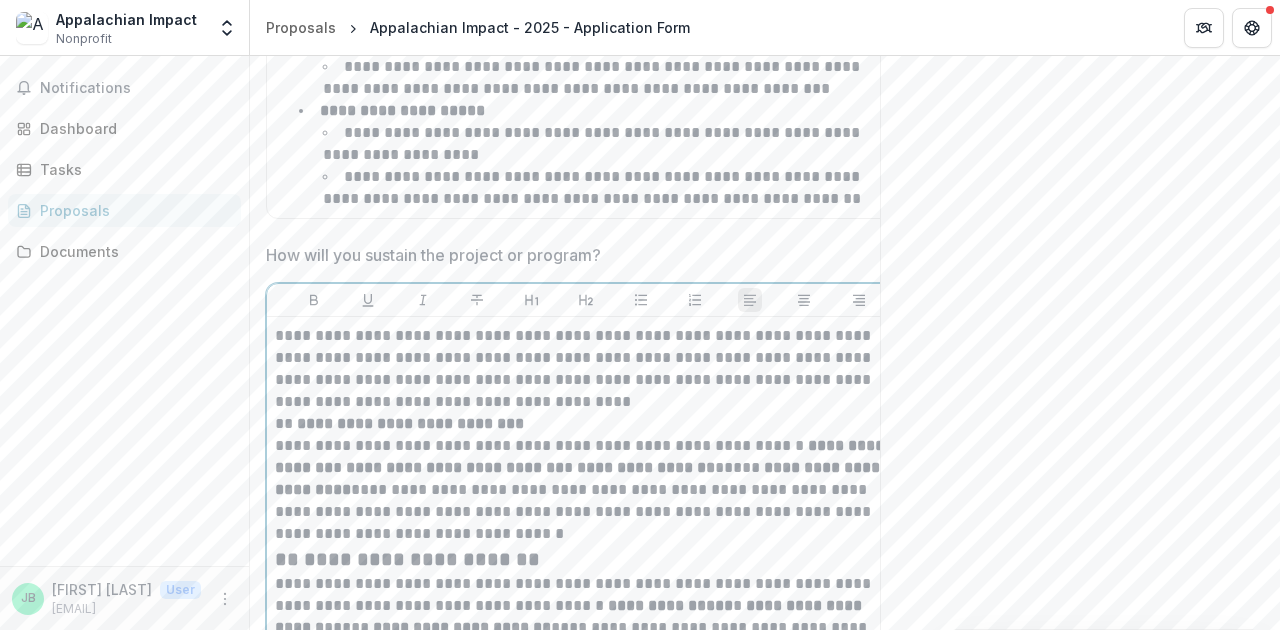 click on "**********" at bounding box center (586, 559) 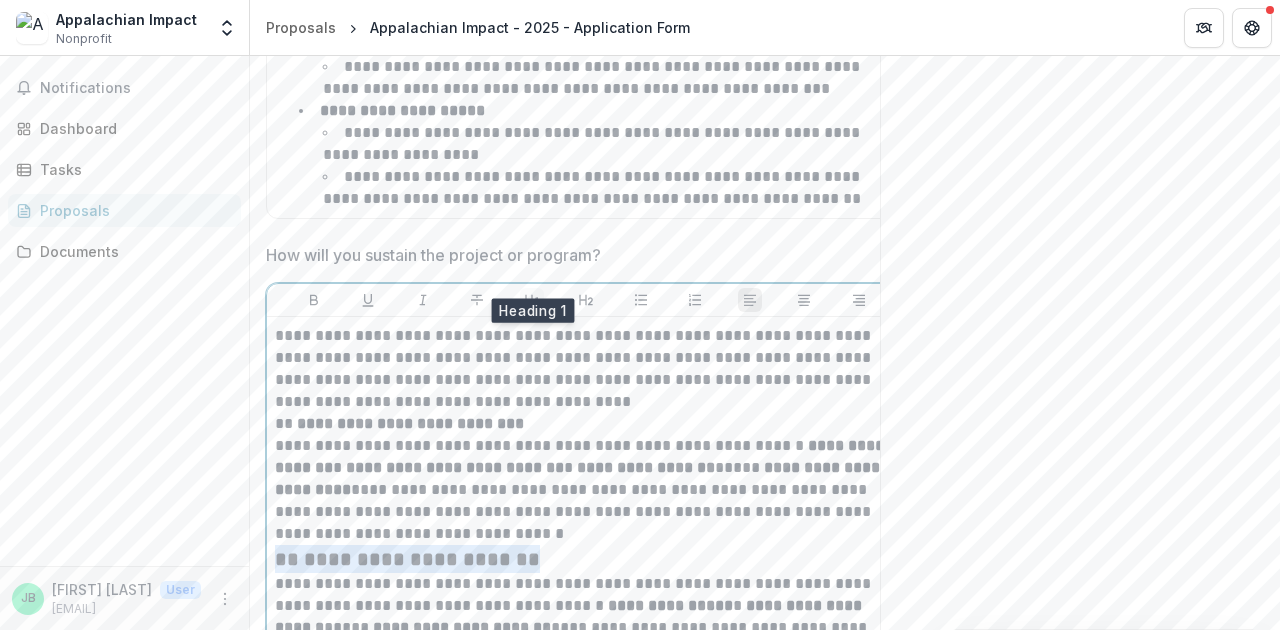 click at bounding box center [532, 300] 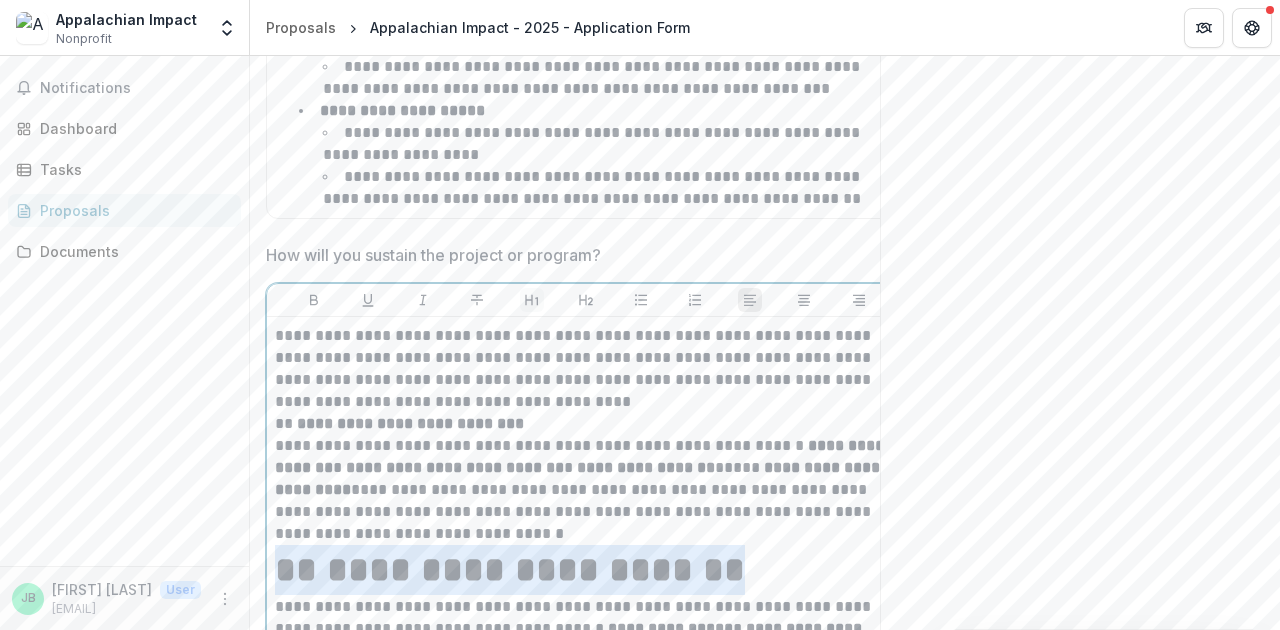 click at bounding box center (532, 300) 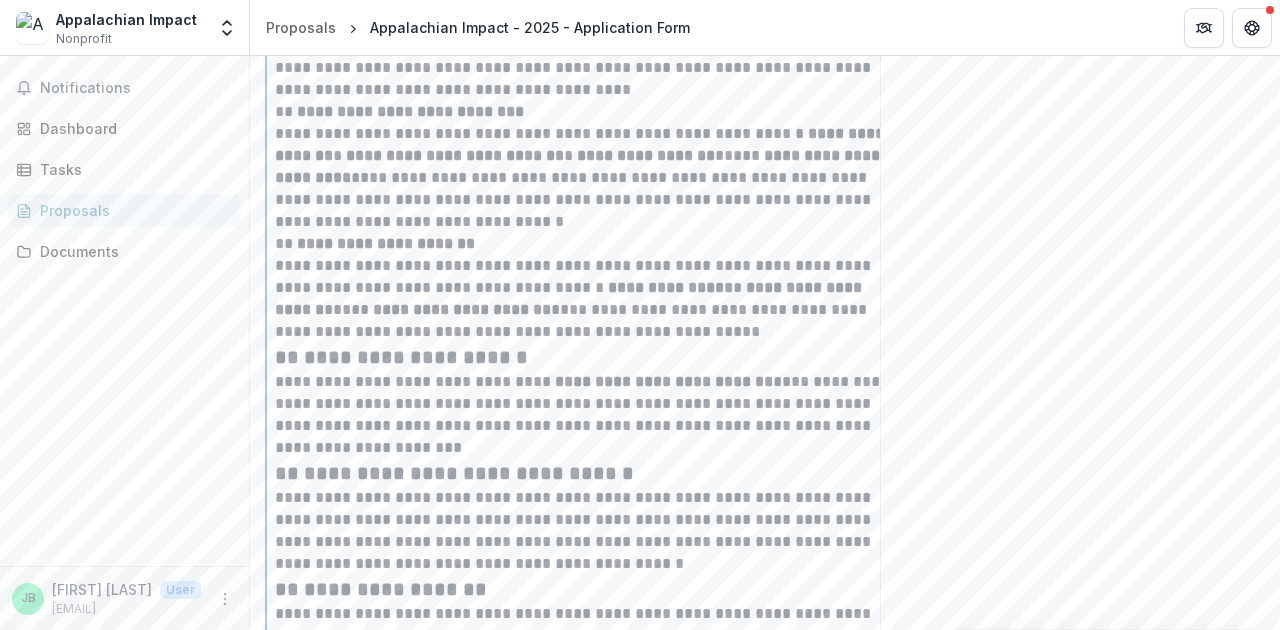 scroll, scrollTop: 6622, scrollLeft: 0, axis: vertical 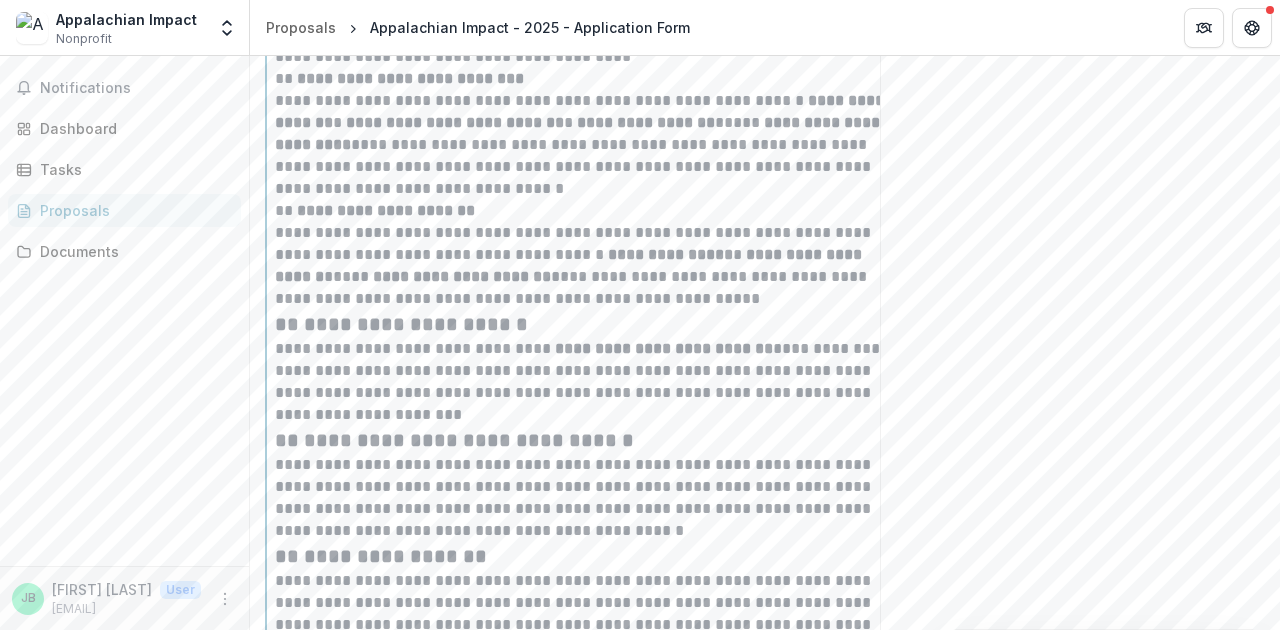 click on "**********" at bounding box center [586, 324] 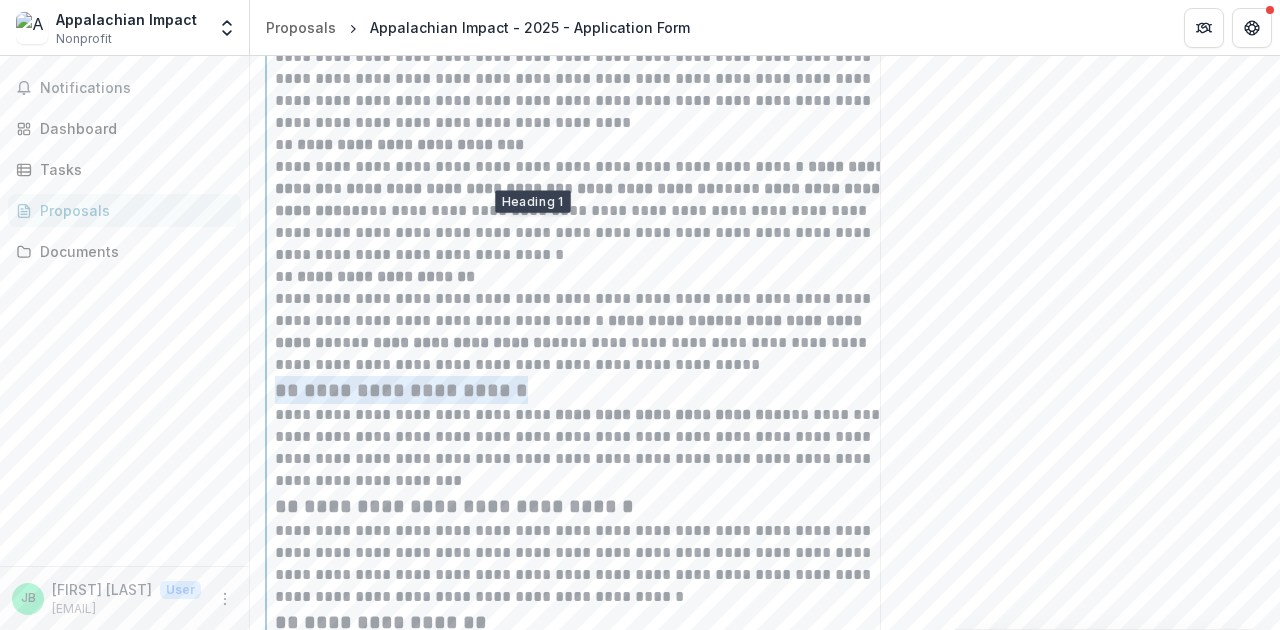 scroll, scrollTop: 6385, scrollLeft: 0, axis: vertical 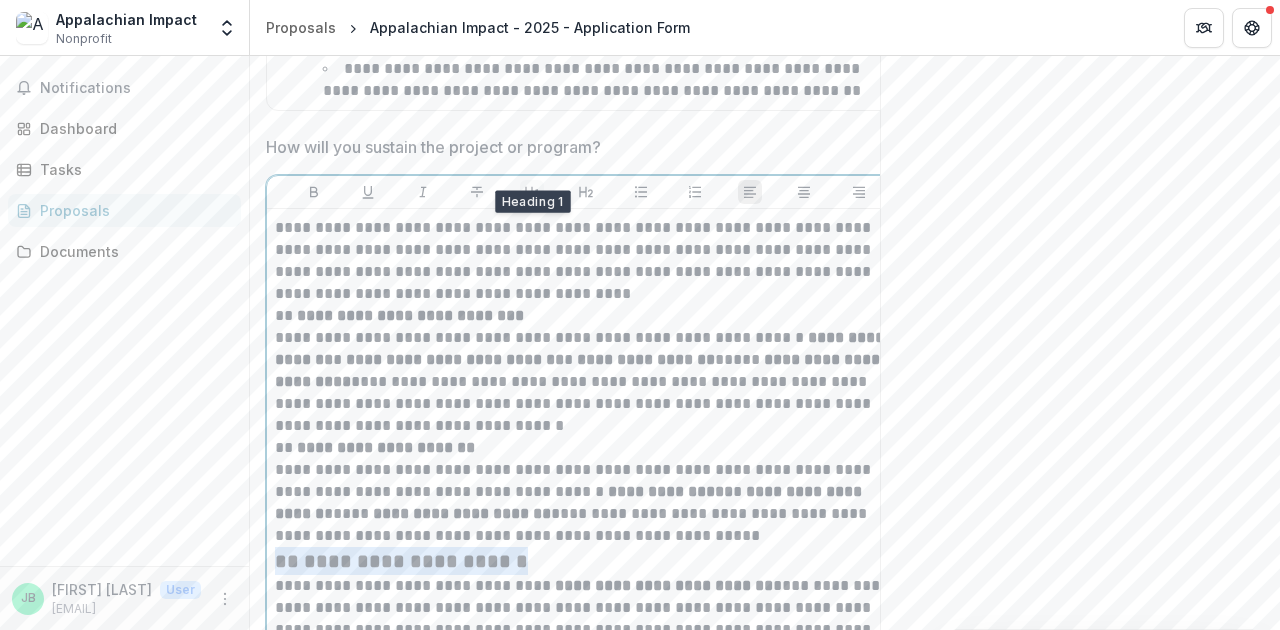click 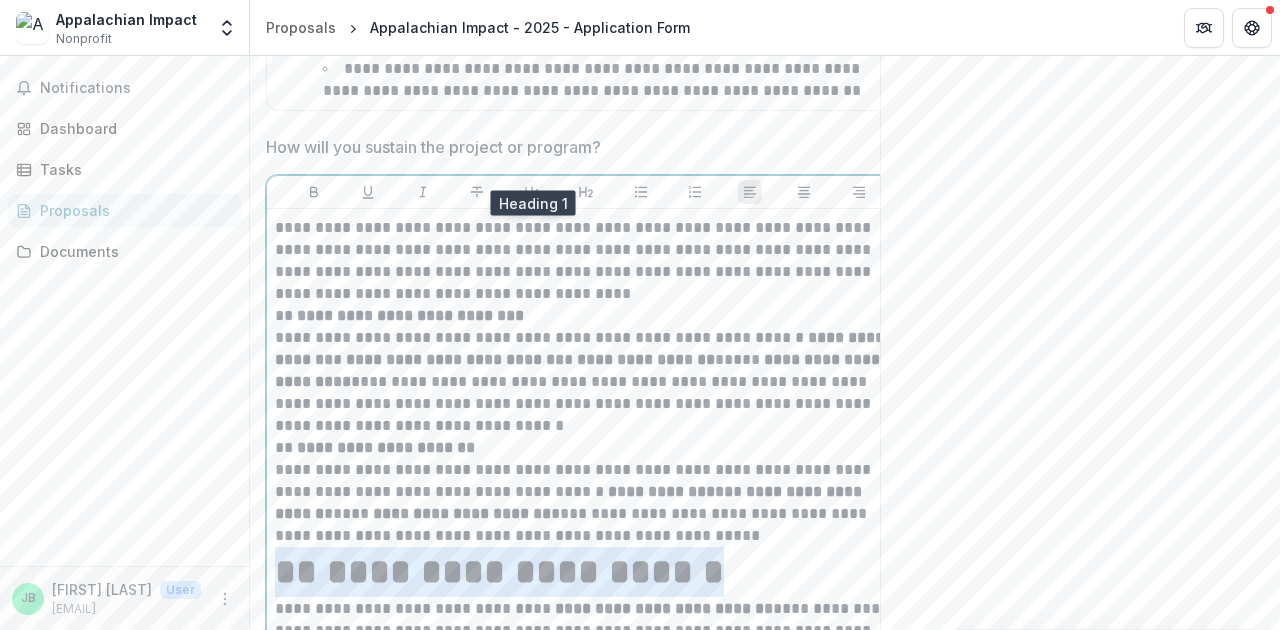 click 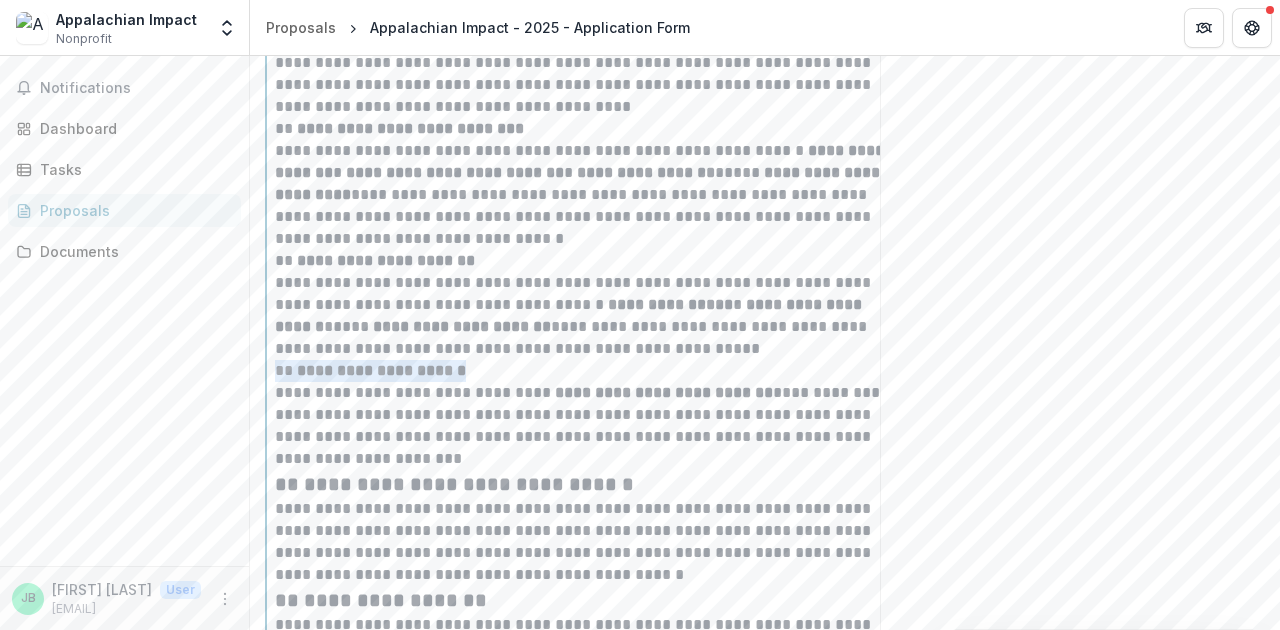 scroll, scrollTop: 6747, scrollLeft: 0, axis: vertical 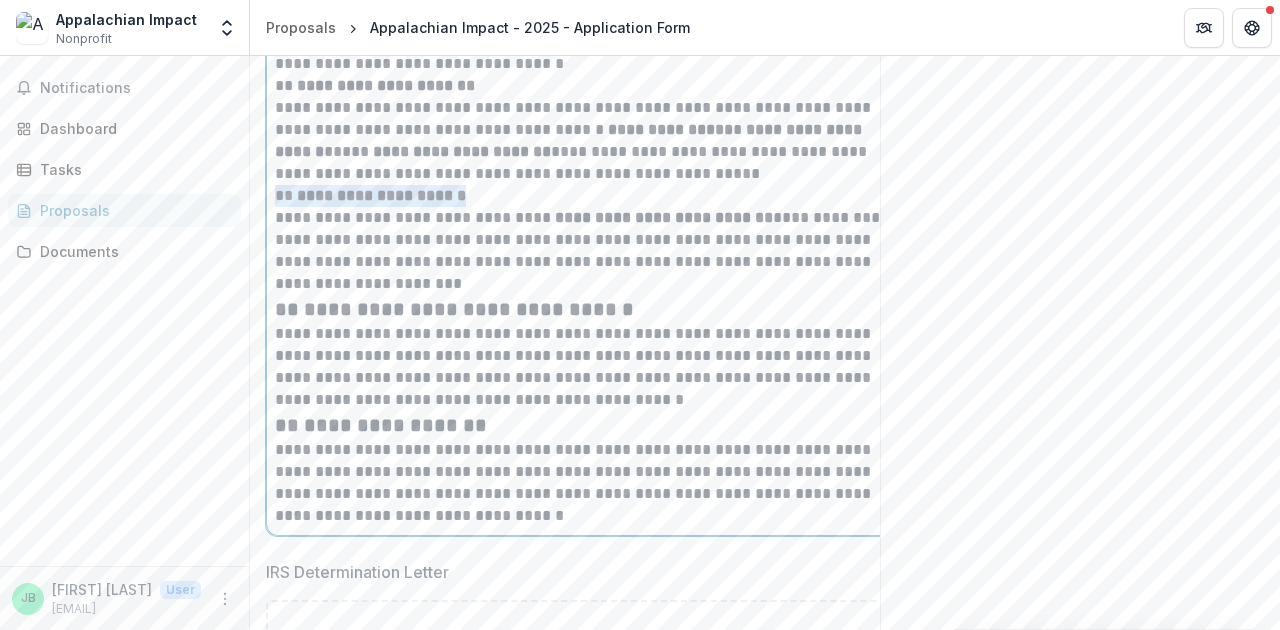 click on "**********" at bounding box center (586, 309) 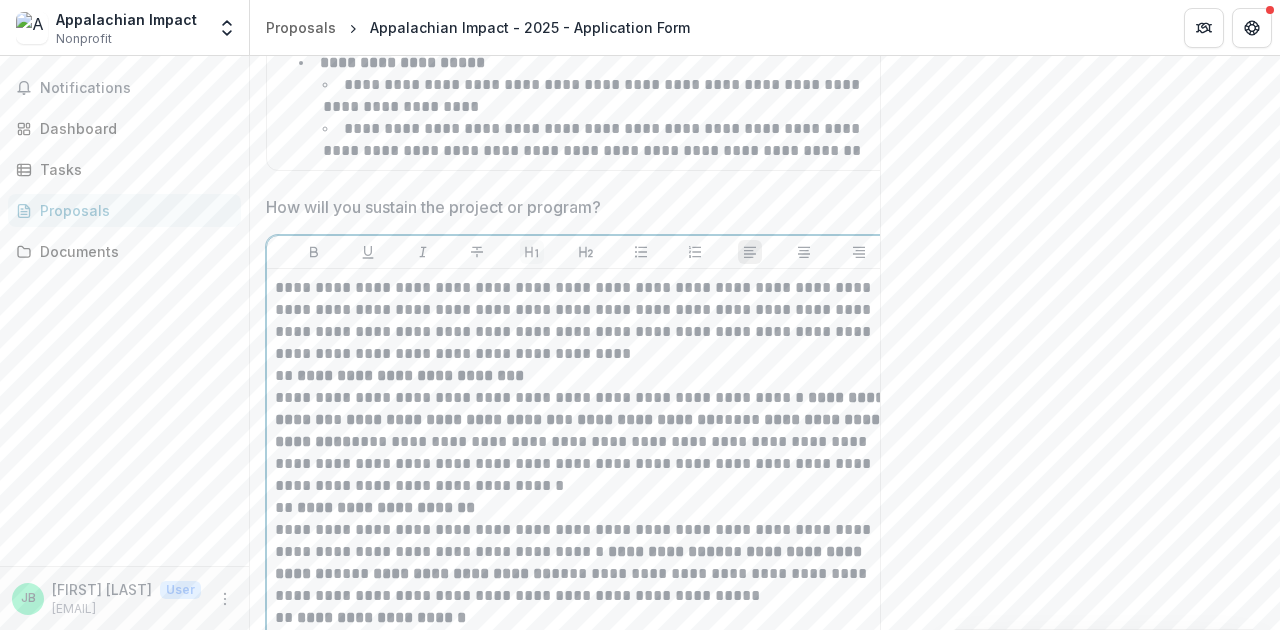 click 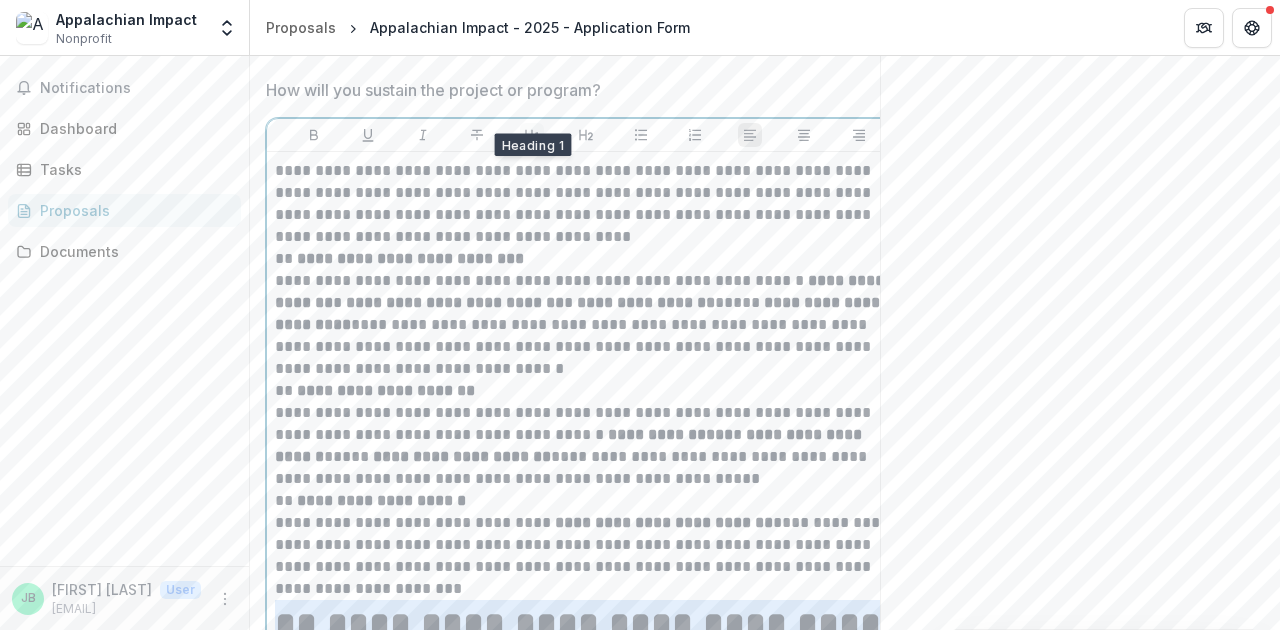 click on "**********" at bounding box center [586, 259] 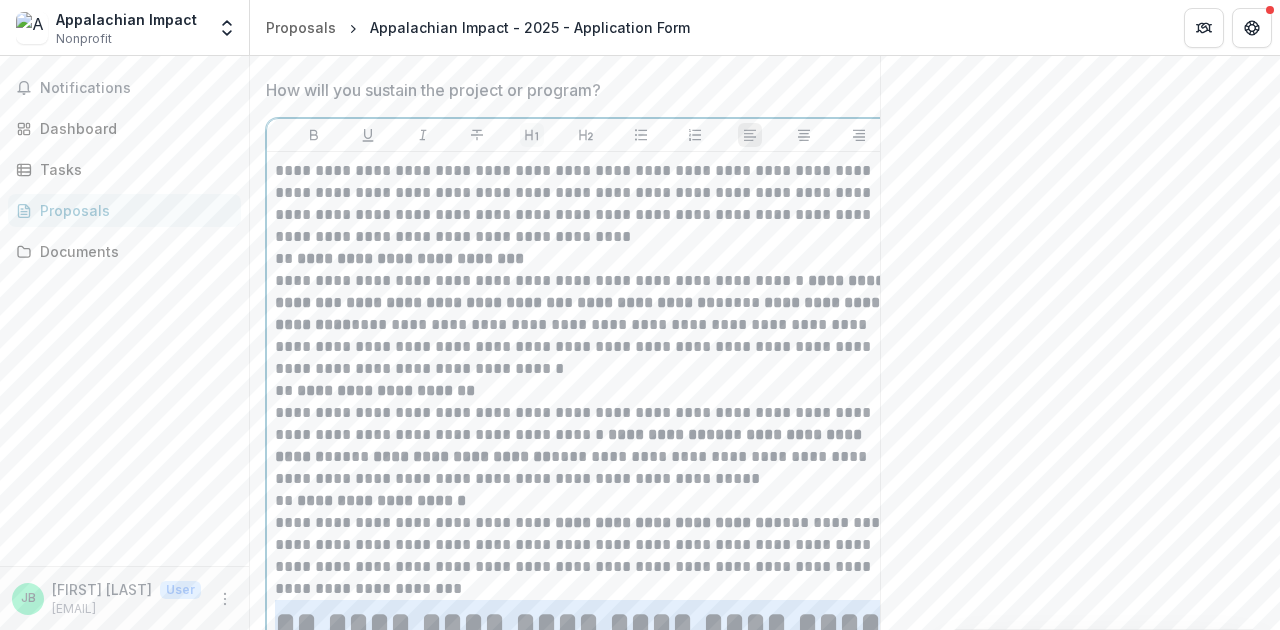 click 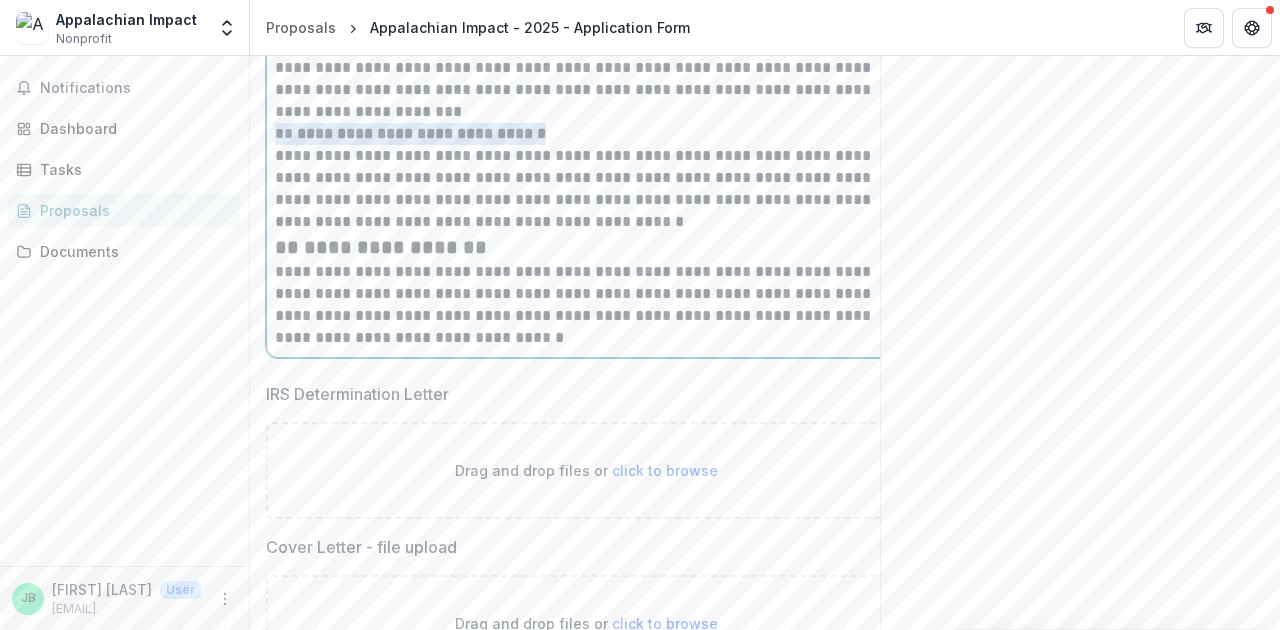 scroll, scrollTop: 6903, scrollLeft: 0, axis: vertical 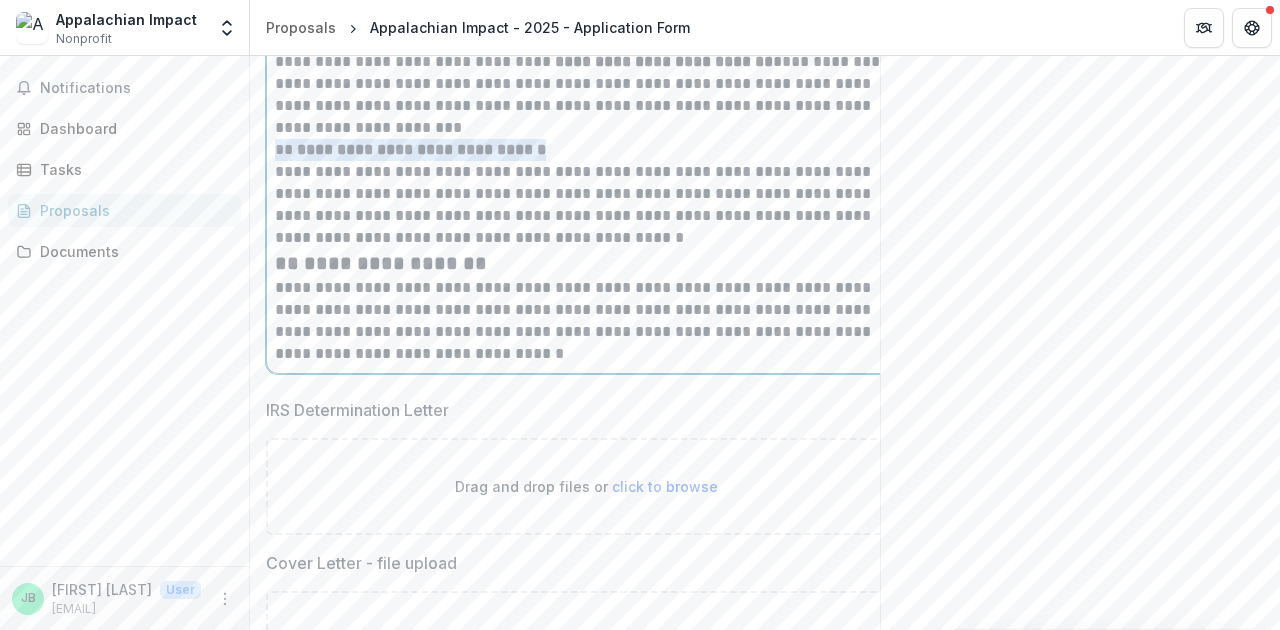click on "**********" at bounding box center [586, 263] 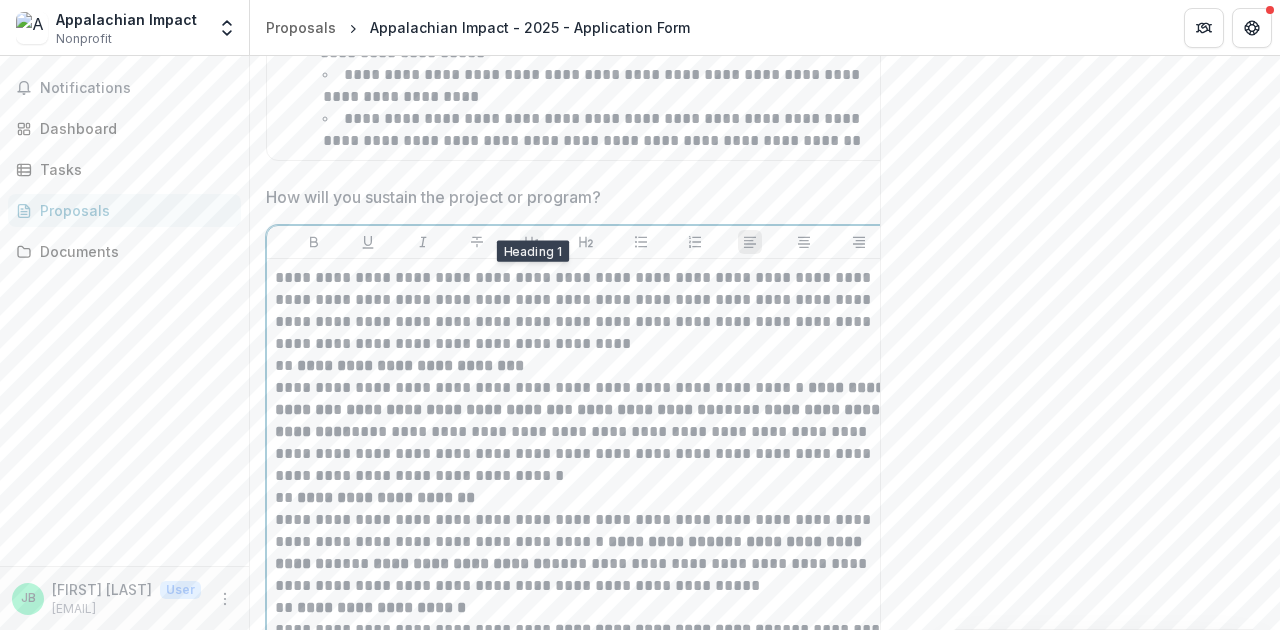 click 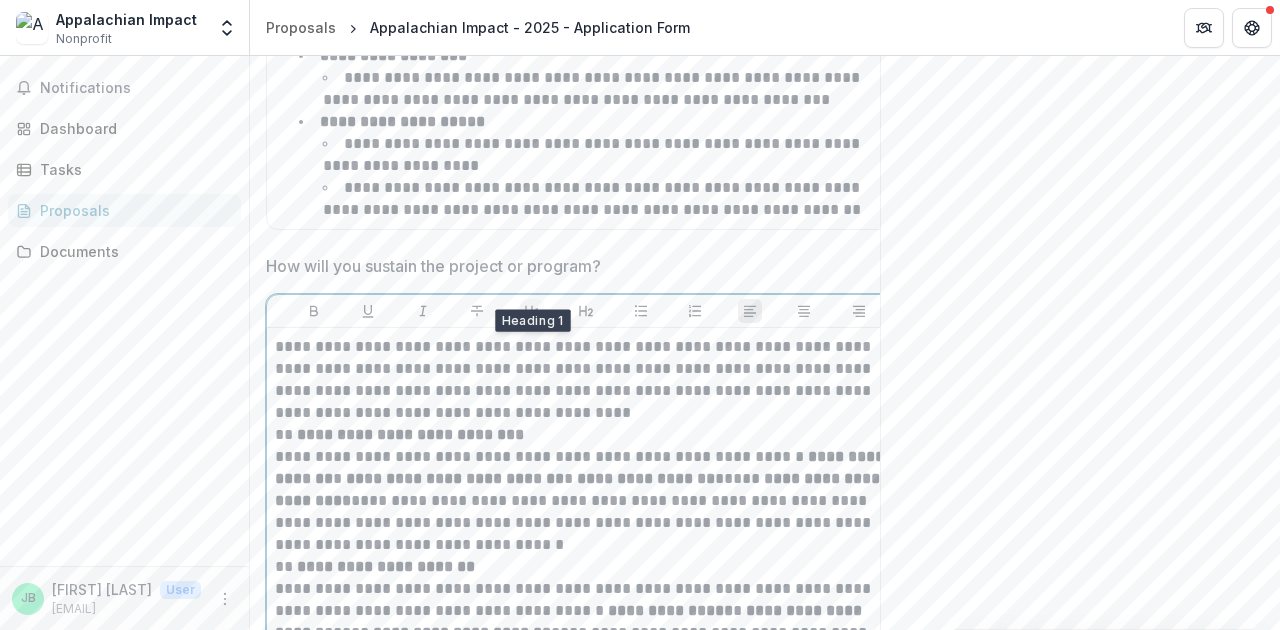 click at bounding box center (532, 311) 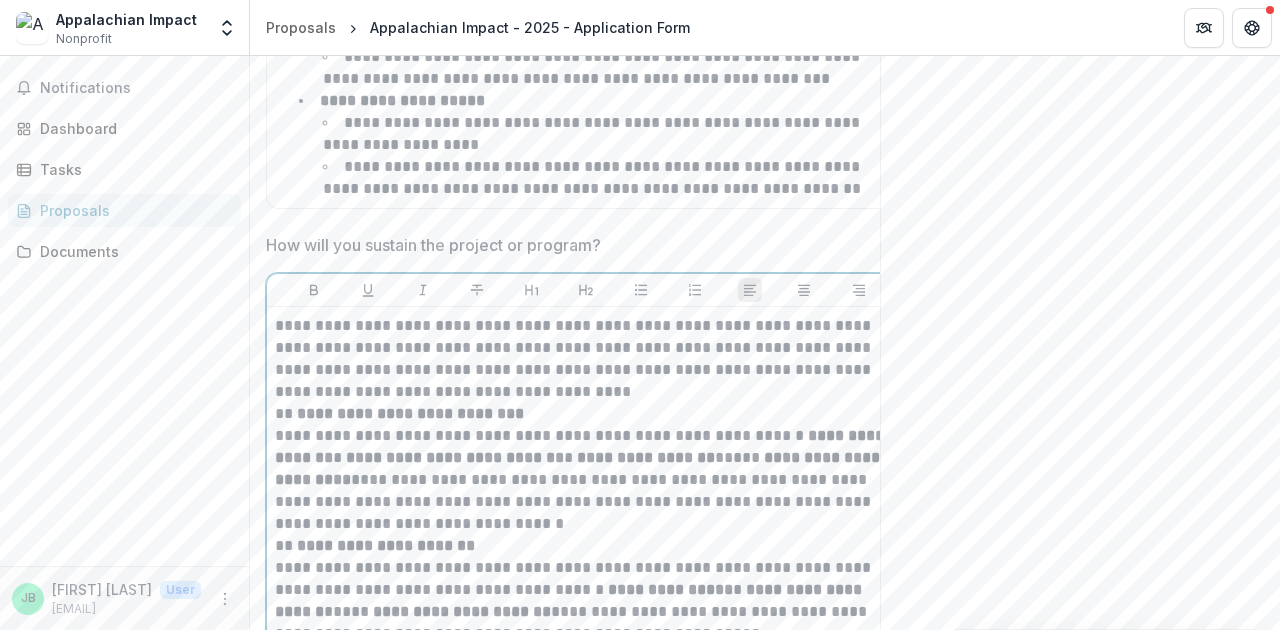 scroll, scrollTop: 6282, scrollLeft: 0, axis: vertical 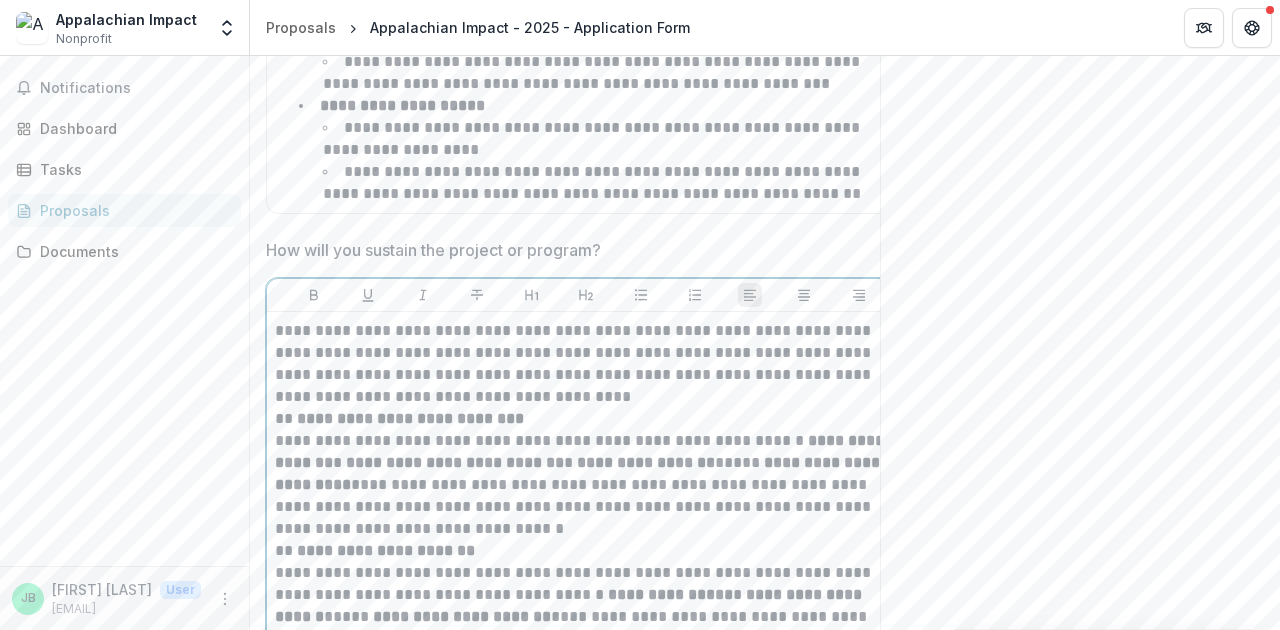 click on "**********" at bounding box center [586, 364] 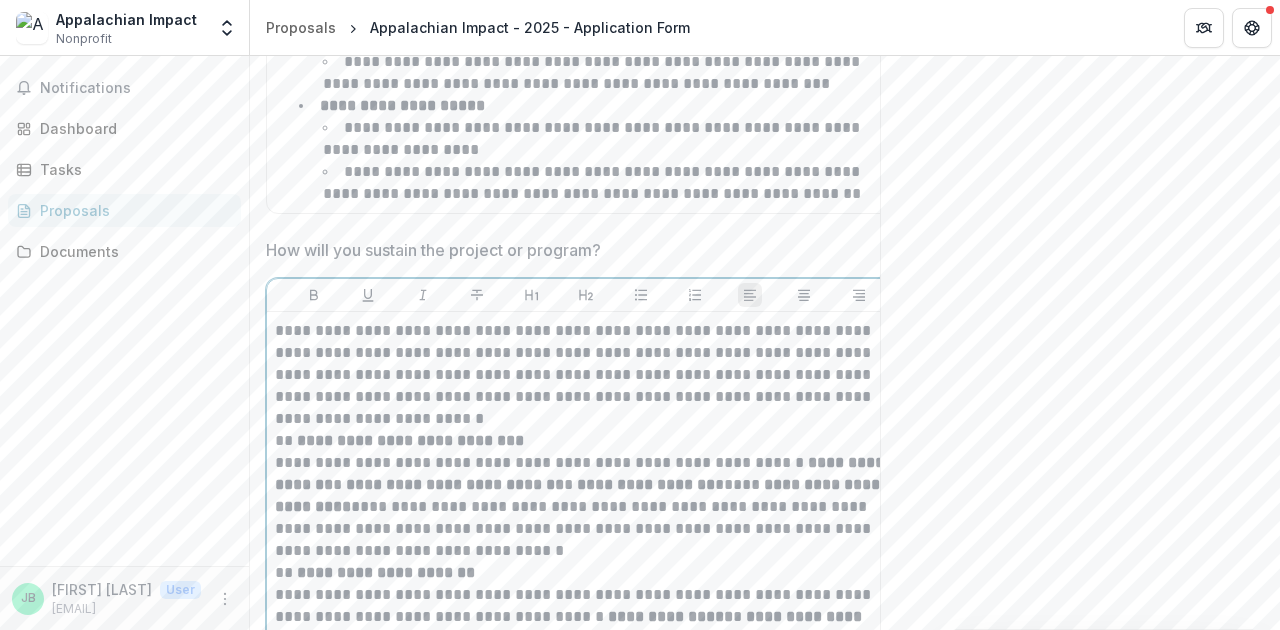 click on "**********" at bounding box center (586, 375) 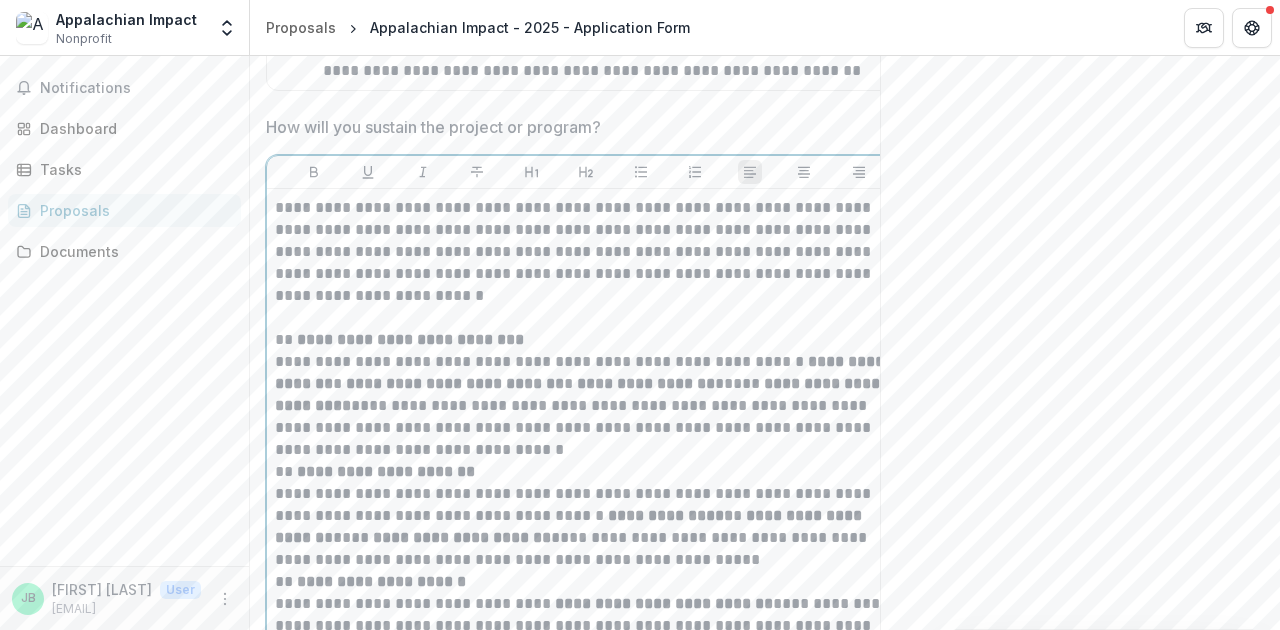 scroll, scrollTop: 6419, scrollLeft: 0, axis: vertical 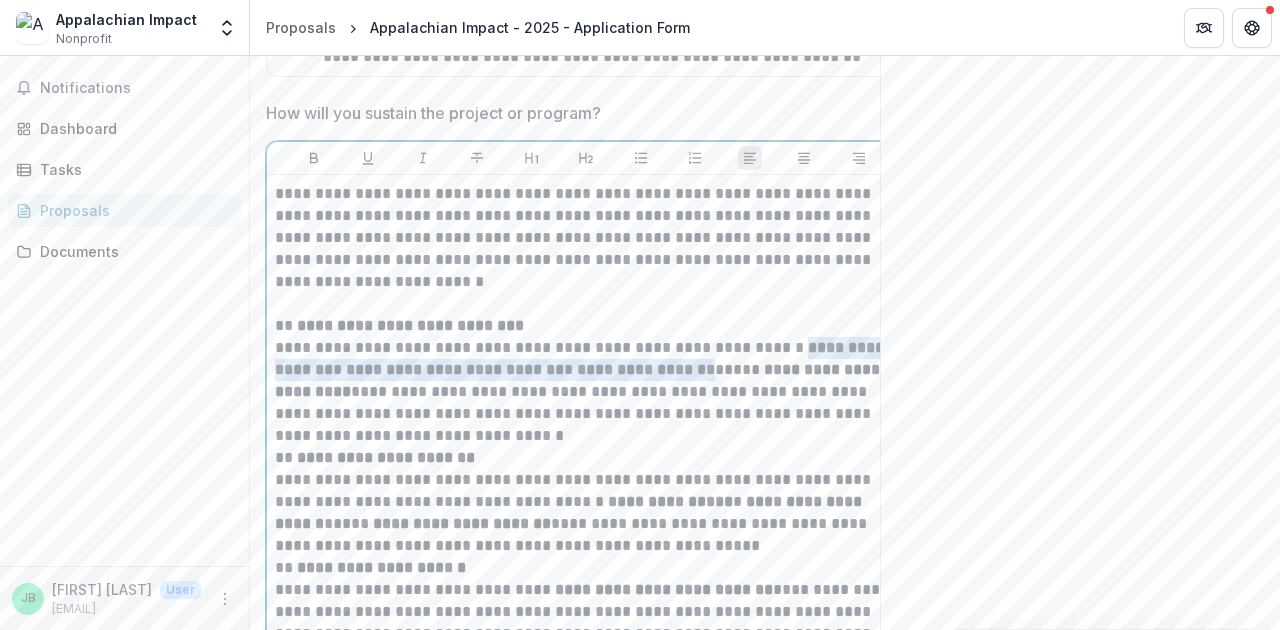 drag, startPoint x: 791, startPoint y: 322, endPoint x: 700, endPoint y: 348, distance: 94.641426 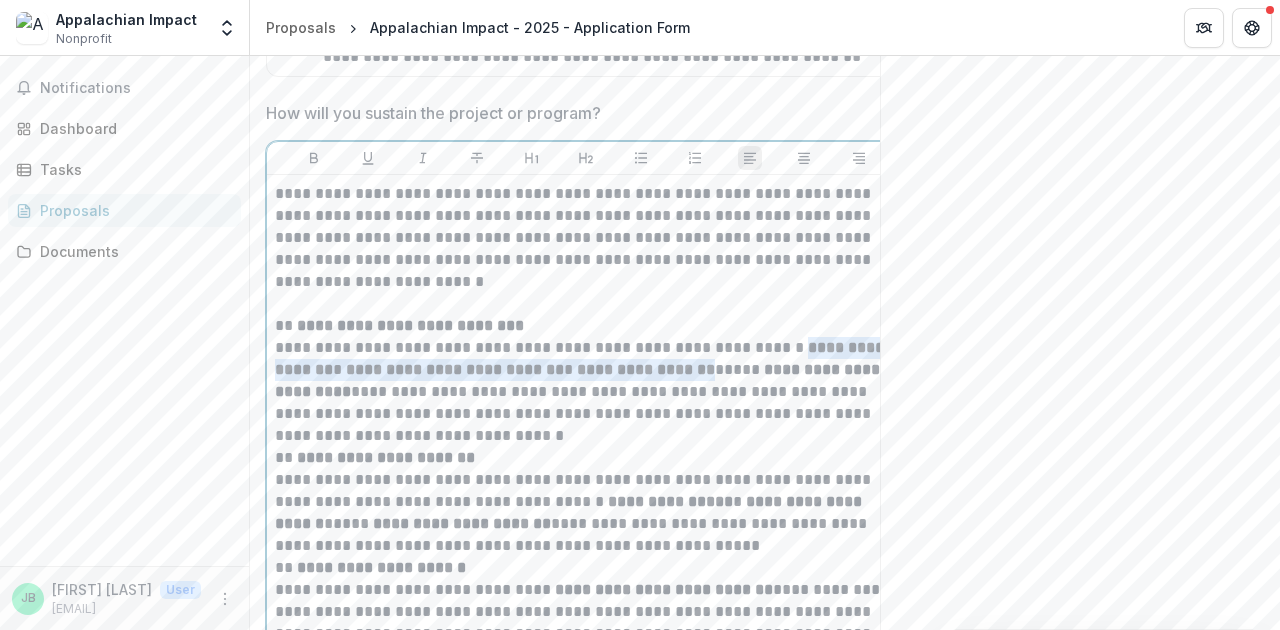 click on "**********" at bounding box center (586, 392) 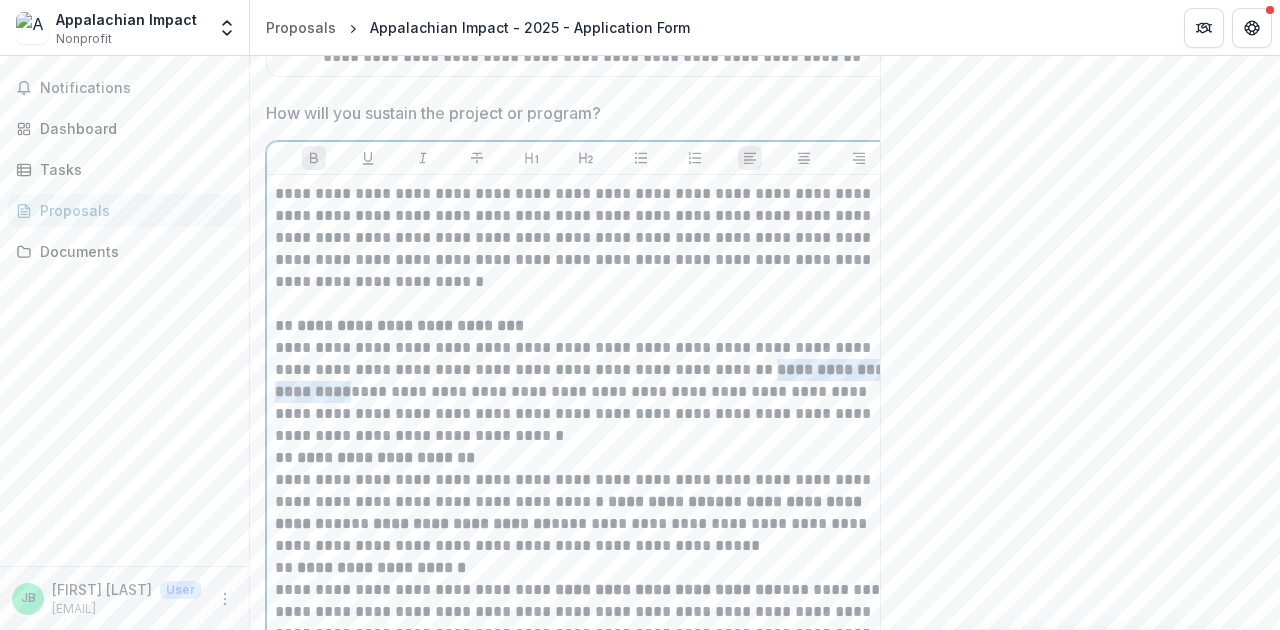 drag, startPoint x: 728, startPoint y: 352, endPoint x: 336, endPoint y: 378, distance: 392.8613 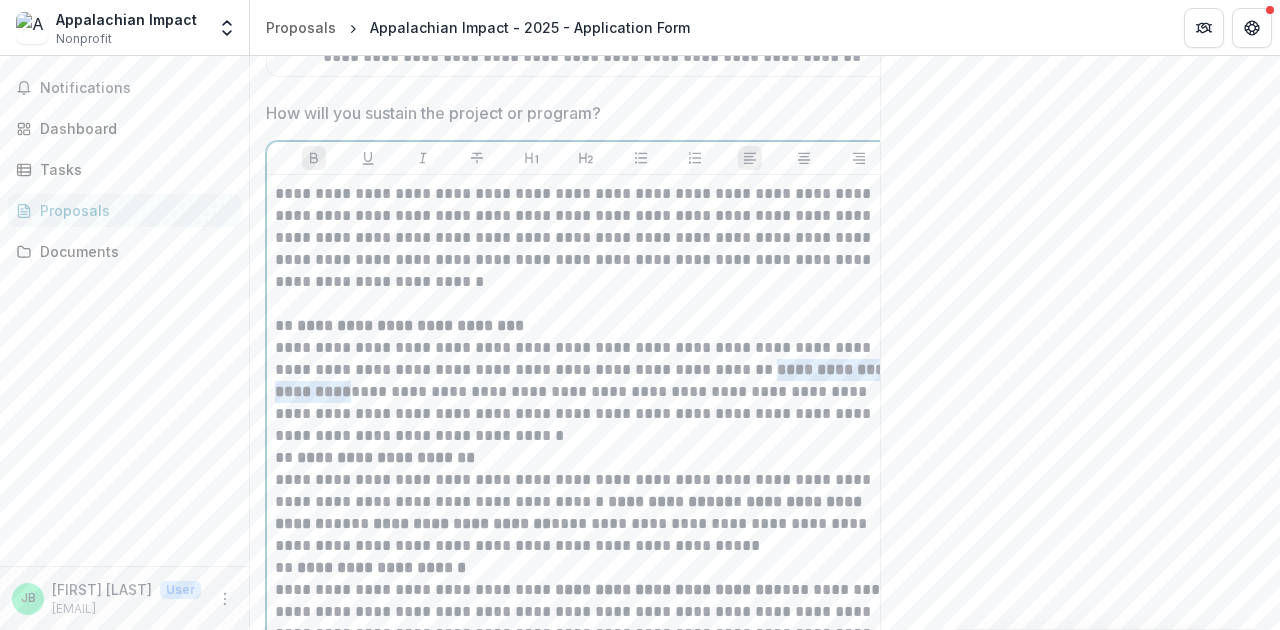 click on "**********" at bounding box center [586, 392] 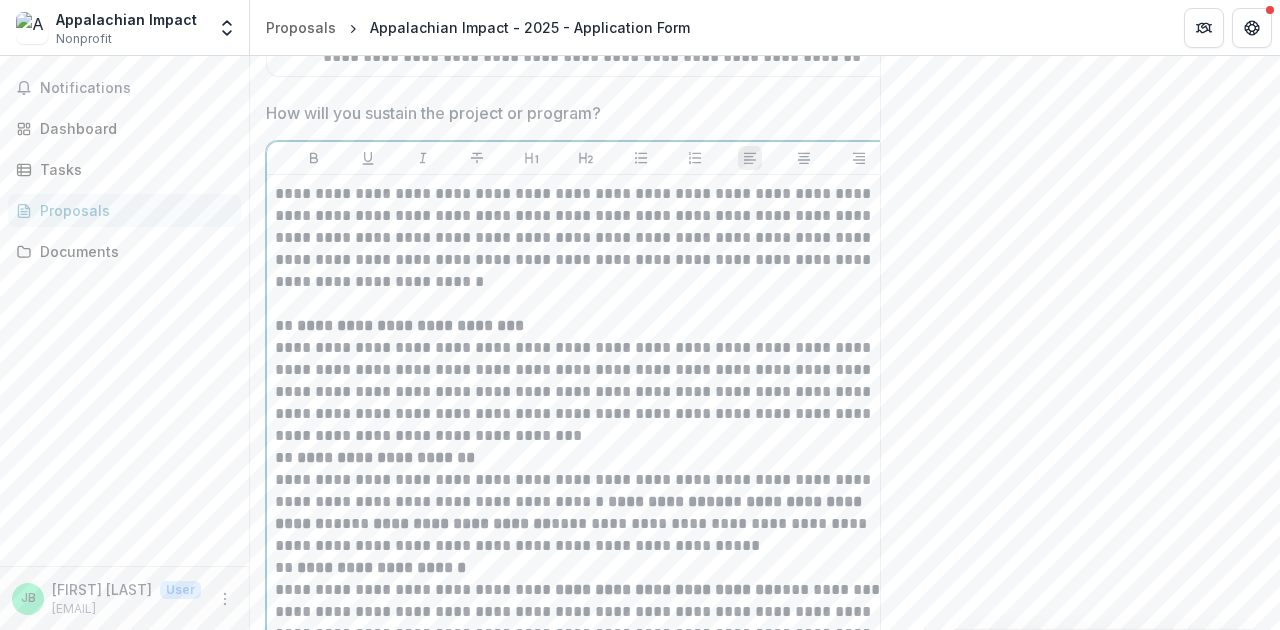 click on "**********" at bounding box center (586, 392) 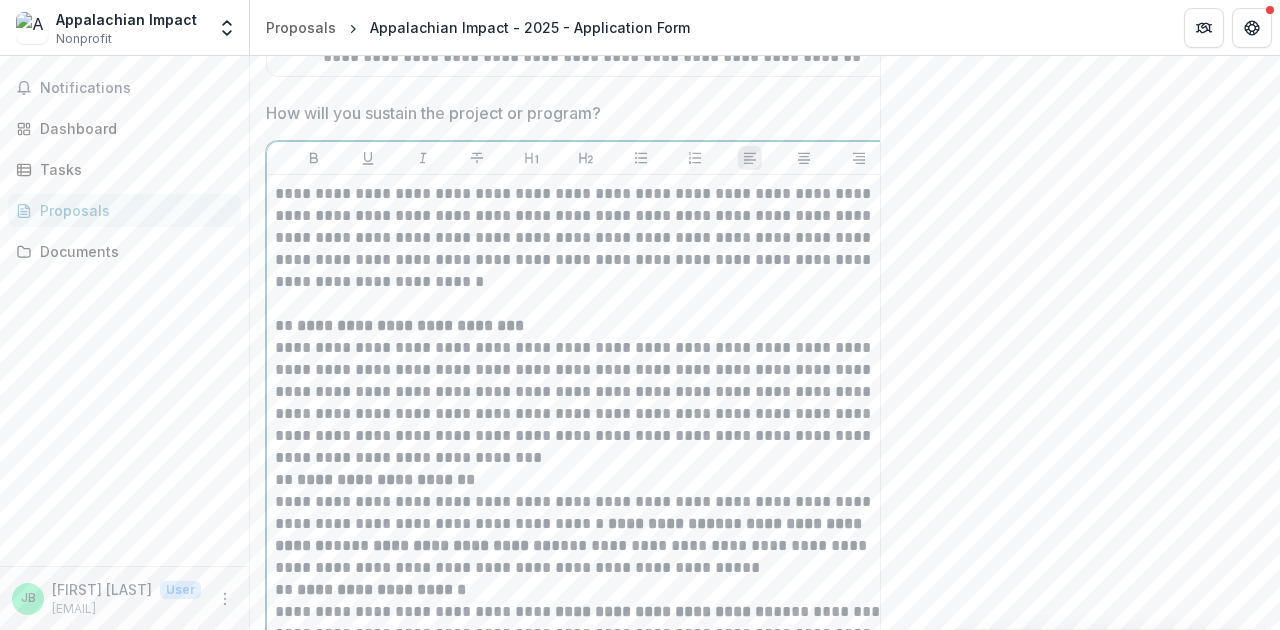 scroll, scrollTop: 0, scrollLeft: 16, axis: horizontal 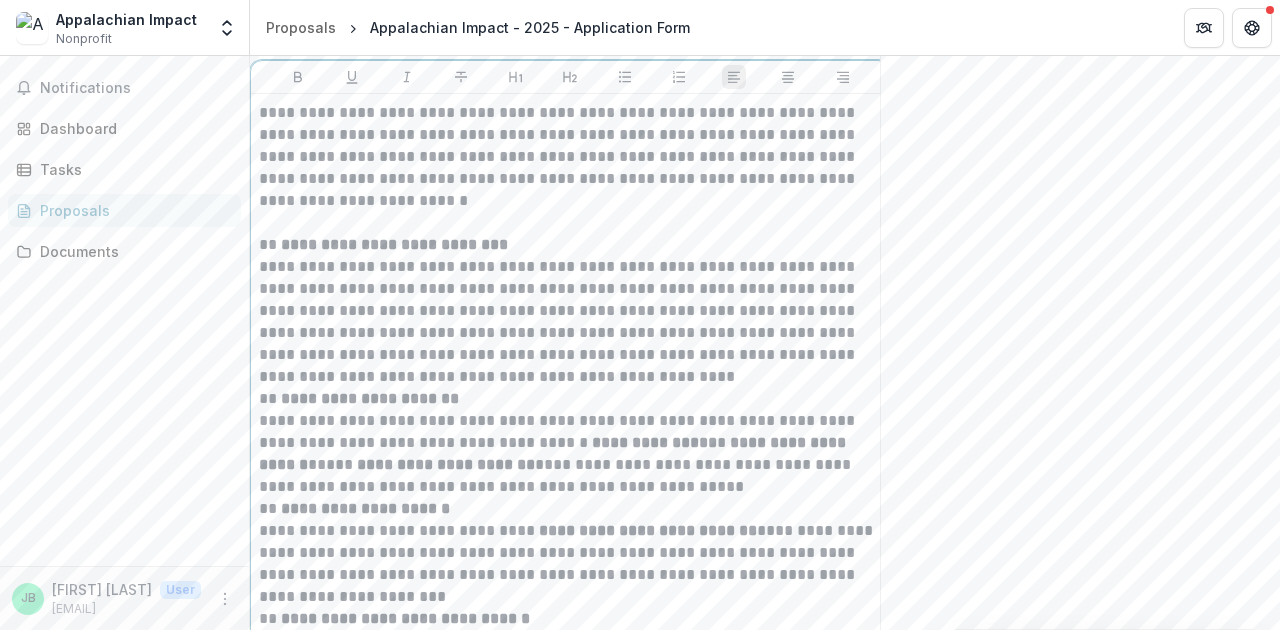 click on "**********" at bounding box center (570, 322) 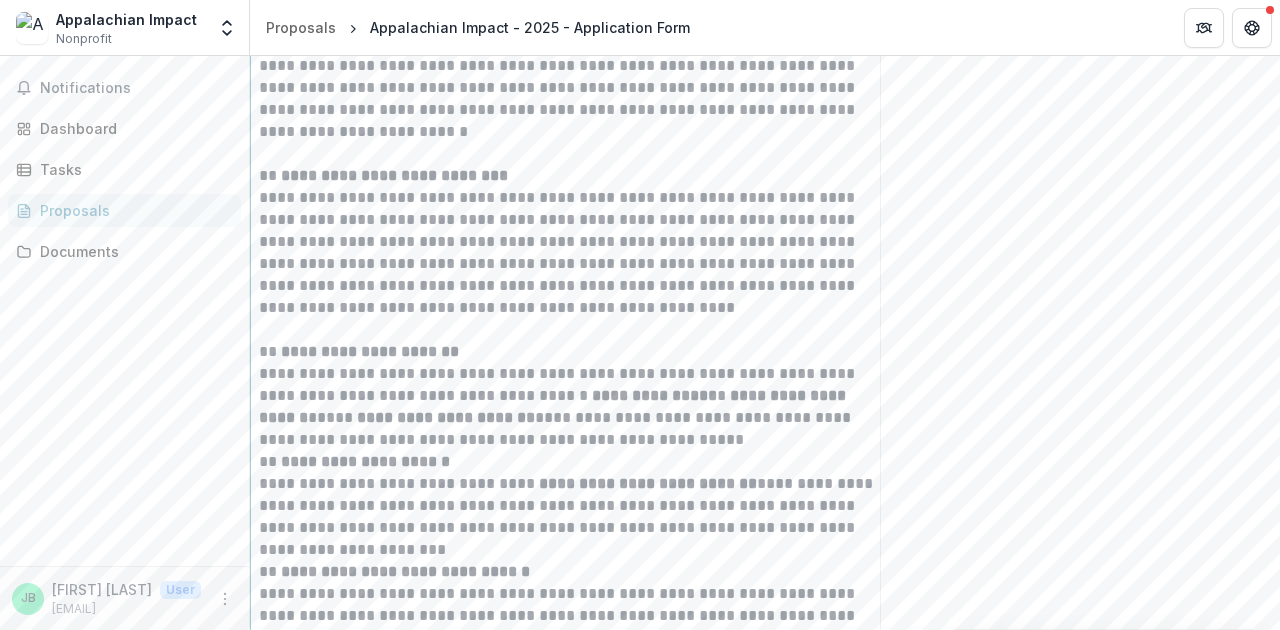 scroll, scrollTop: 6570, scrollLeft: 0, axis: vertical 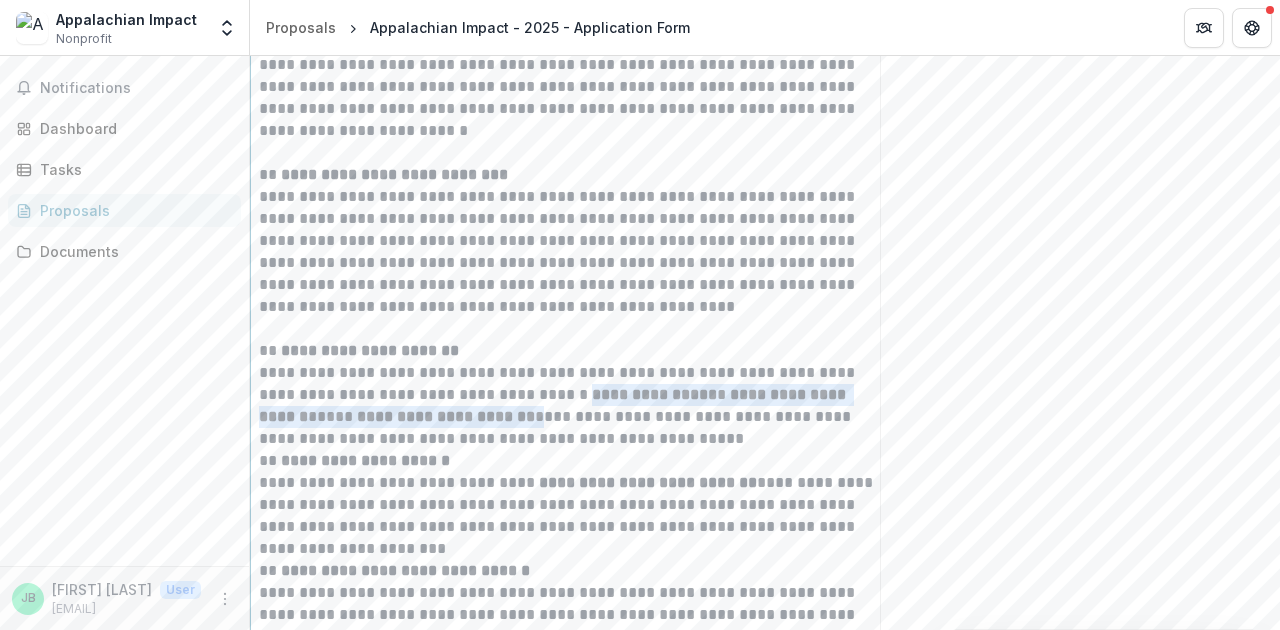 drag, startPoint x: 567, startPoint y: 376, endPoint x: 484, endPoint y: 398, distance: 85.86617 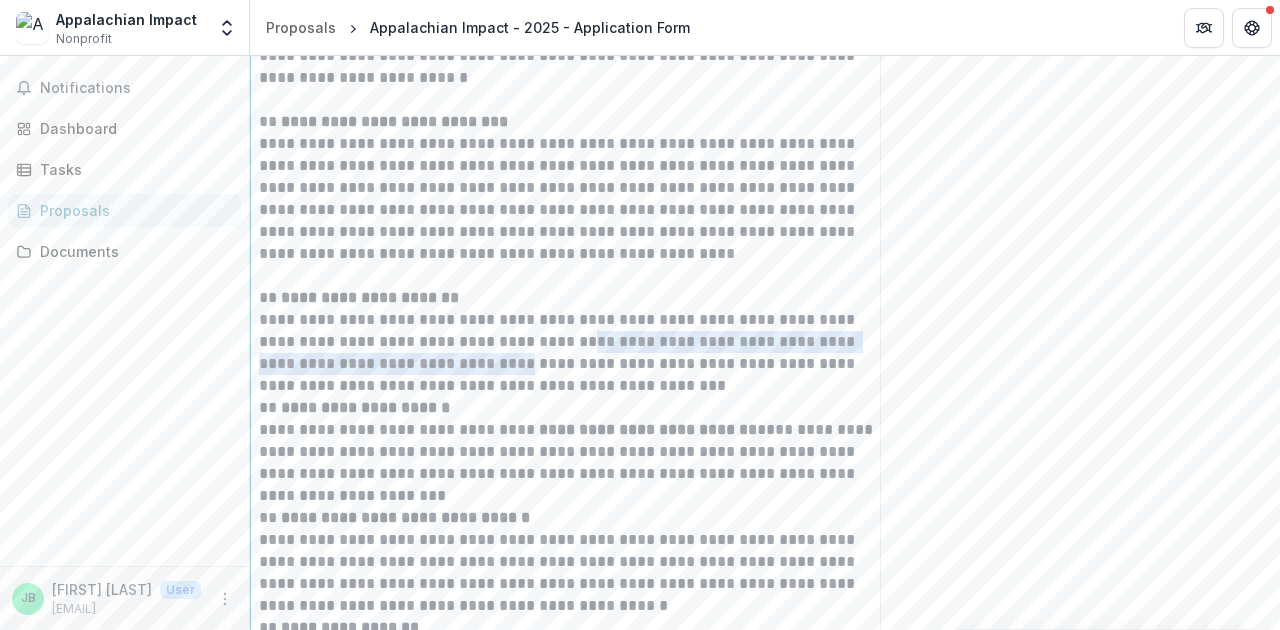 scroll, scrollTop: 6628, scrollLeft: 0, axis: vertical 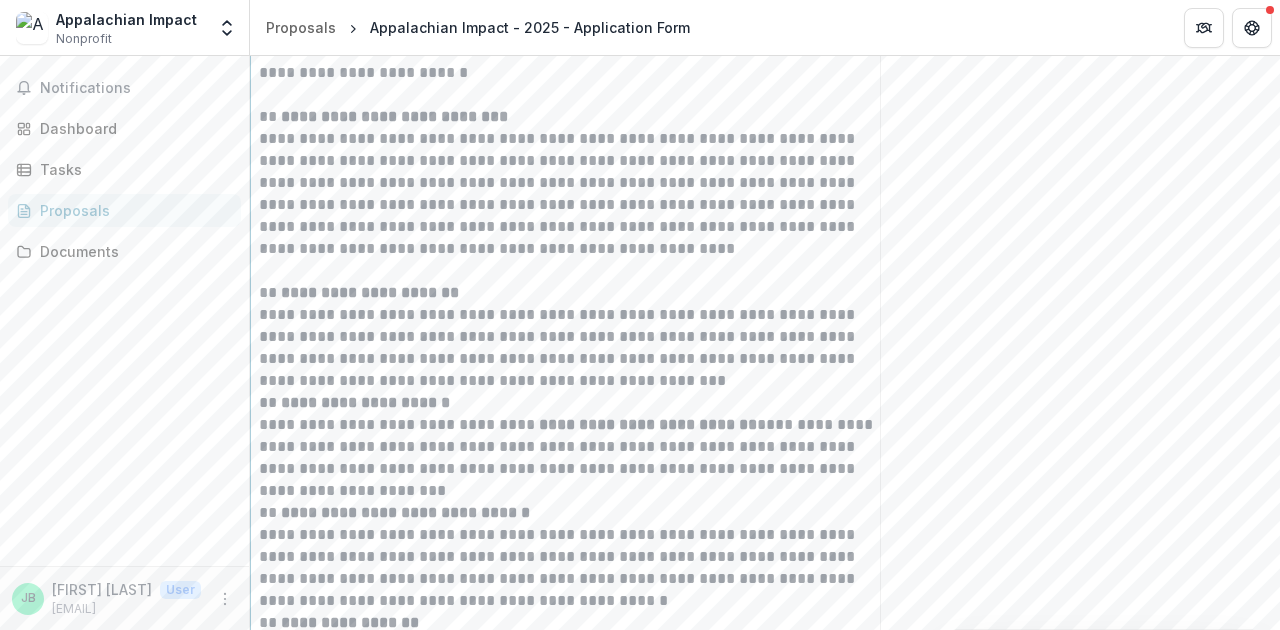 click on "**********" at bounding box center [570, 348] 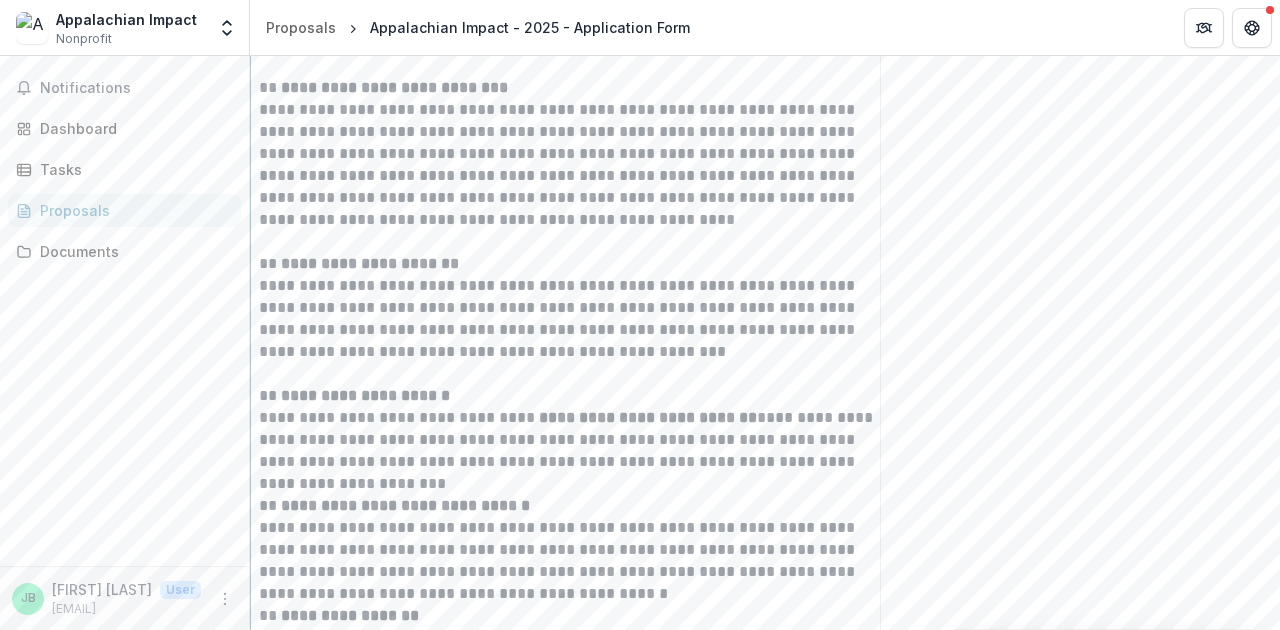 scroll, scrollTop: 6661, scrollLeft: 0, axis: vertical 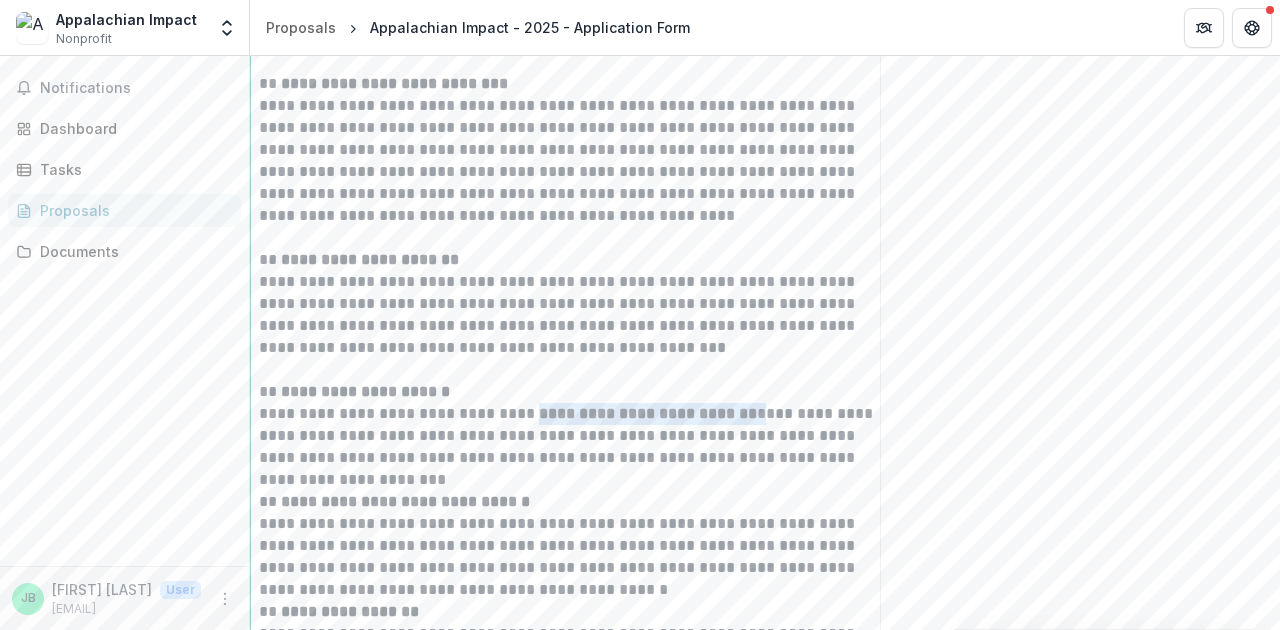 drag, startPoint x: 543, startPoint y: 395, endPoint x: 773, endPoint y: 389, distance: 230.07825 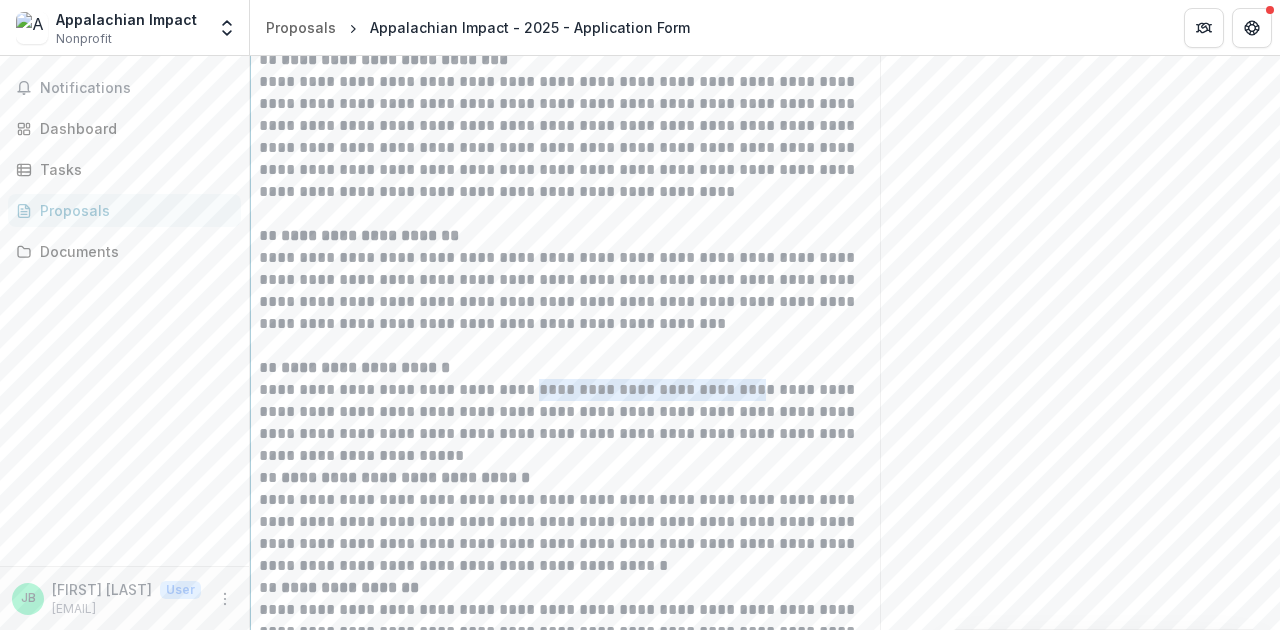 scroll, scrollTop: 6686, scrollLeft: 0, axis: vertical 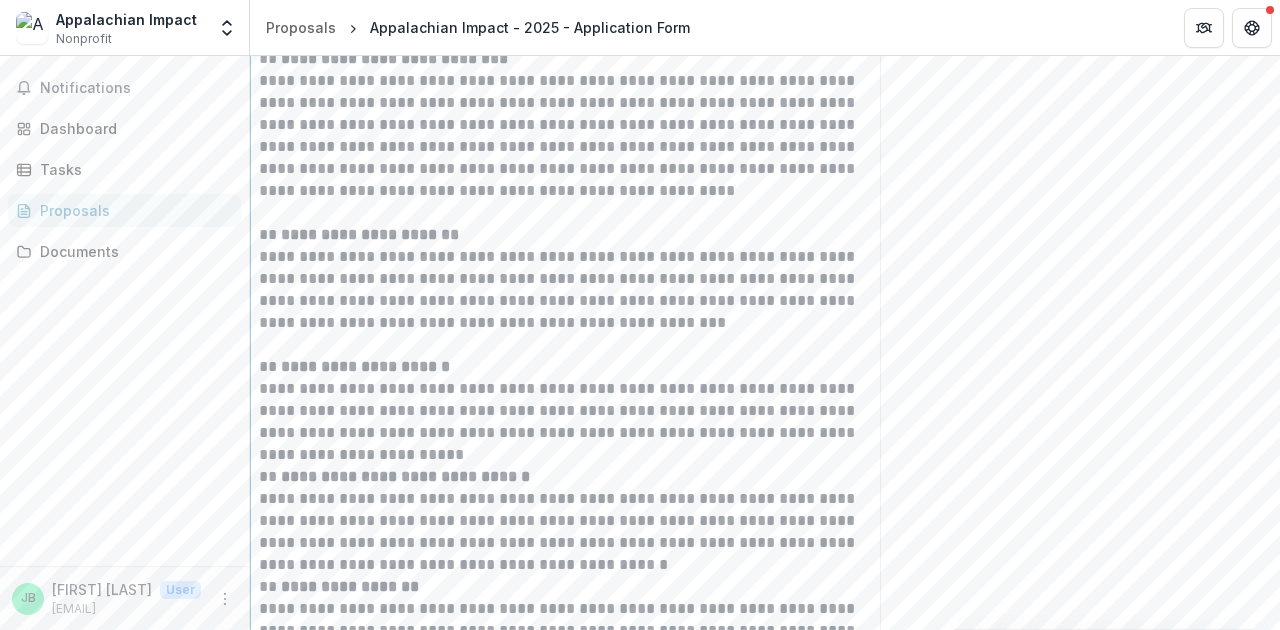 click on "**********" at bounding box center [570, 422] 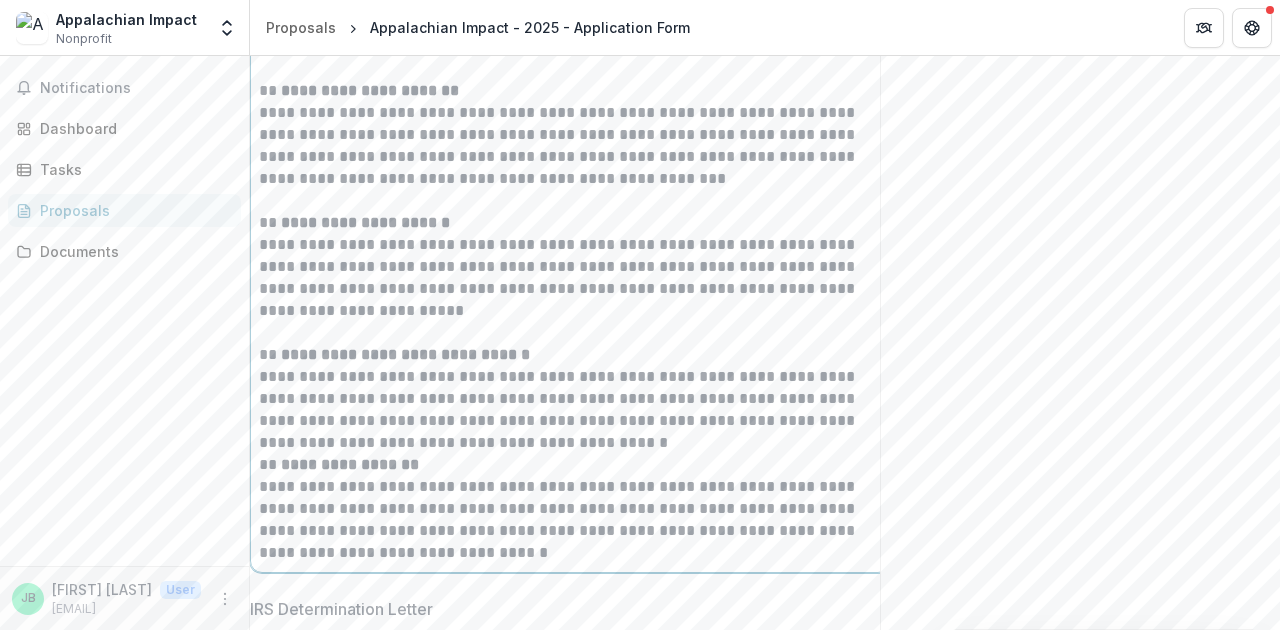 scroll, scrollTop: 6833, scrollLeft: 0, axis: vertical 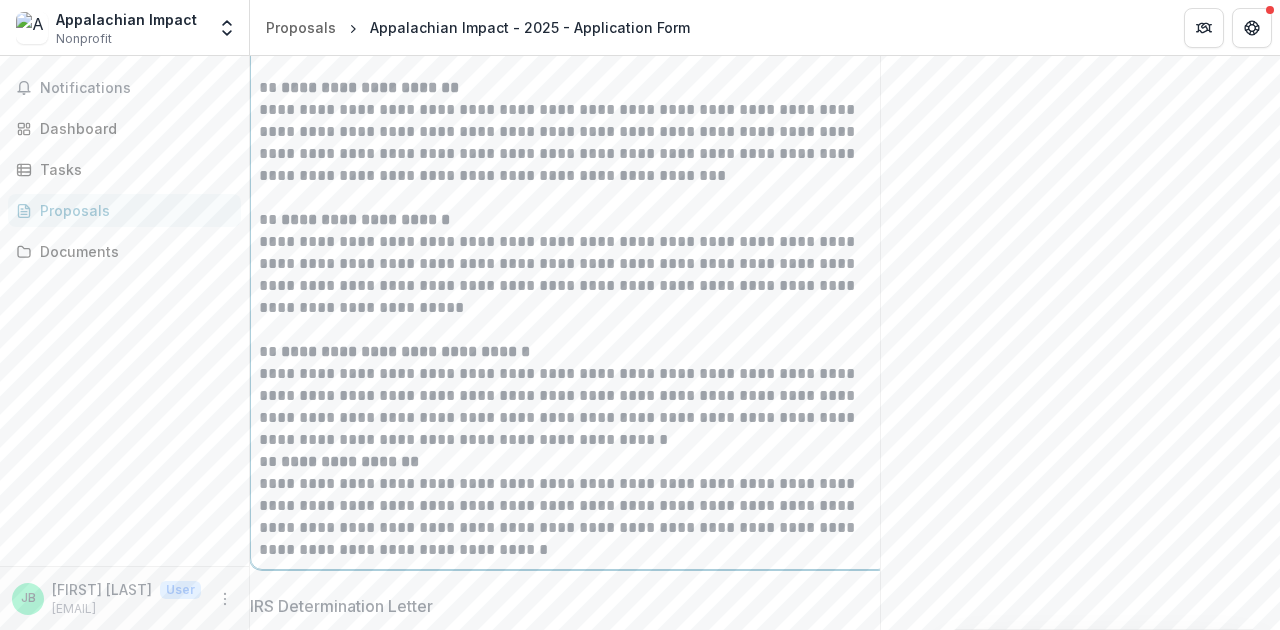 click on "**********" at bounding box center (570, 407) 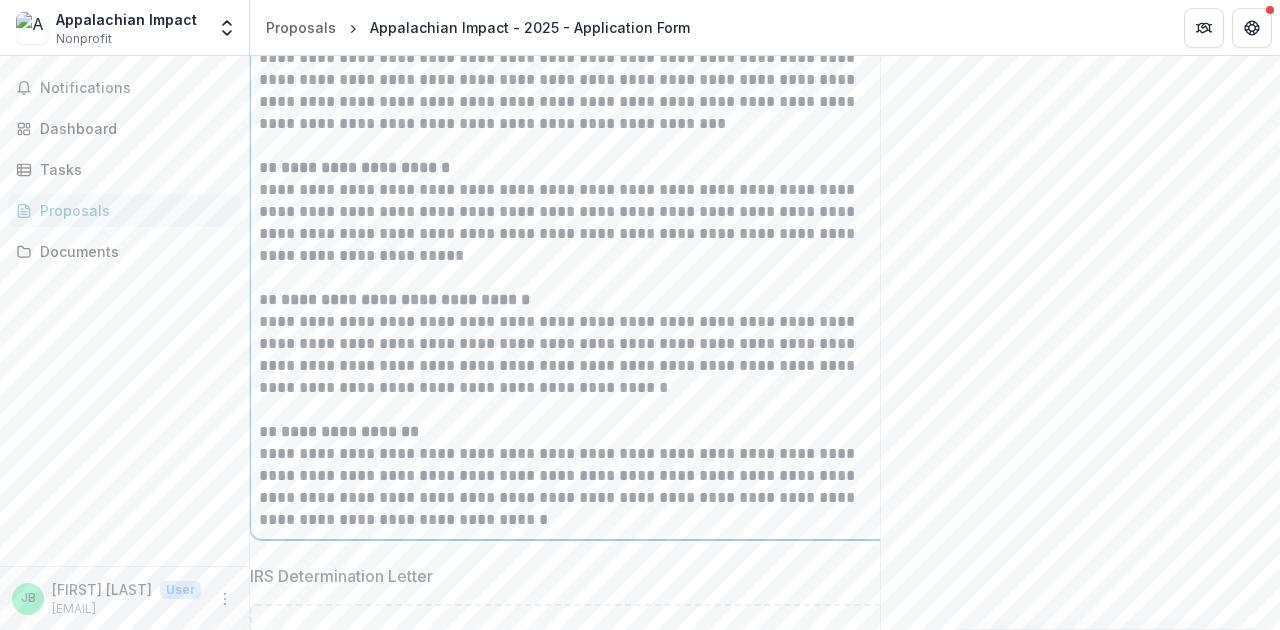 scroll, scrollTop: 6901, scrollLeft: 0, axis: vertical 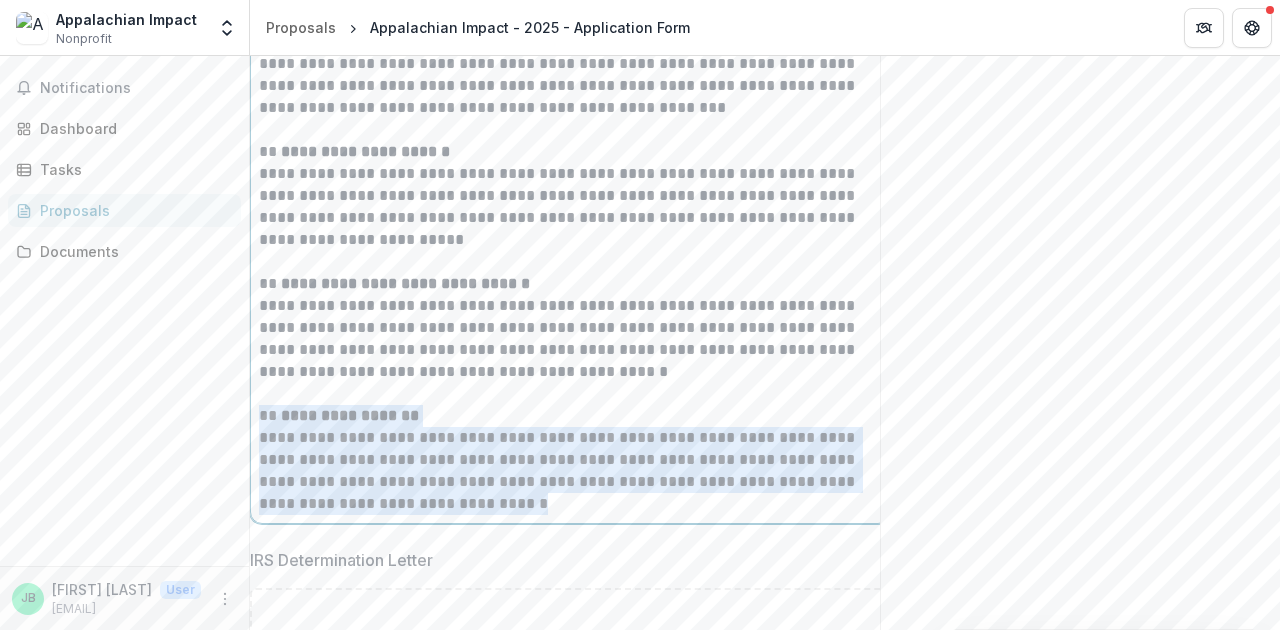 drag, startPoint x: 460, startPoint y: 484, endPoint x: 261, endPoint y: 393, distance: 218.81956 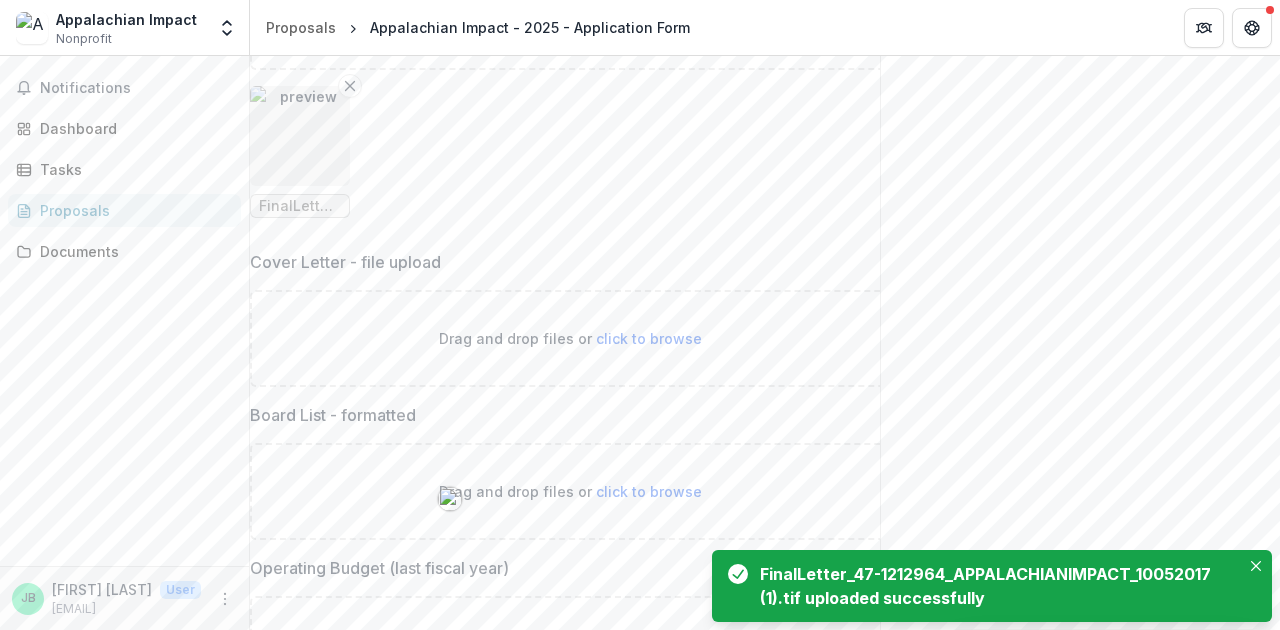 scroll, scrollTop: 7386, scrollLeft: 0, axis: vertical 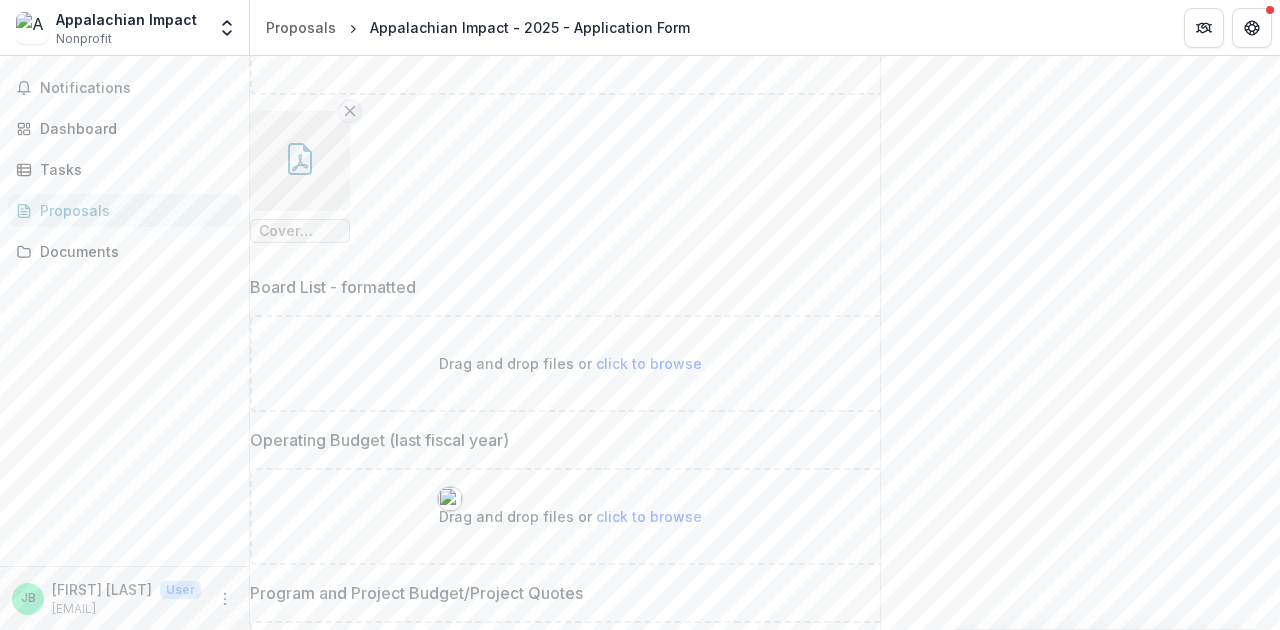 click 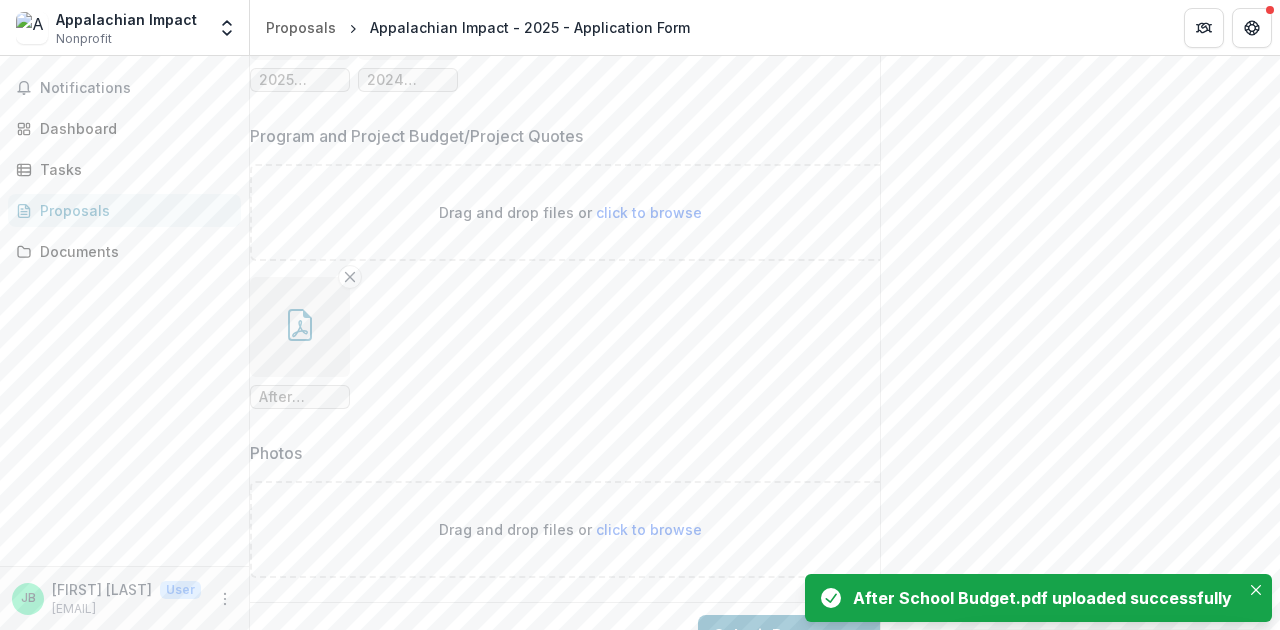 scroll, scrollTop: 8492, scrollLeft: 0, axis: vertical 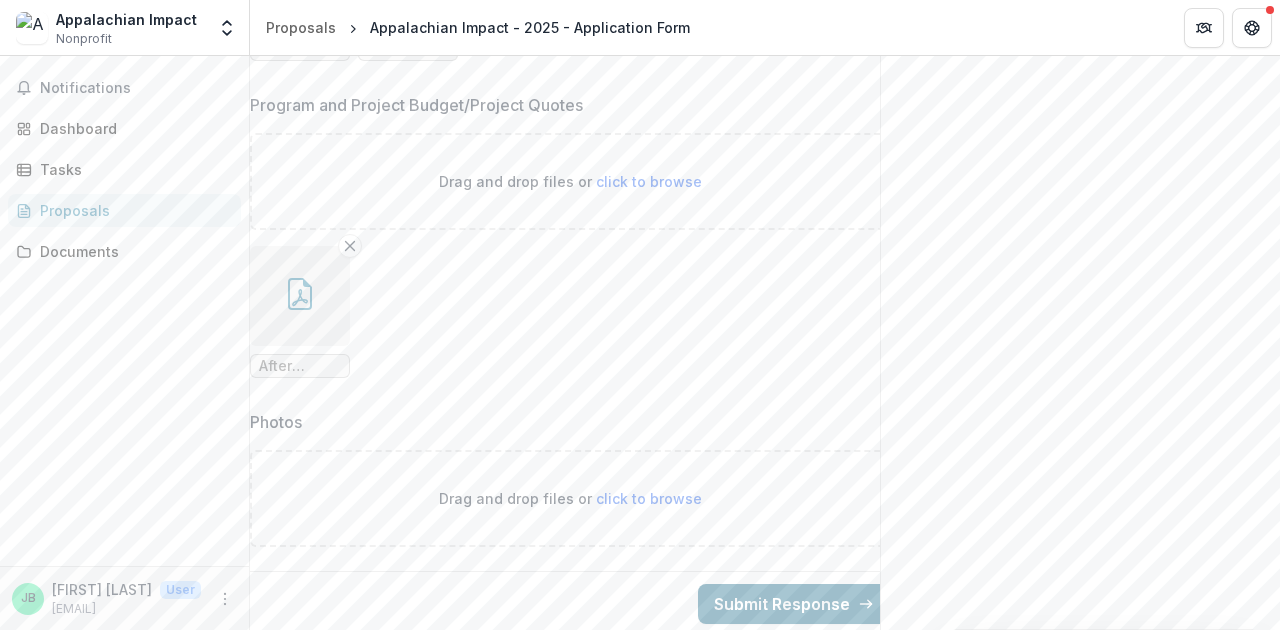 click on "Submit Response" at bounding box center [794, 604] 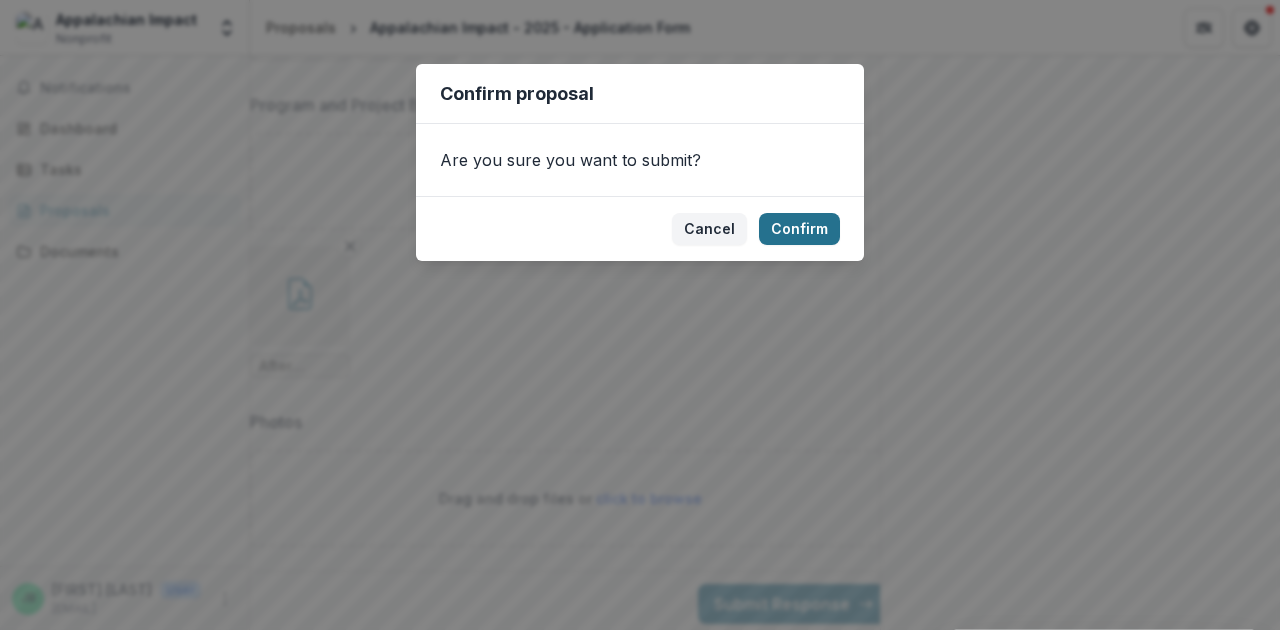 click on "Confirm" at bounding box center (799, 229) 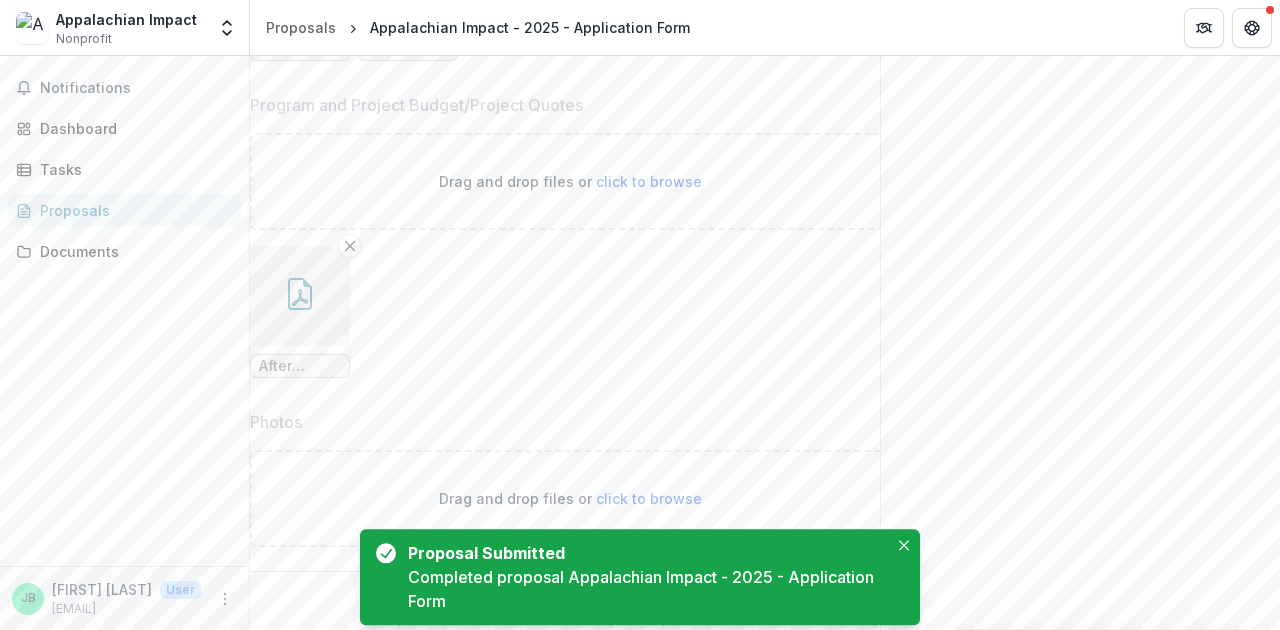 scroll, scrollTop: 40, scrollLeft: 0, axis: vertical 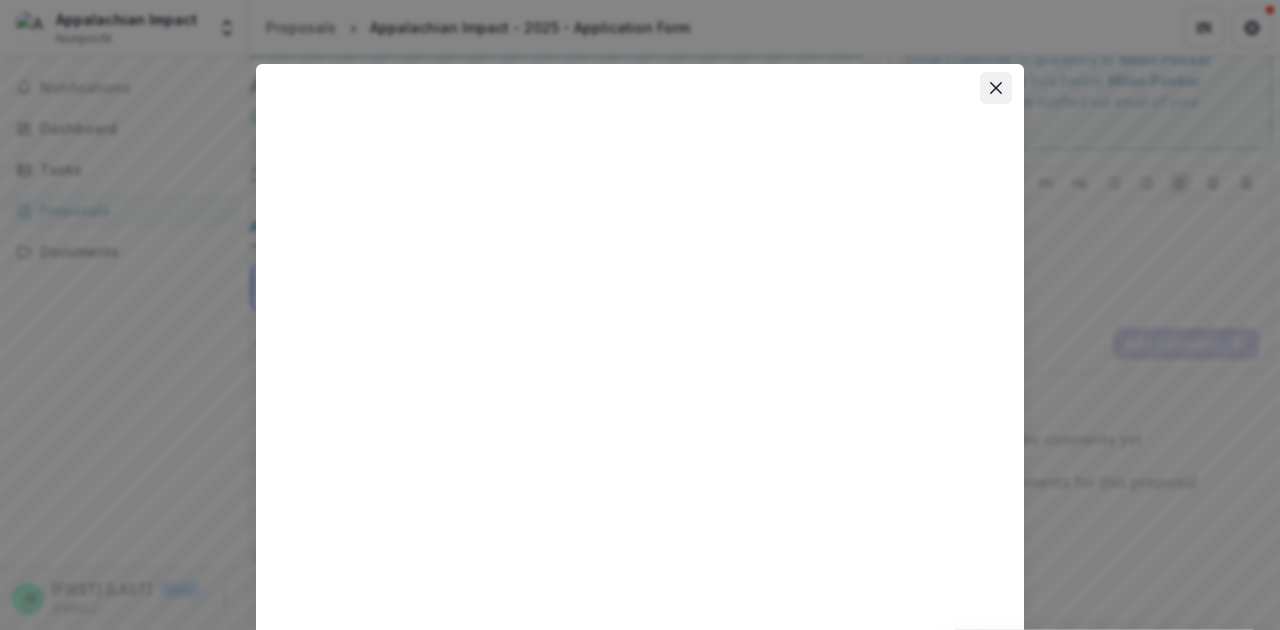 click at bounding box center [996, 88] 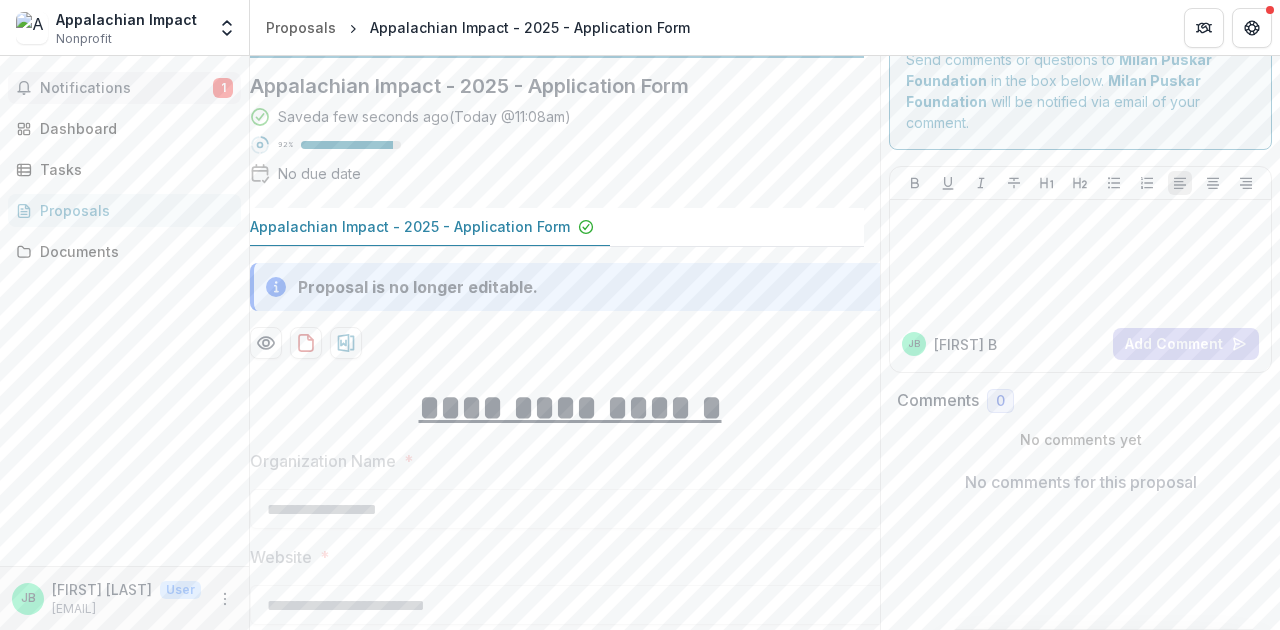click on "Notifications" at bounding box center (126, 88) 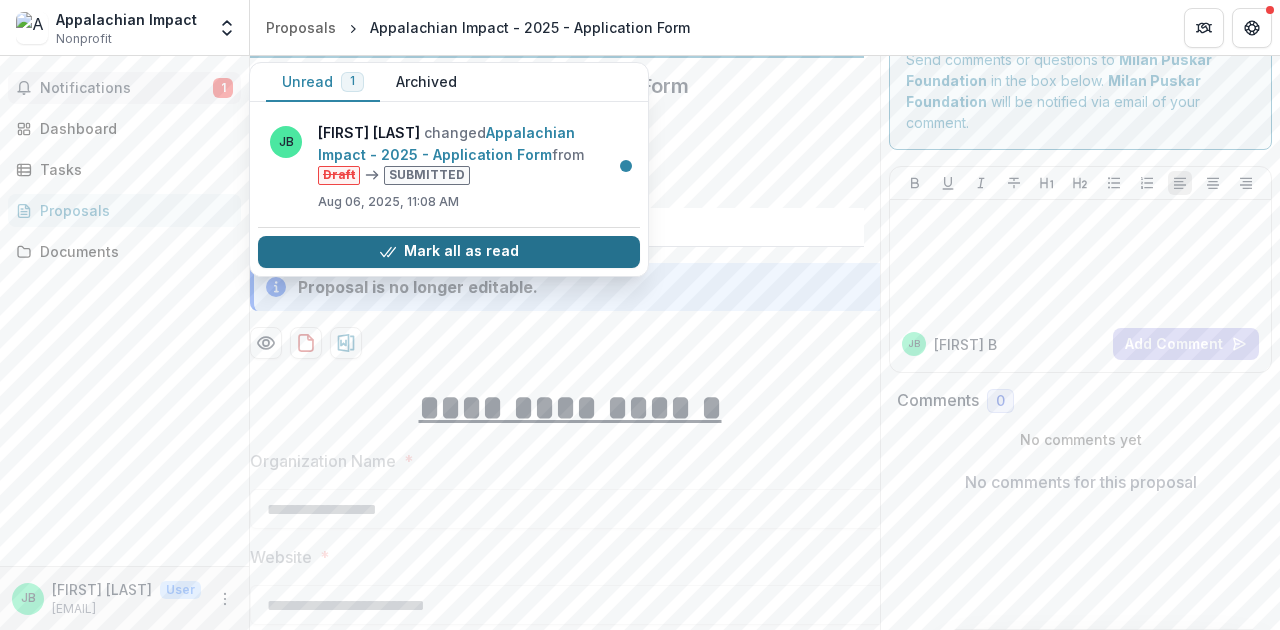 click on "Mark all as read" at bounding box center [449, 252] 